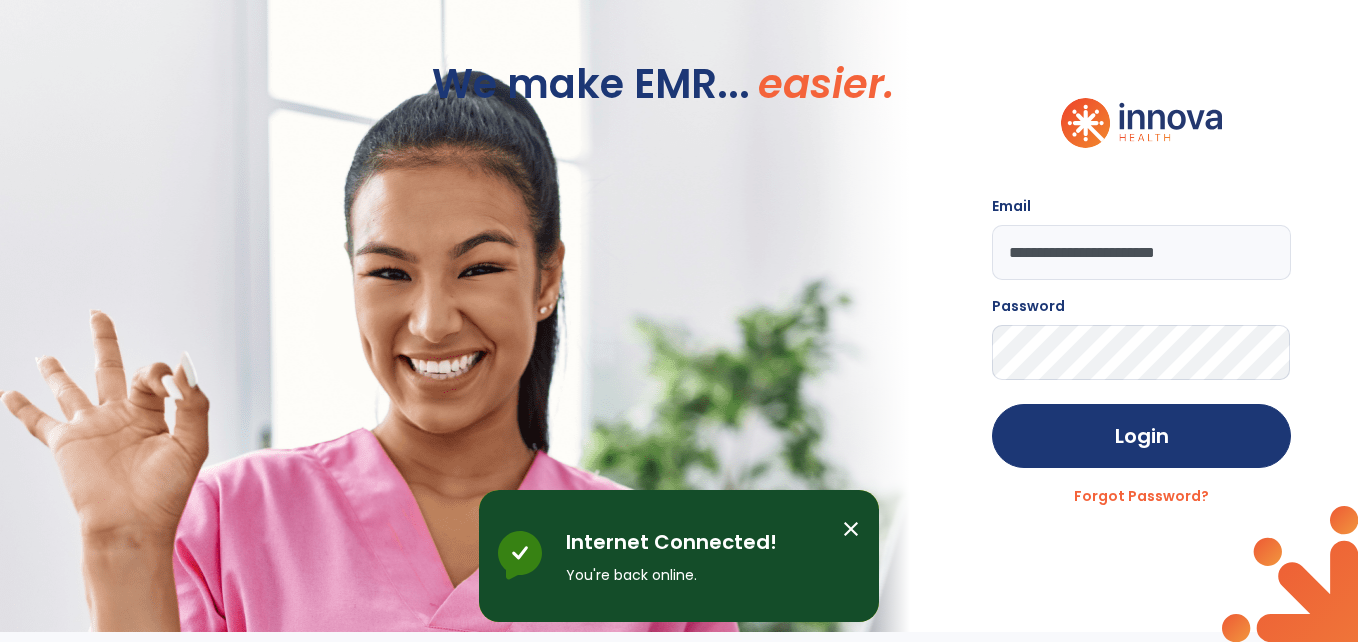 scroll, scrollTop: 0, scrollLeft: 0, axis: both 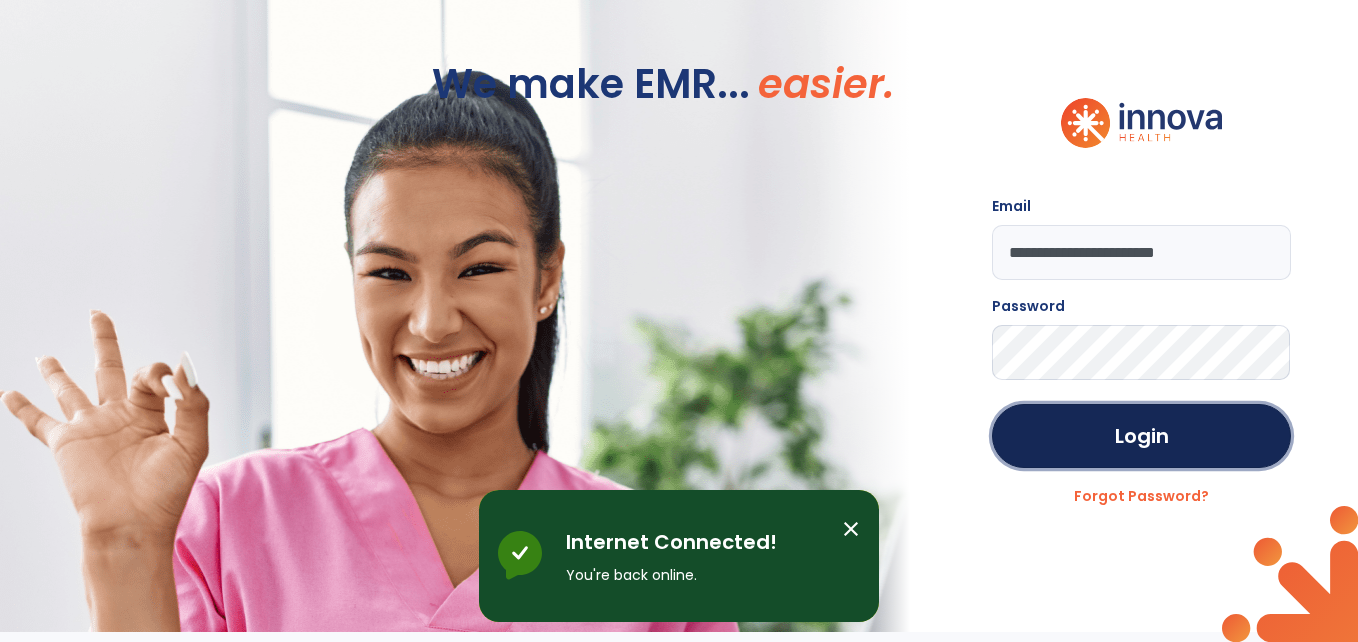 click on "Login" 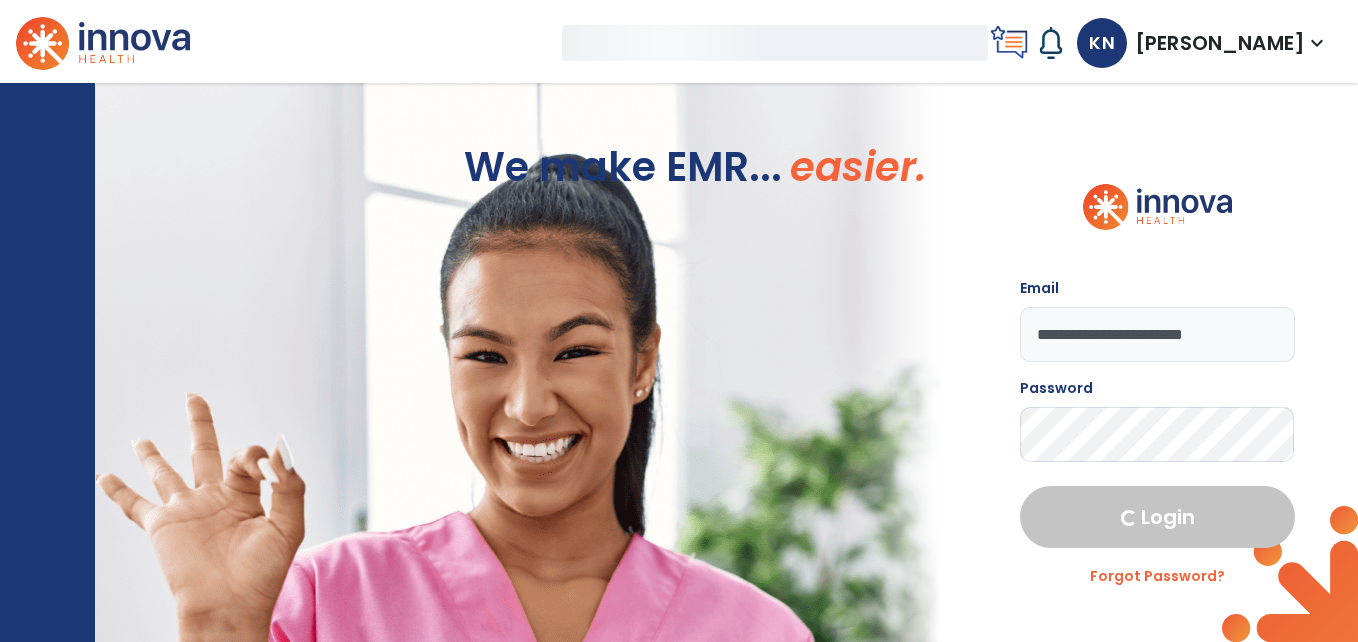 select on "****" 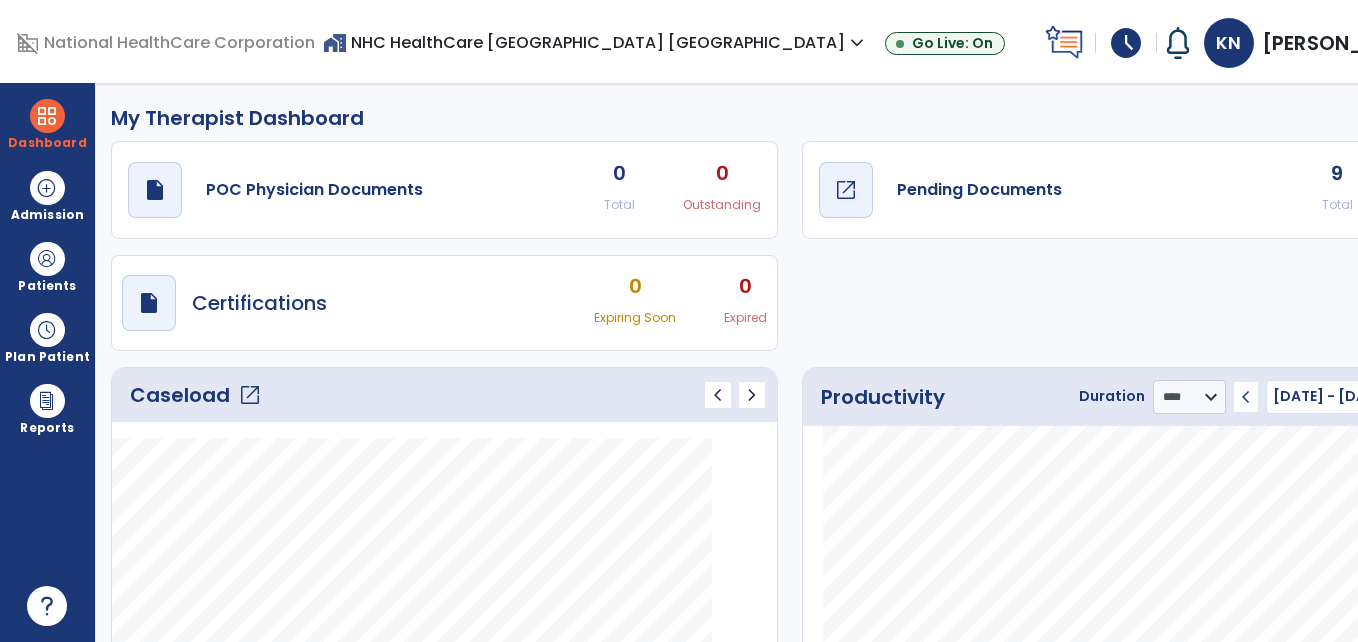 click on "draft   open_in_new  Pending Documents" 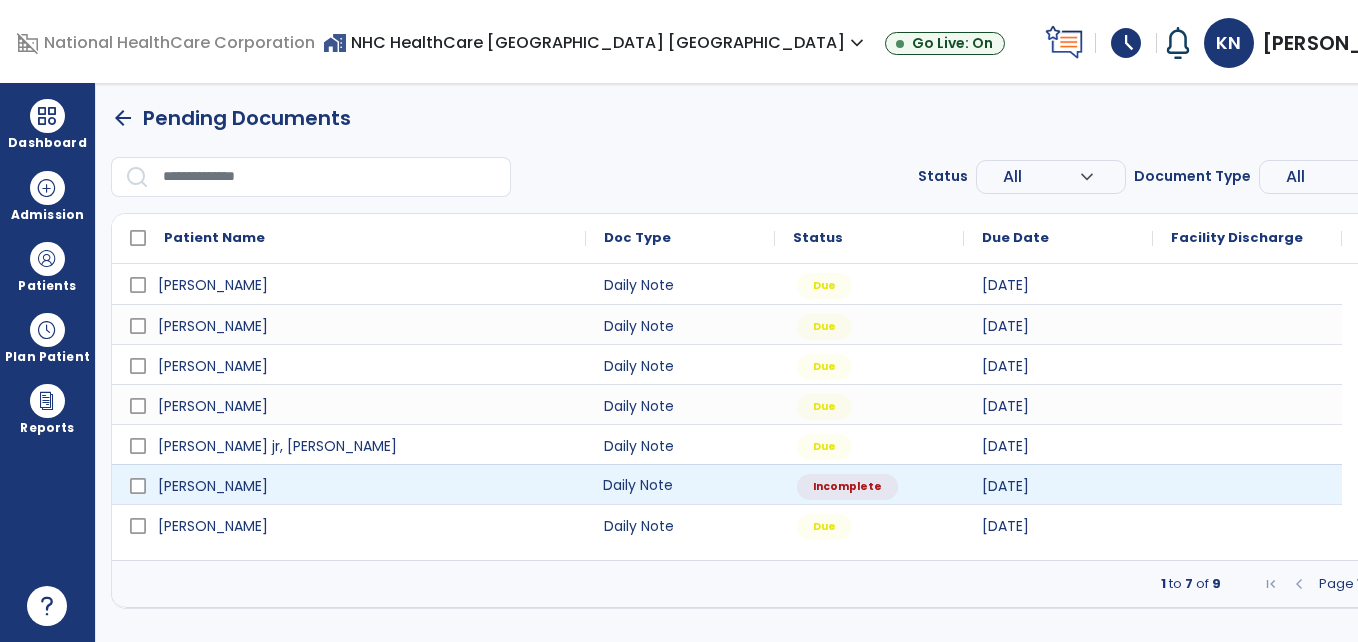 click on "Daily Note" at bounding box center [680, 484] 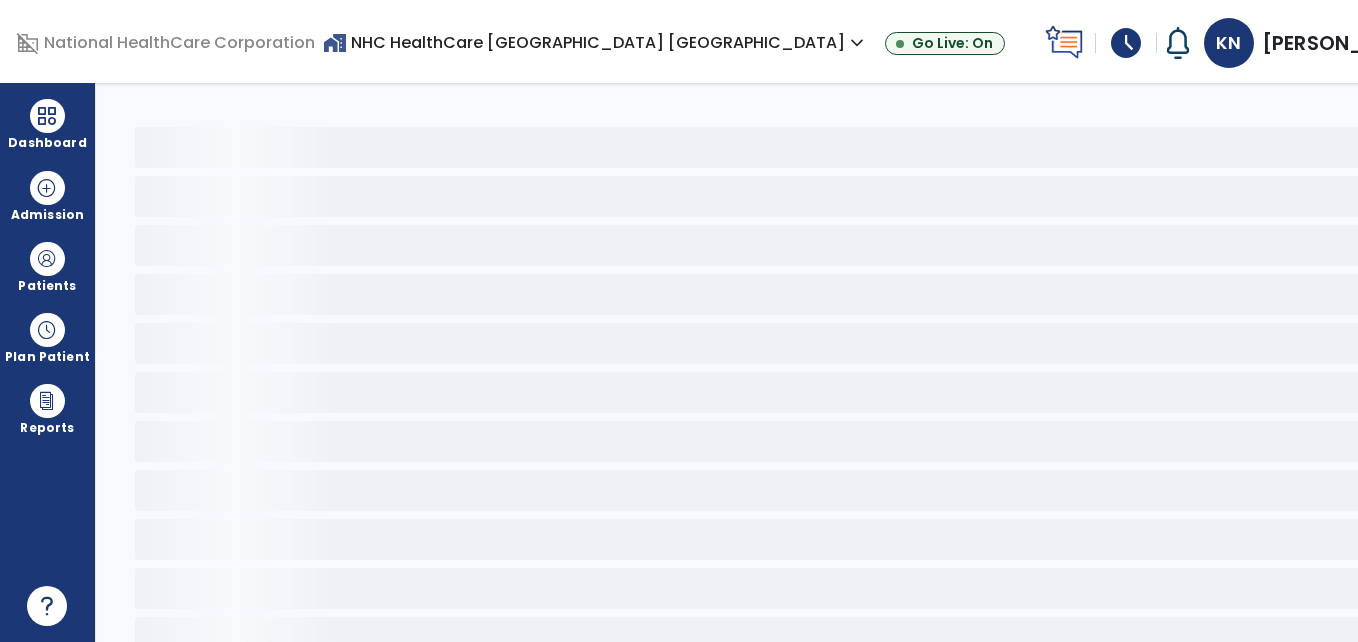 select on "*" 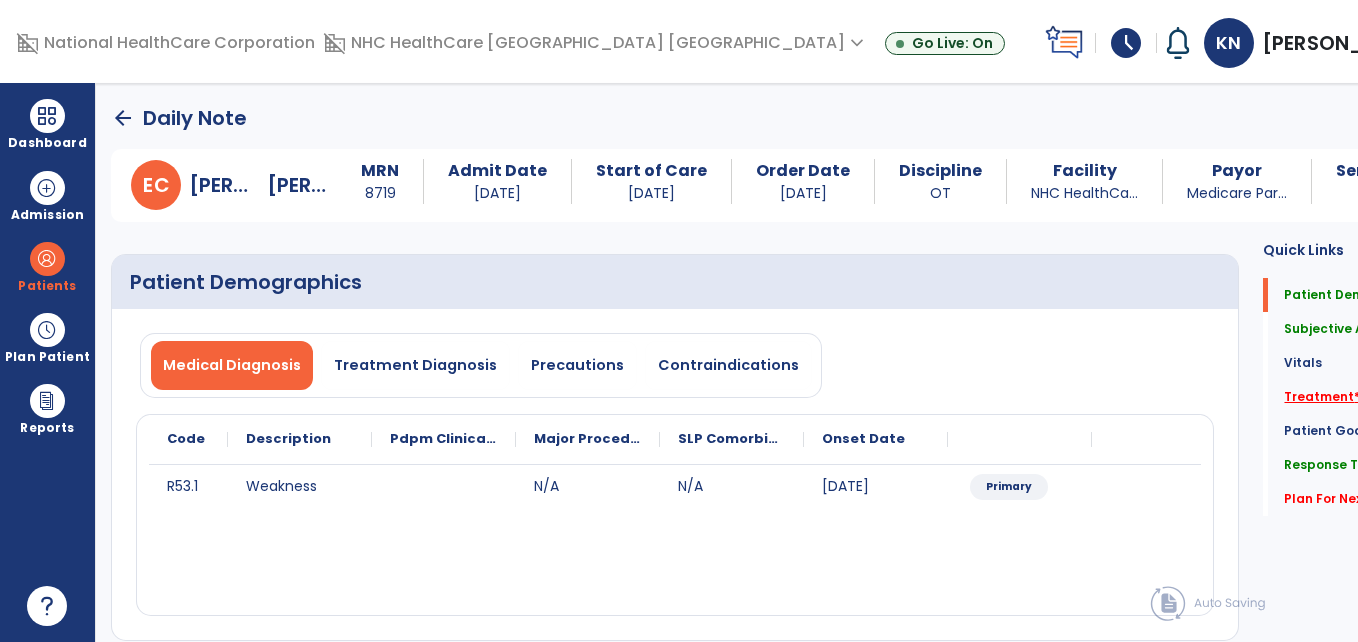 click on "Treatment   *" 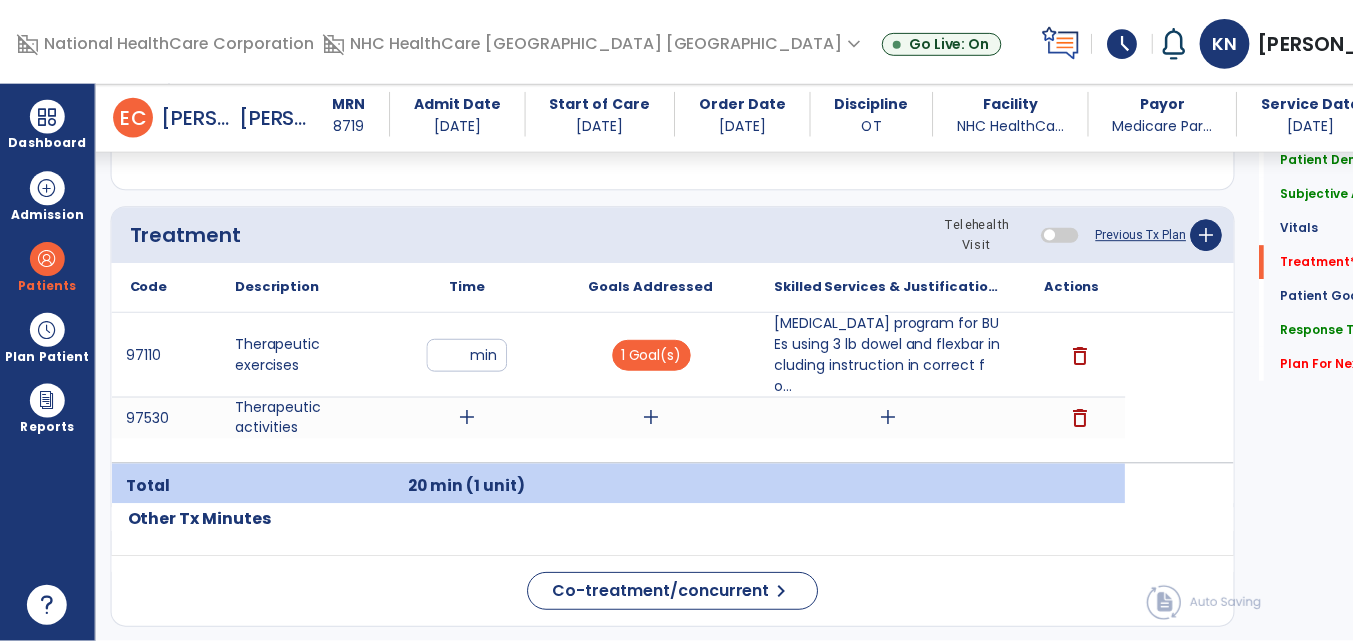 scroll, scrollTop: 1227, scrollLeft: 0, axis: vertical 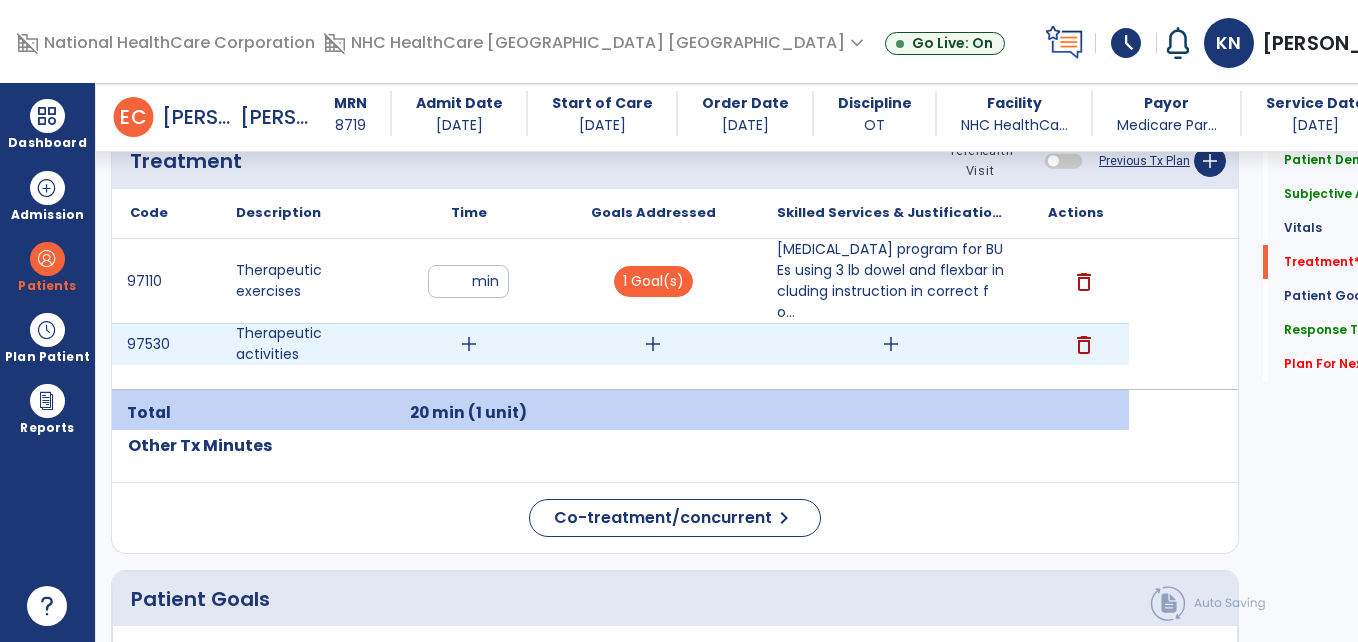 click on "add" at bounding box center (469, 344) 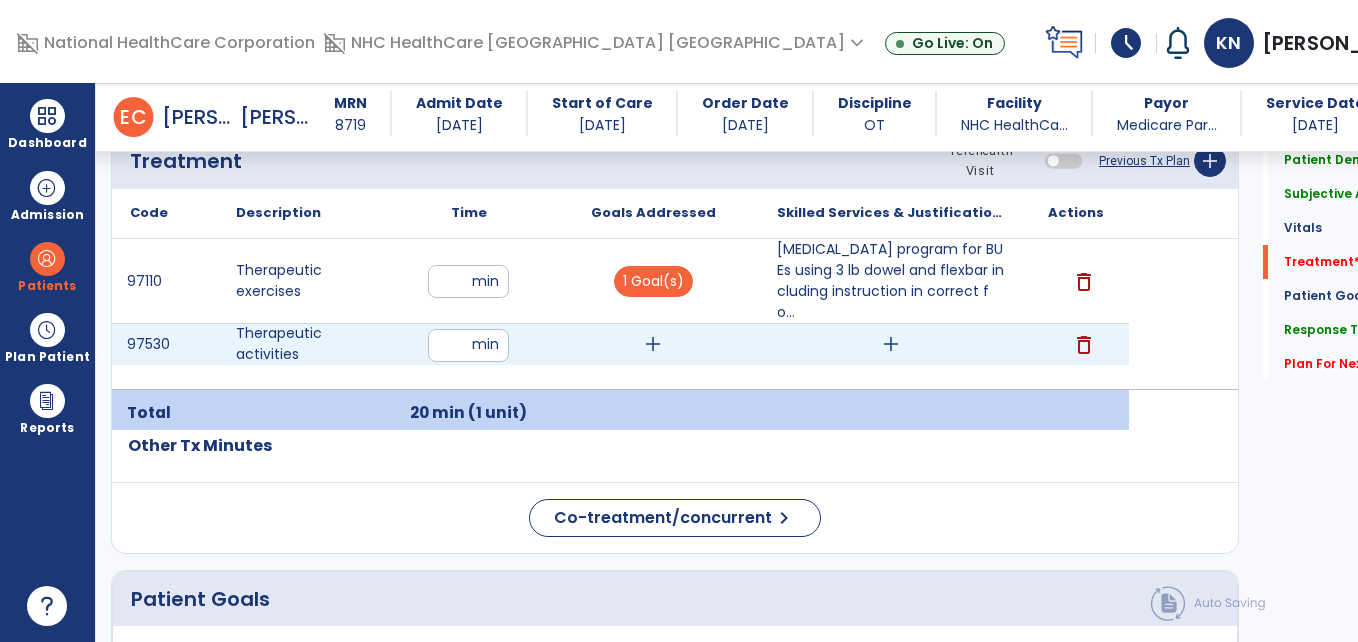 type on "**" 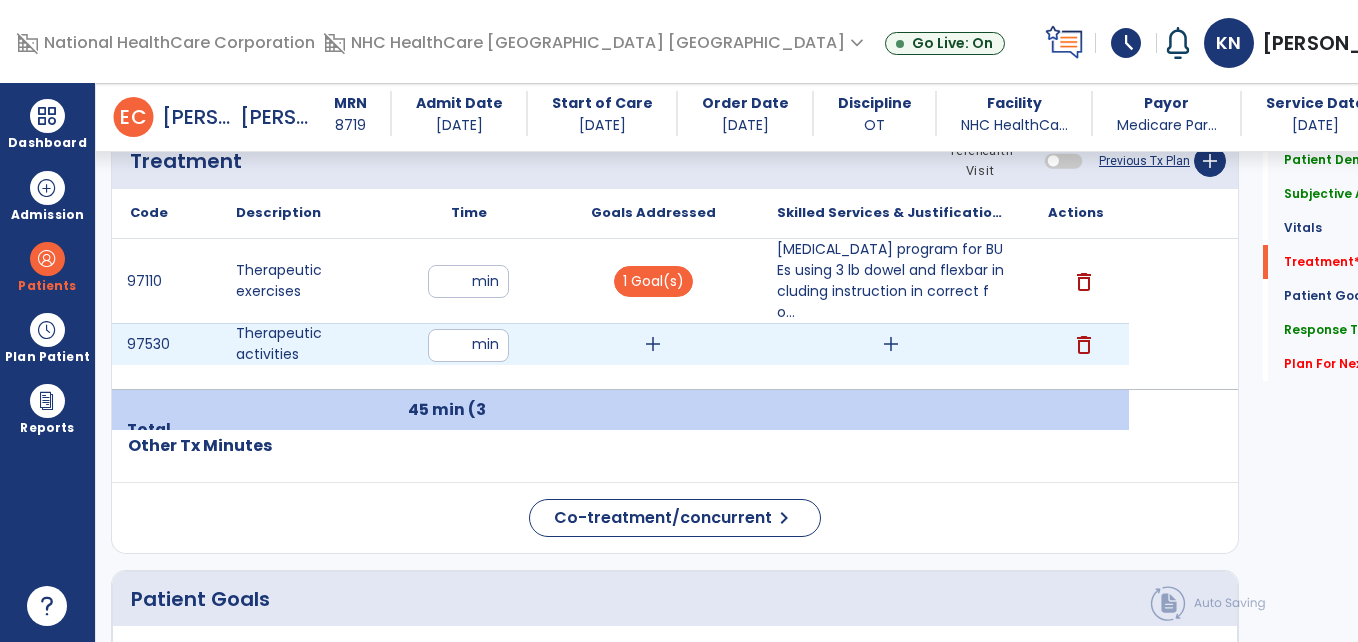 click on "add" at bounding box center [891, 344] 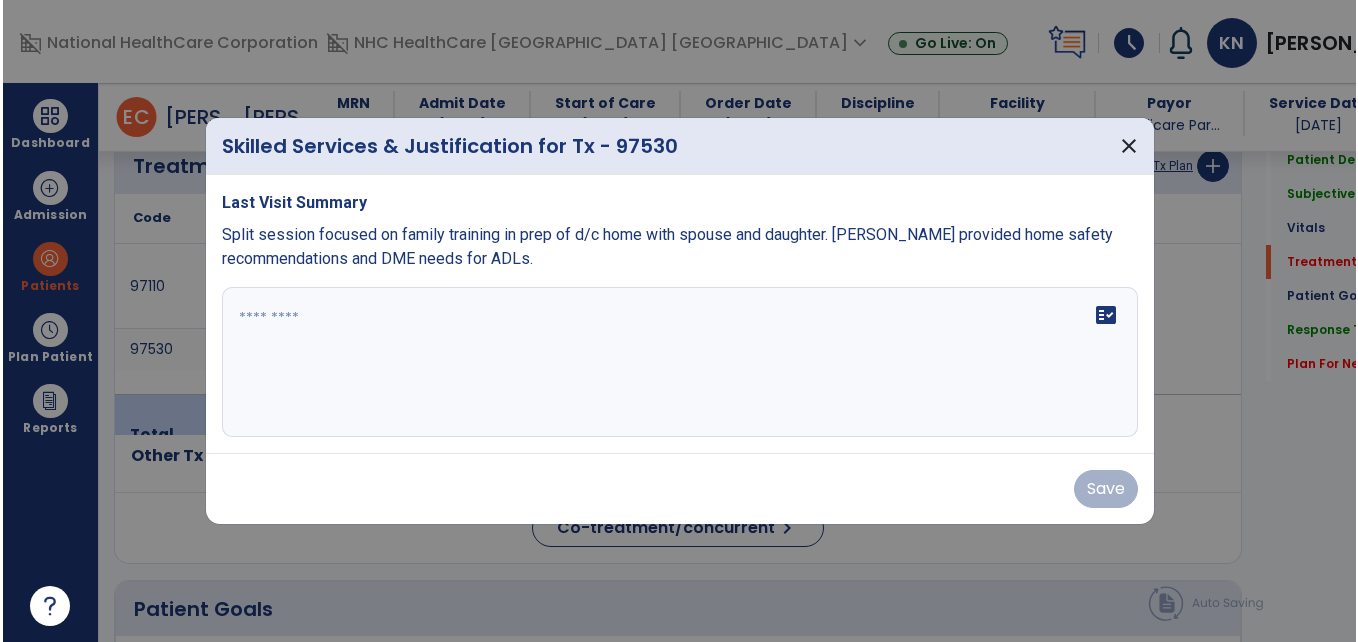 scroll, scrollTop: 1227, scrollLeft: 0, axis: vertical 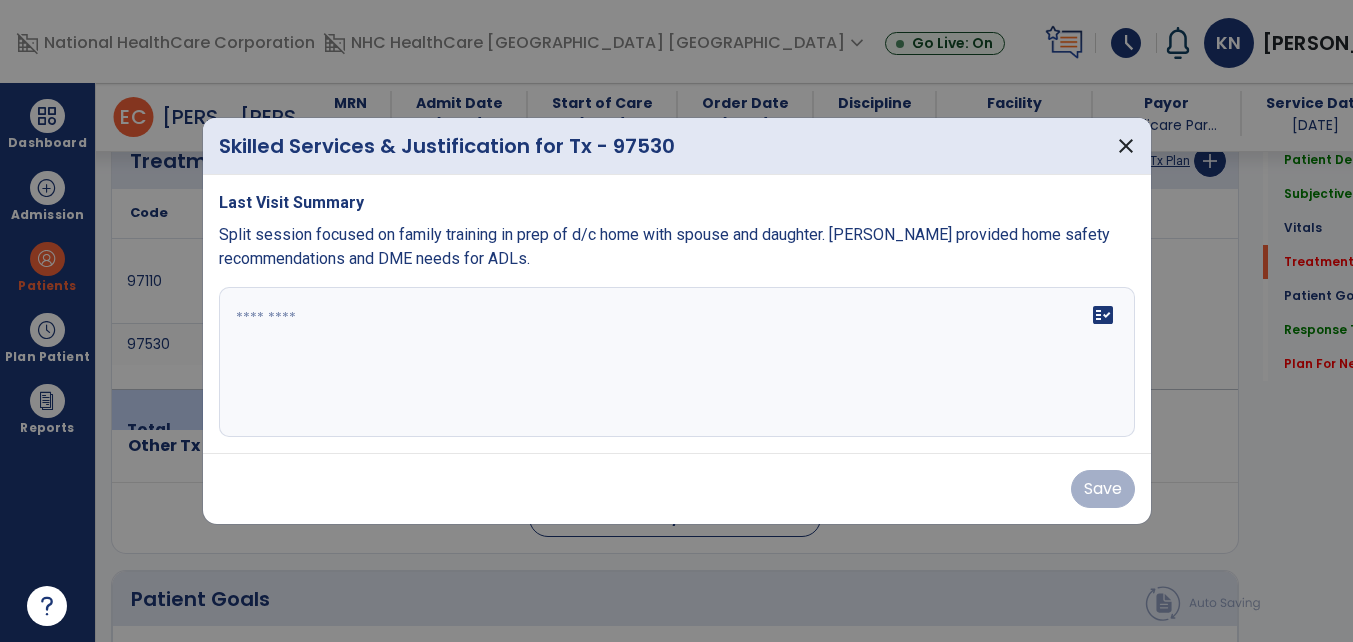 click on "fact_check" at bounding box center [677, 362] 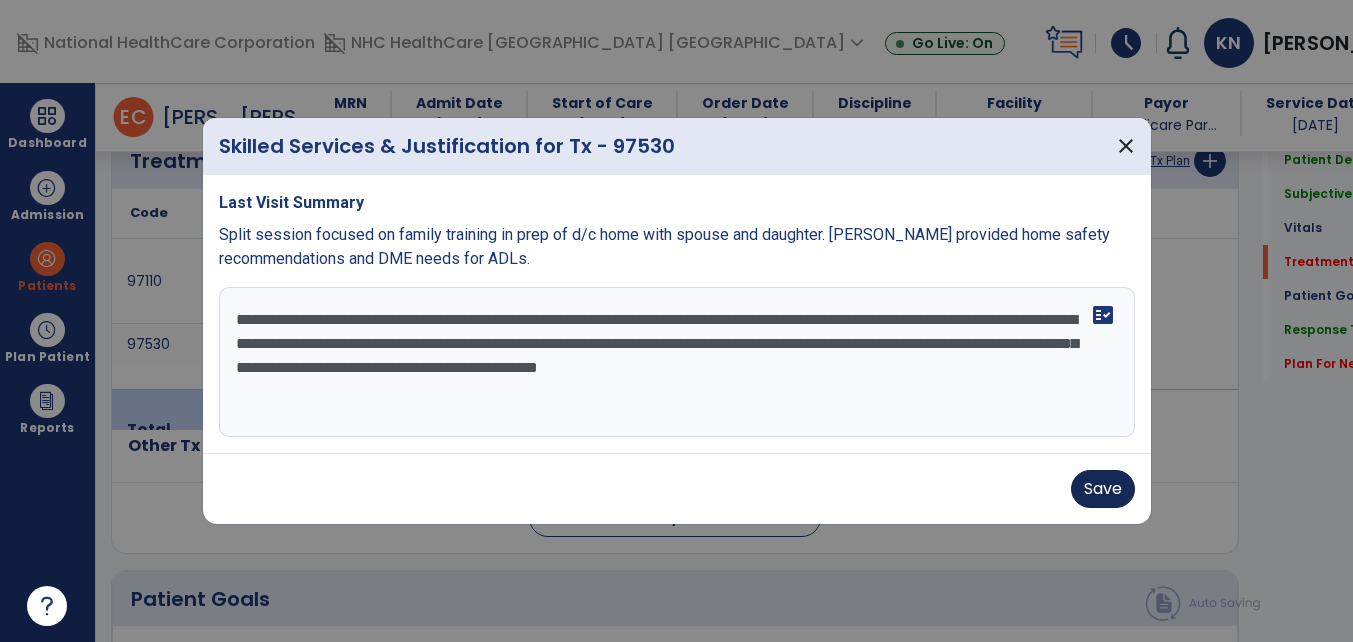 type on "**********" 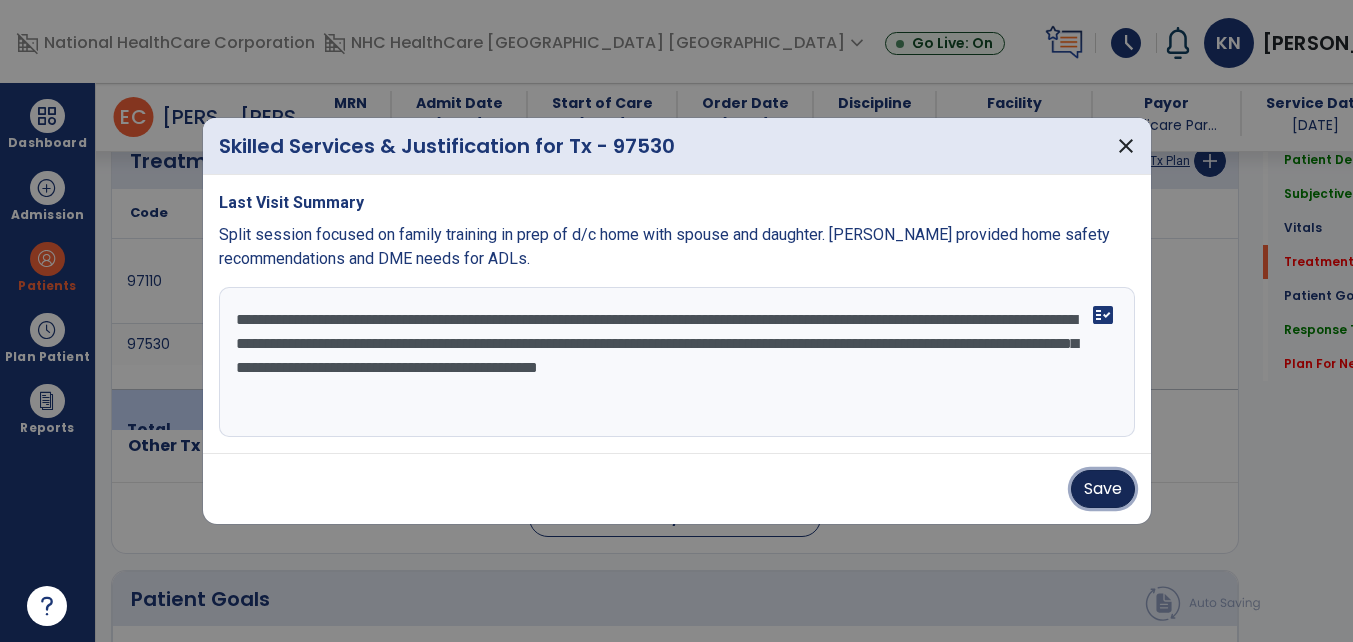 click on "Save" at bounding box center (1103, 489) 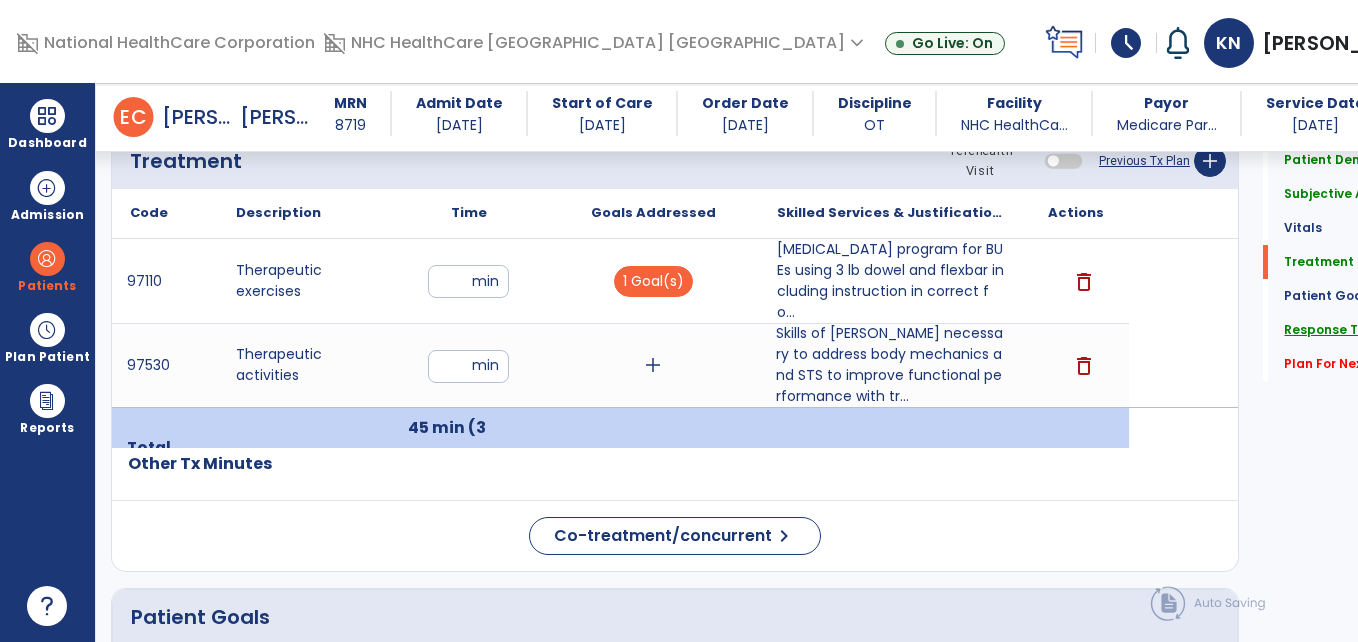 click on "Response To Treatment" 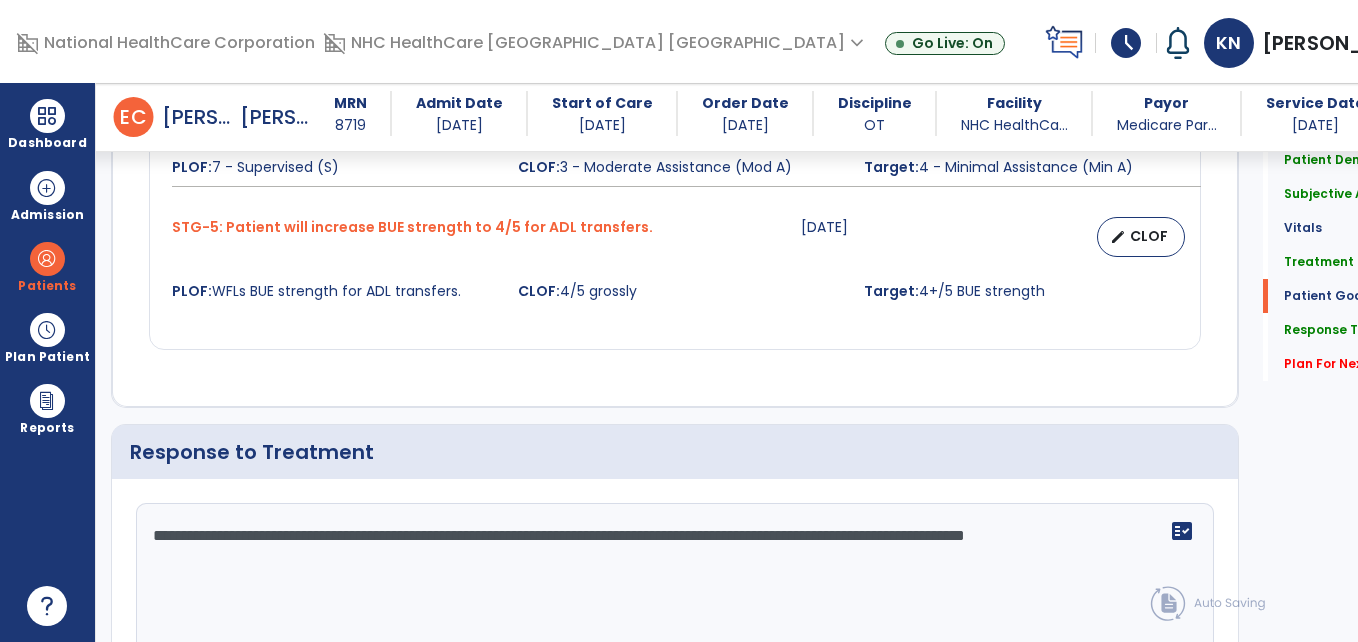 scroll, scrollTop: 2560, scrollLeft: 0, axis: vertical 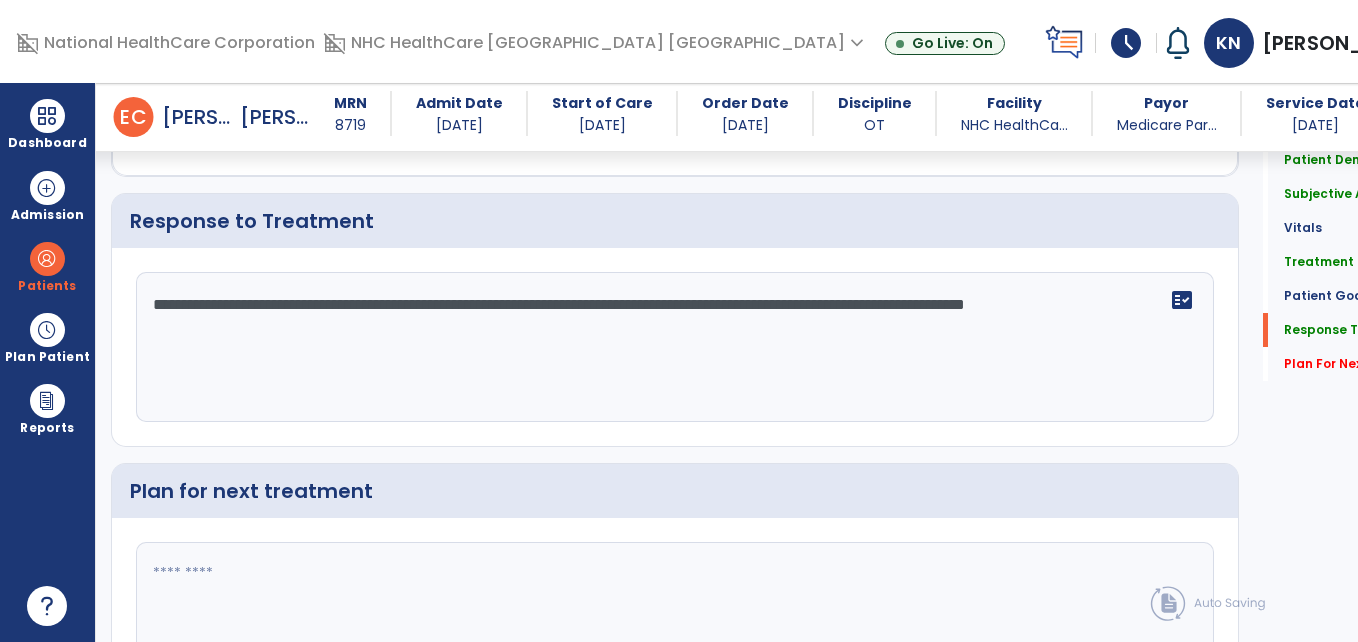 click on "**********" 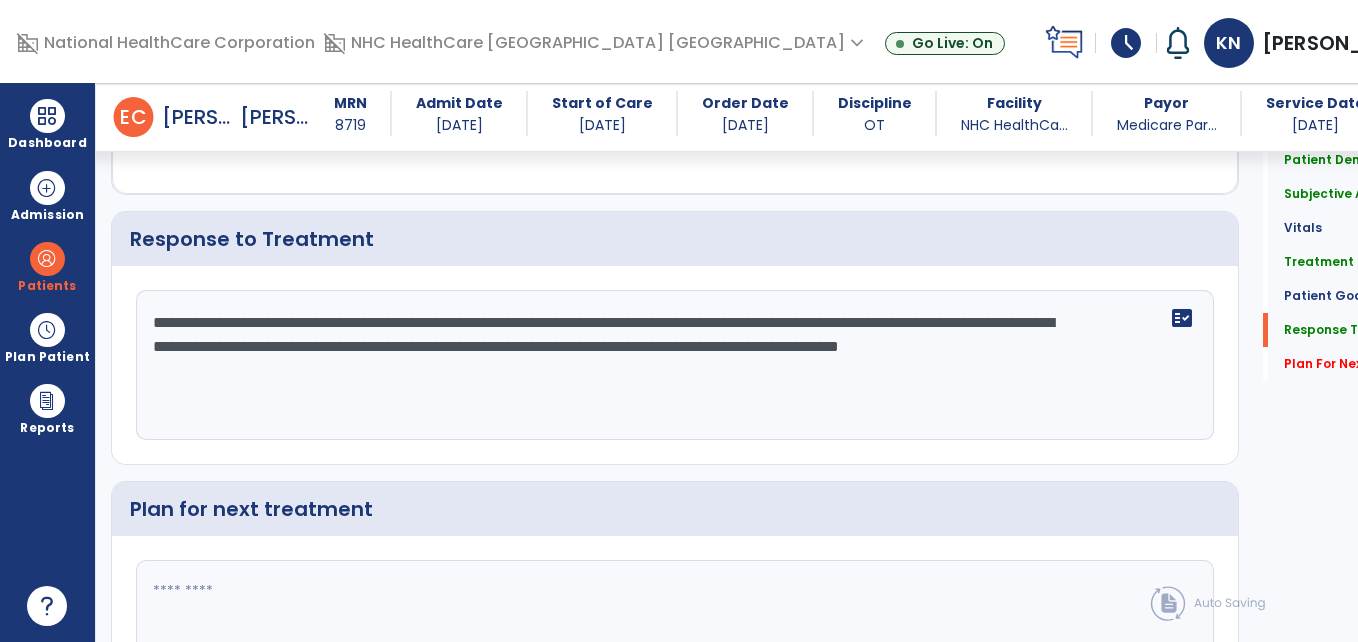 scroll, scrollTop: 2560, scrollLeft: 0, axis: vertical 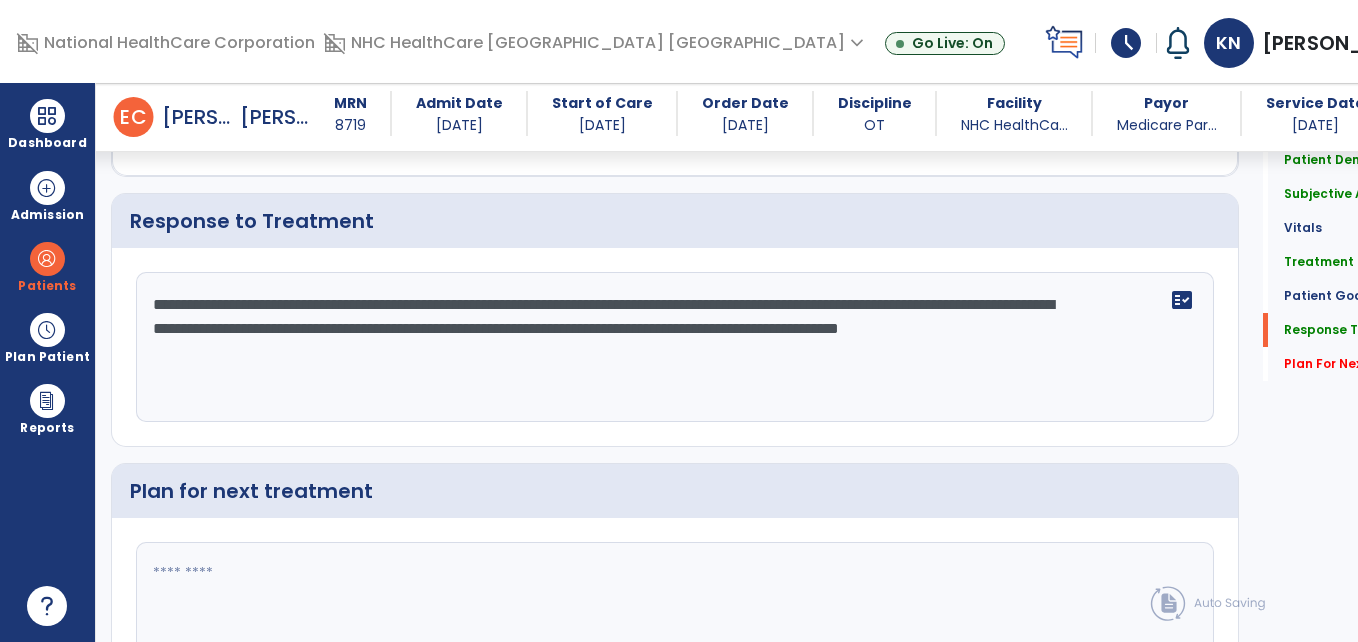 type on "**********" 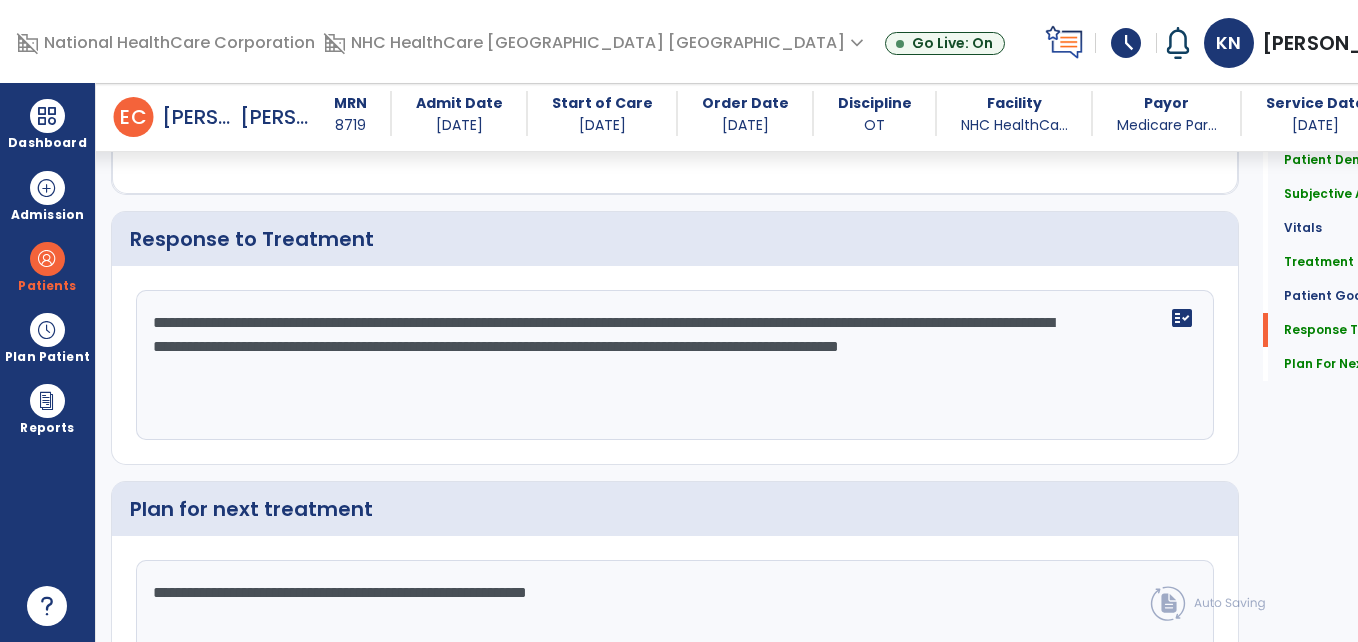 scroll, scrollTop: 2560, scrollLeft: 0, axis: vertical 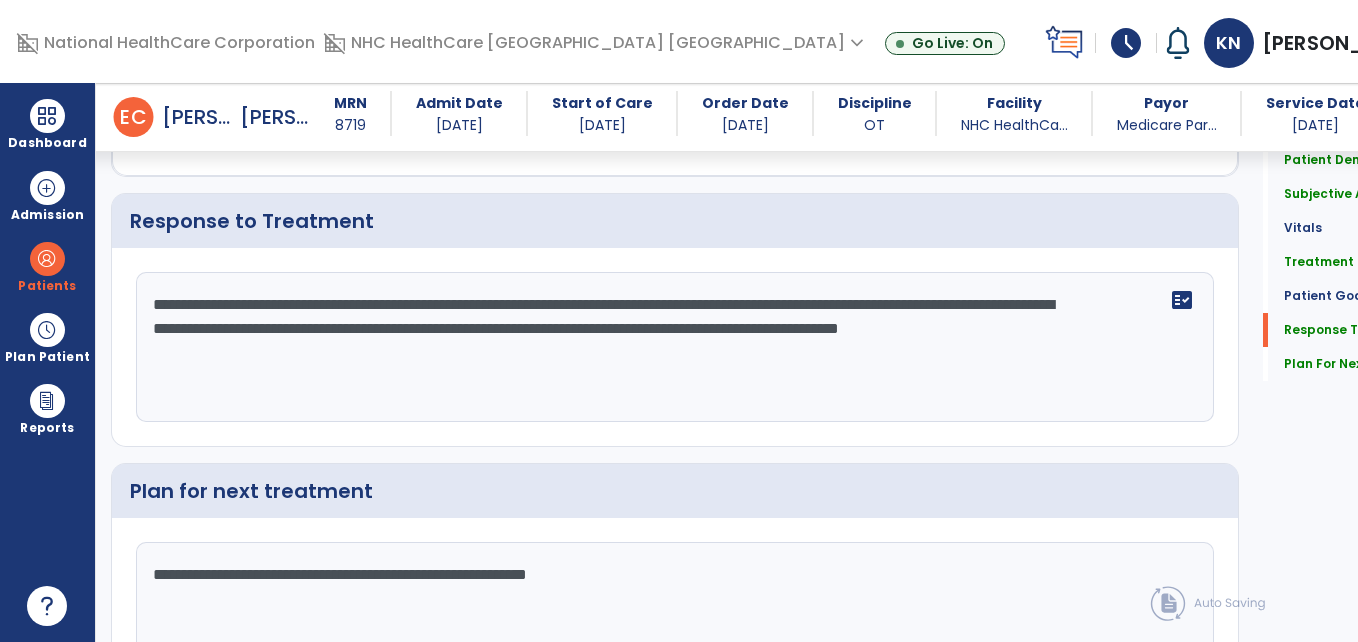 type on "**********" 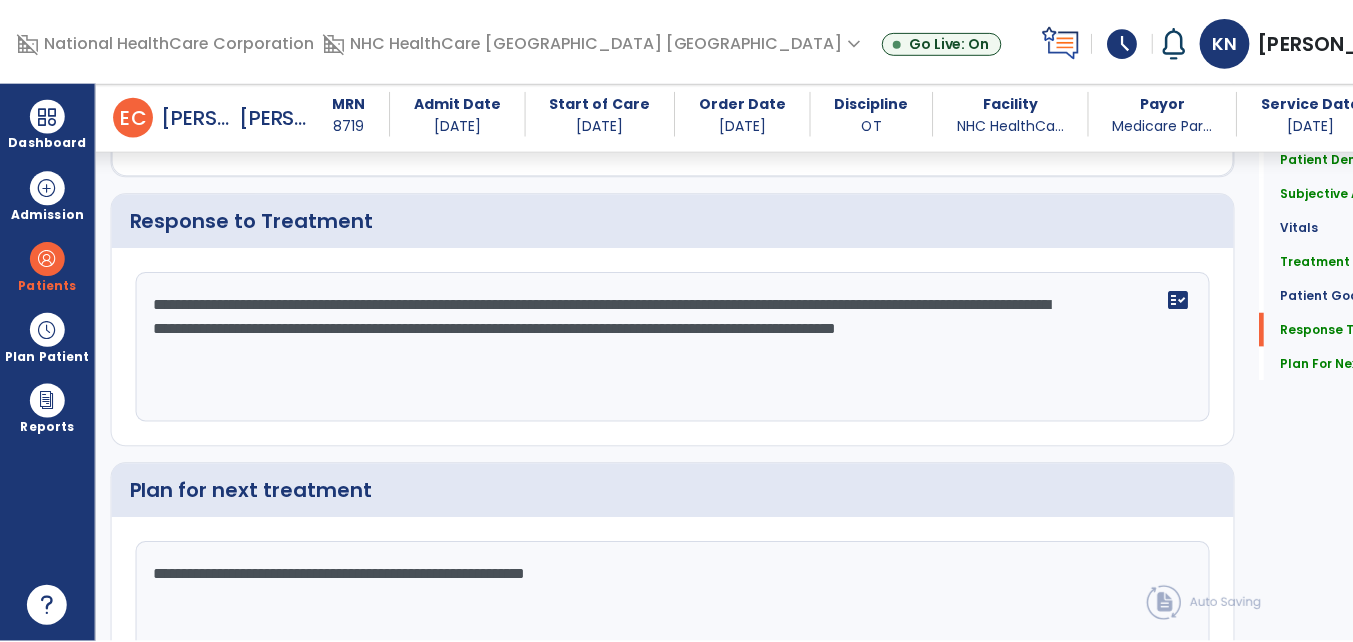 scroll, scrollTop: 2744, scrollLeft: 0, axis: vertical 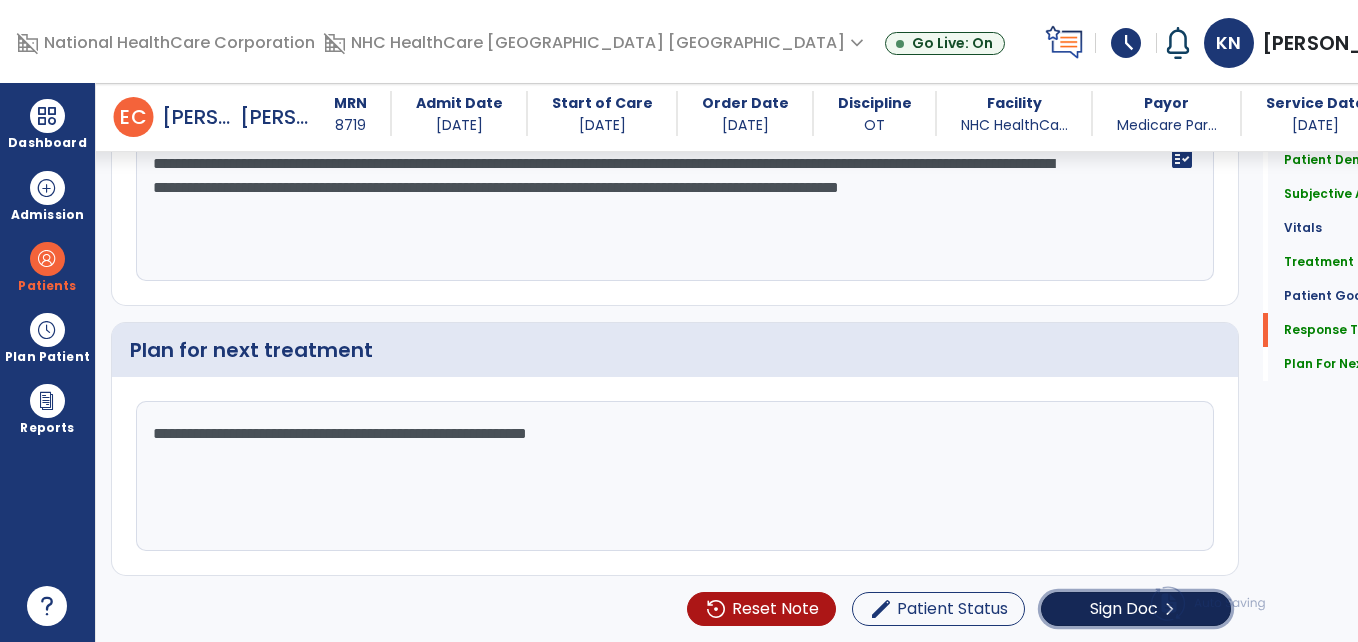 click on "chevron_right" 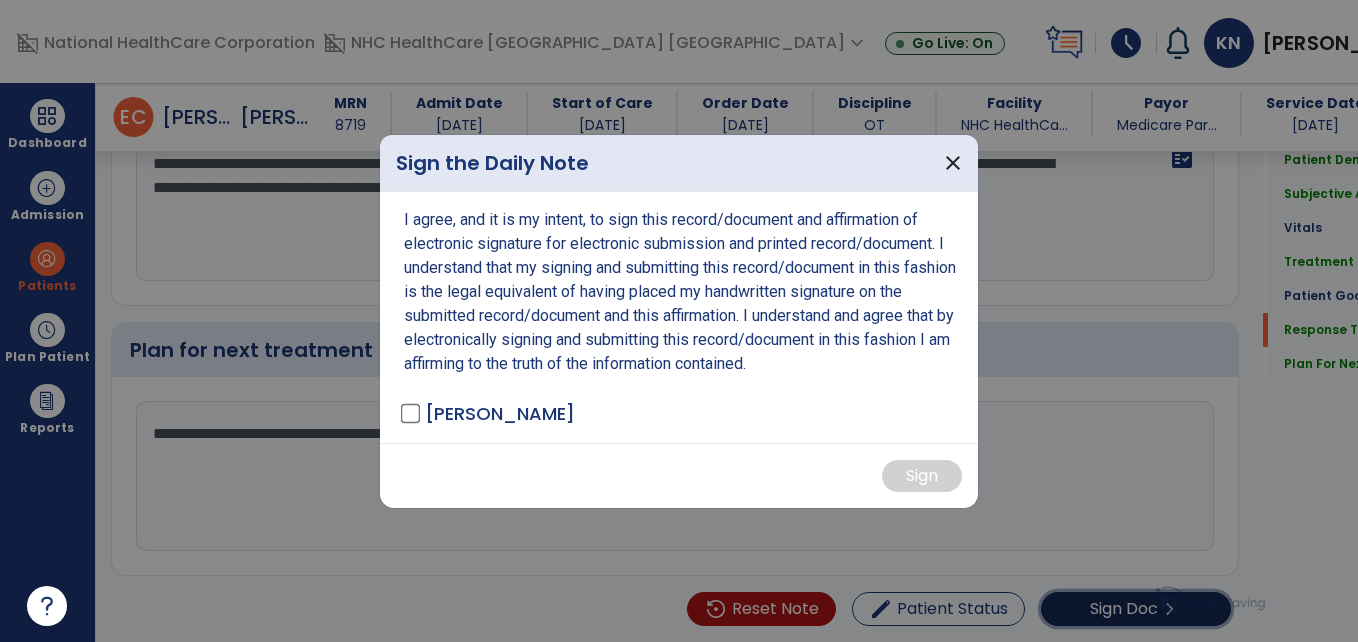 scroll, scrollTop: 2744, scrollLeft: 0, axis: vertical 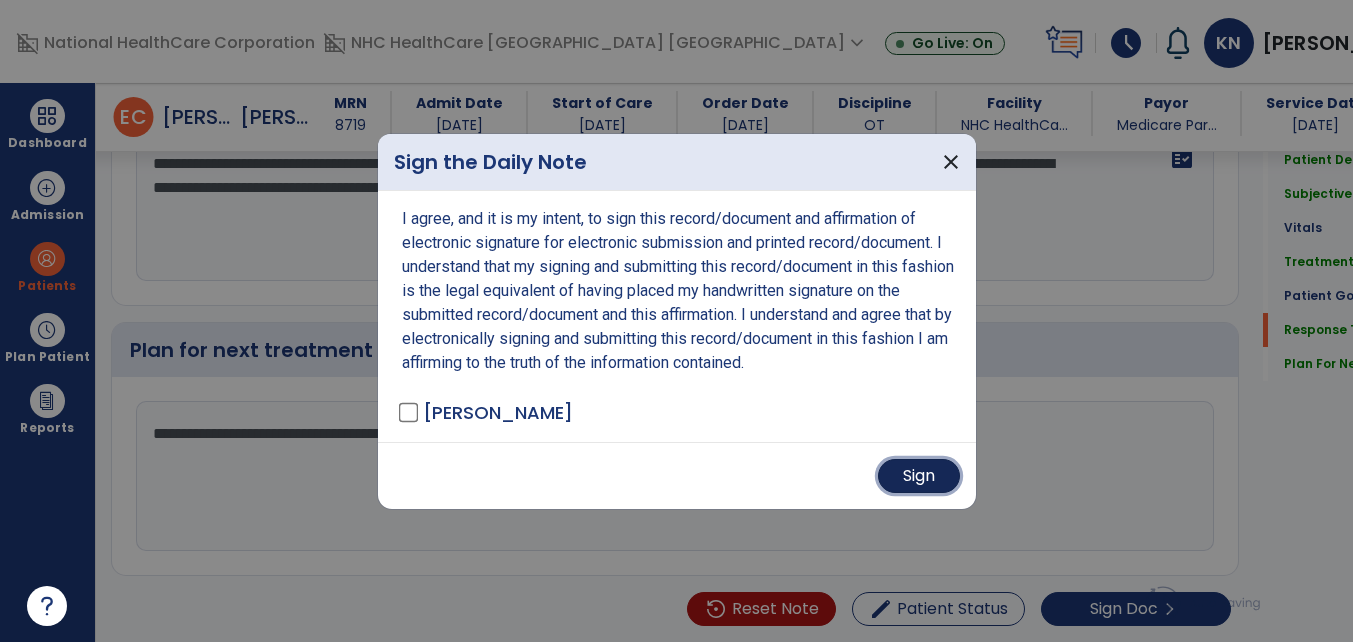 click on "Sign" at bounding box center (919, 476) 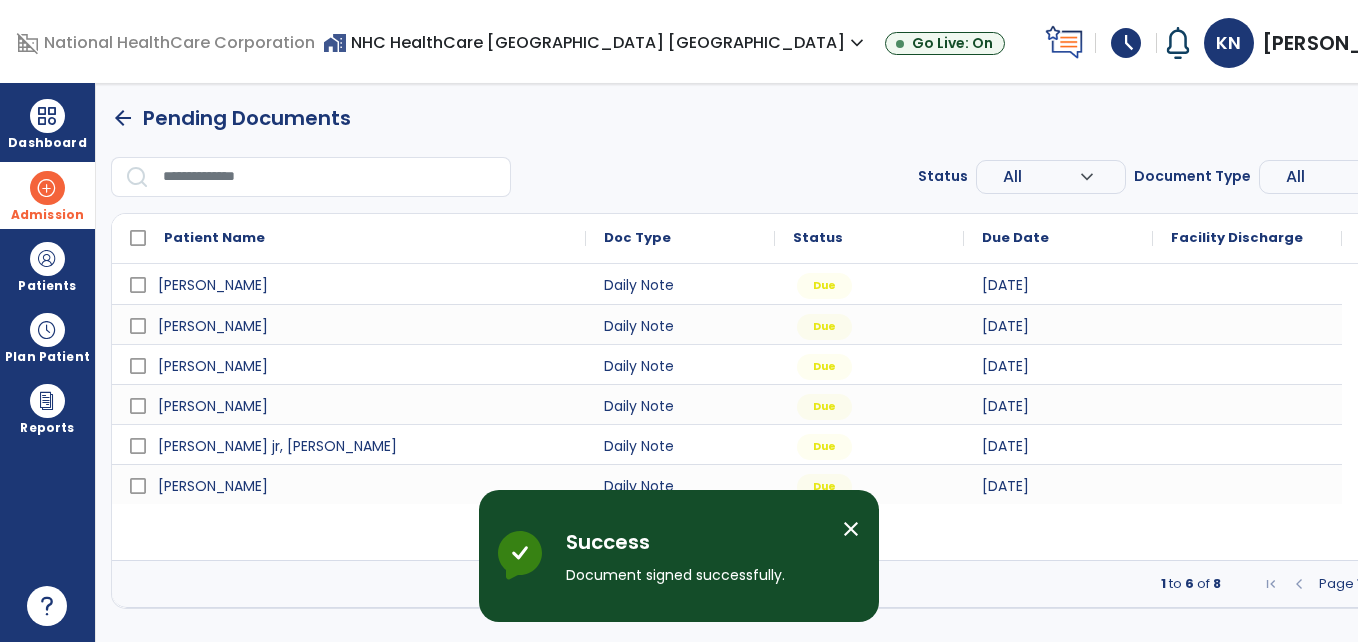 scroll, scrollTop: 0, scrollLeft: 0, axis: both 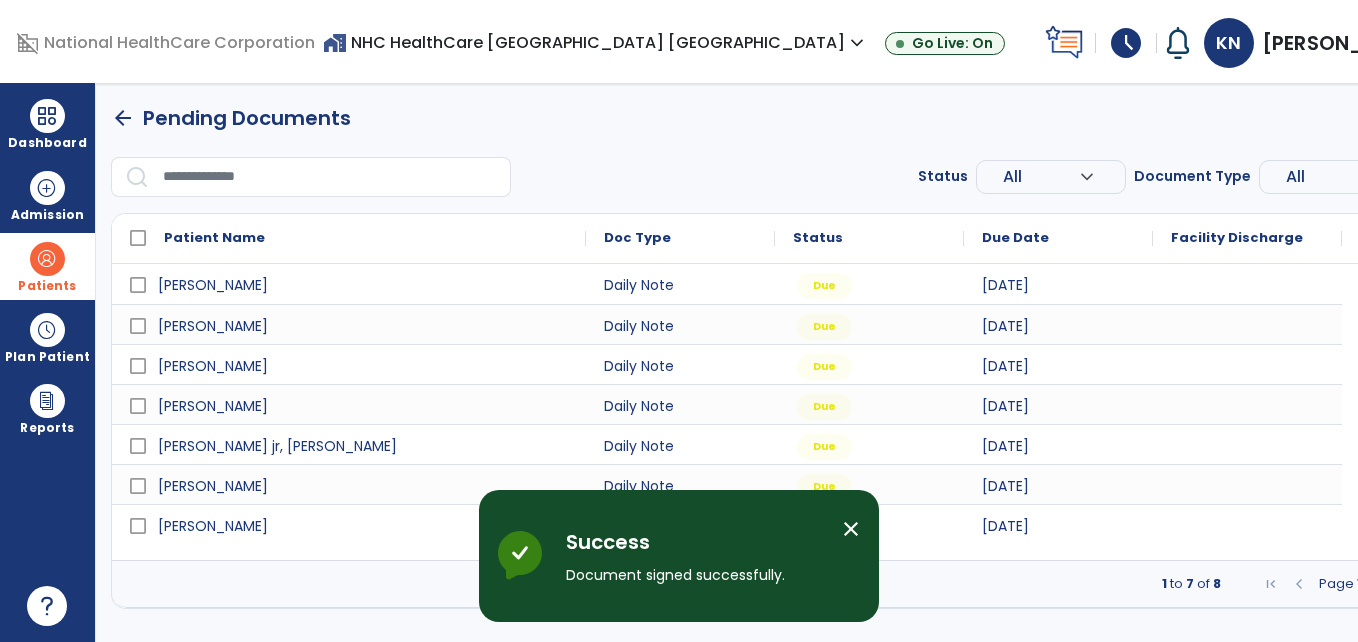 click on "Patients" at bounding box center [47, 266] 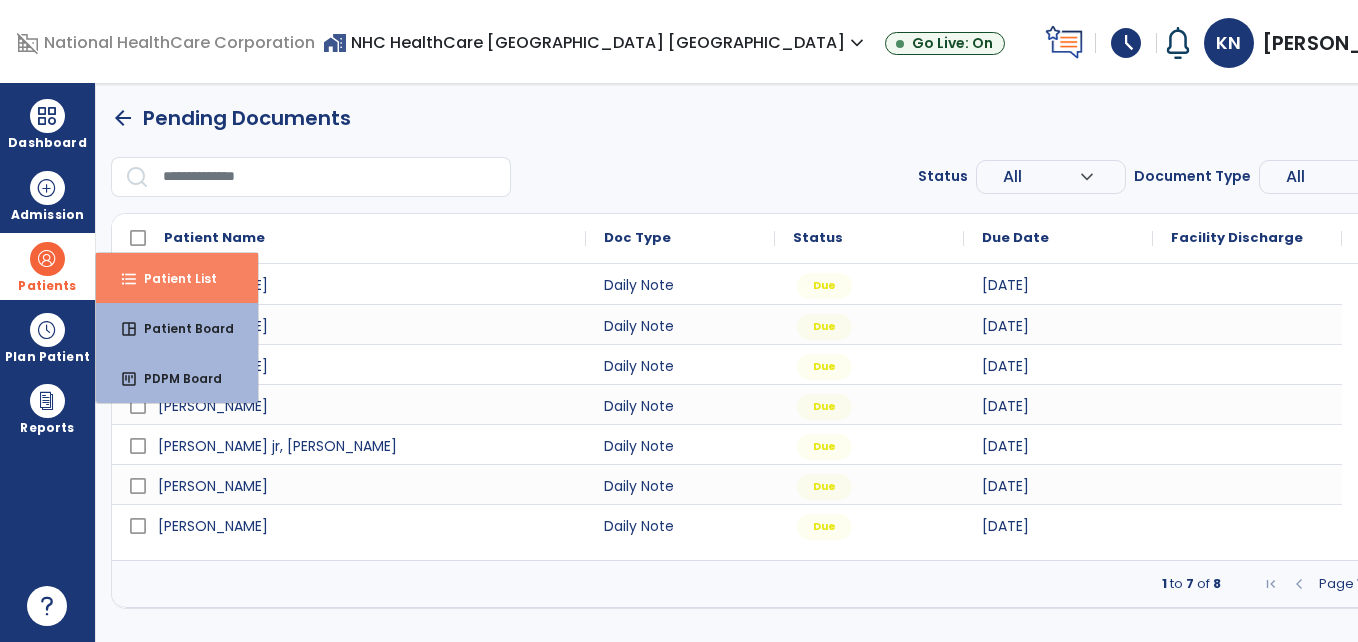 click on "format_list_bulleted" at bounding box center [129, 279] 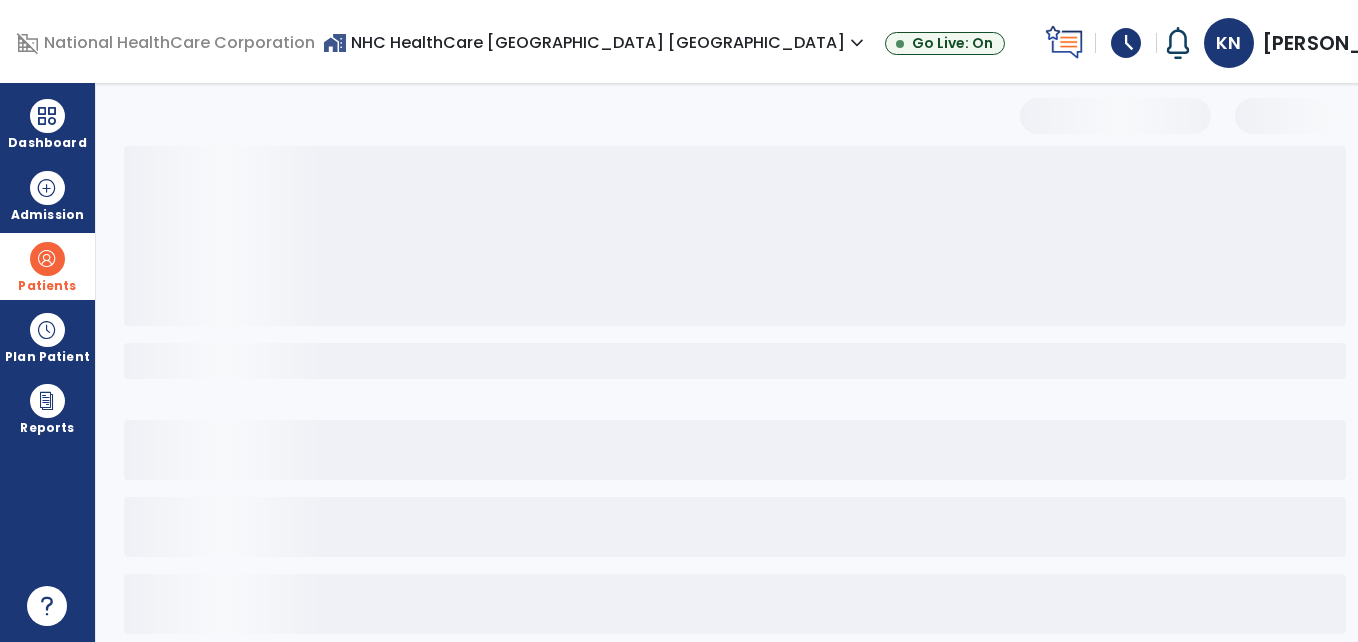 select on "***" 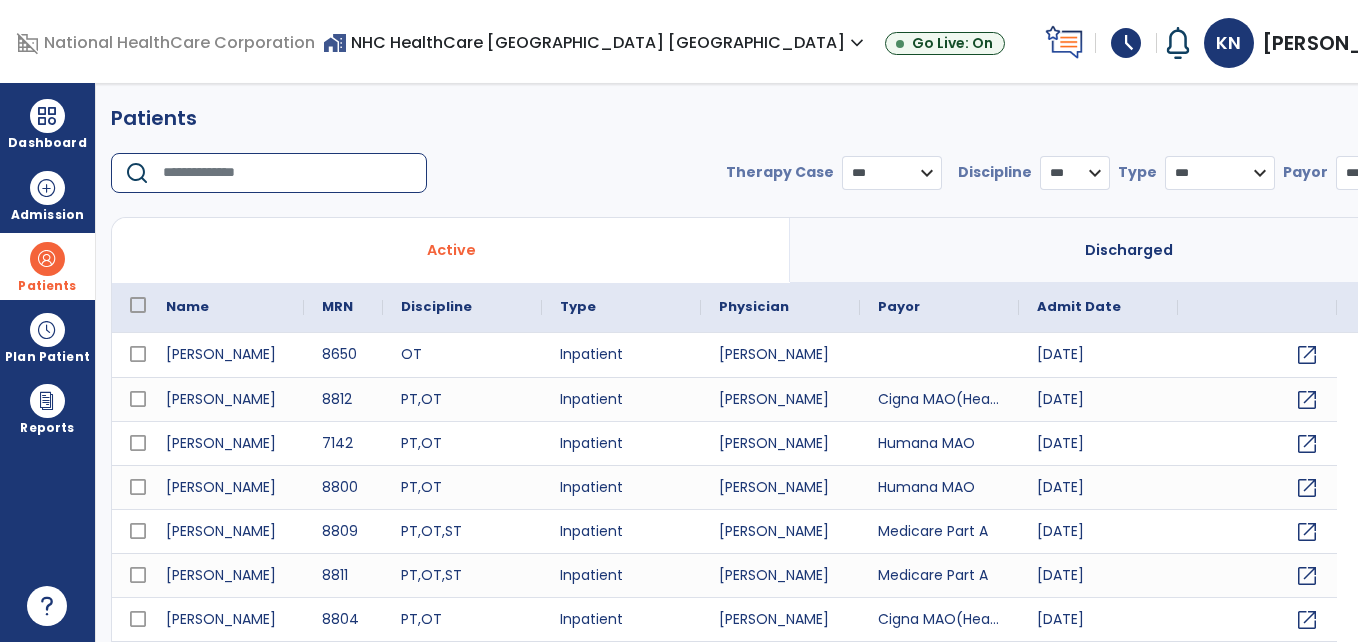 click at bounding box center [288, 173] 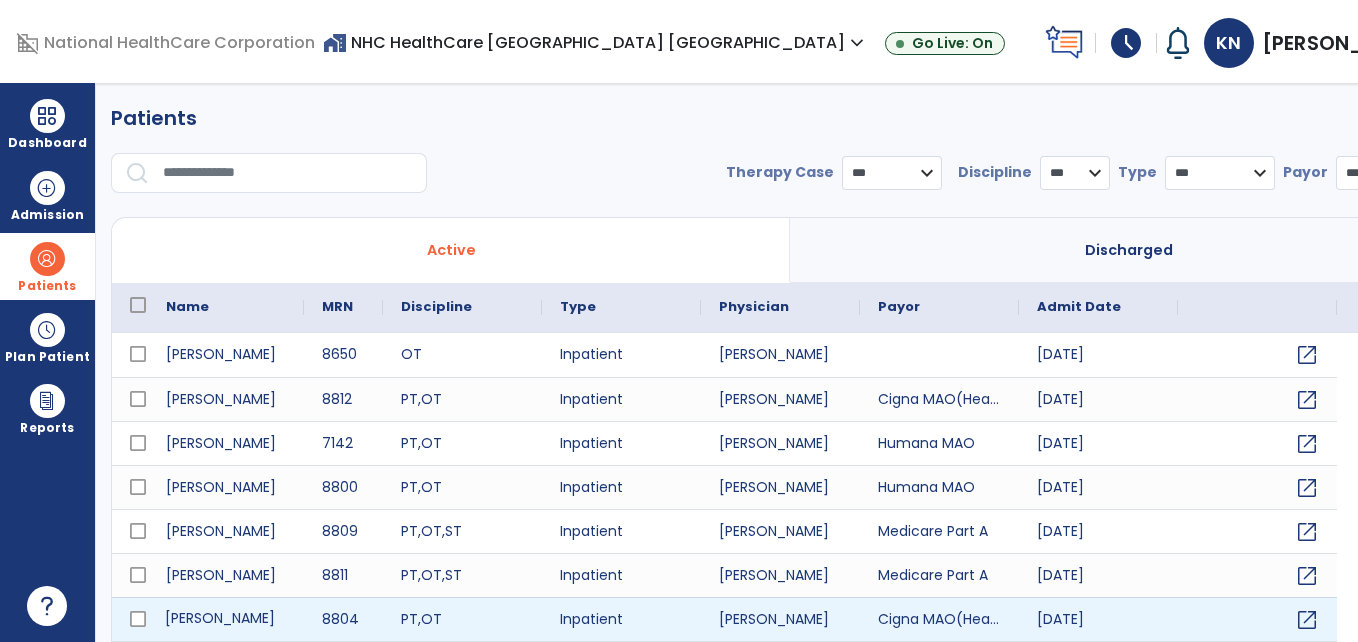 click on "[PERSON_NAME]" at bounding box center [226, 619] 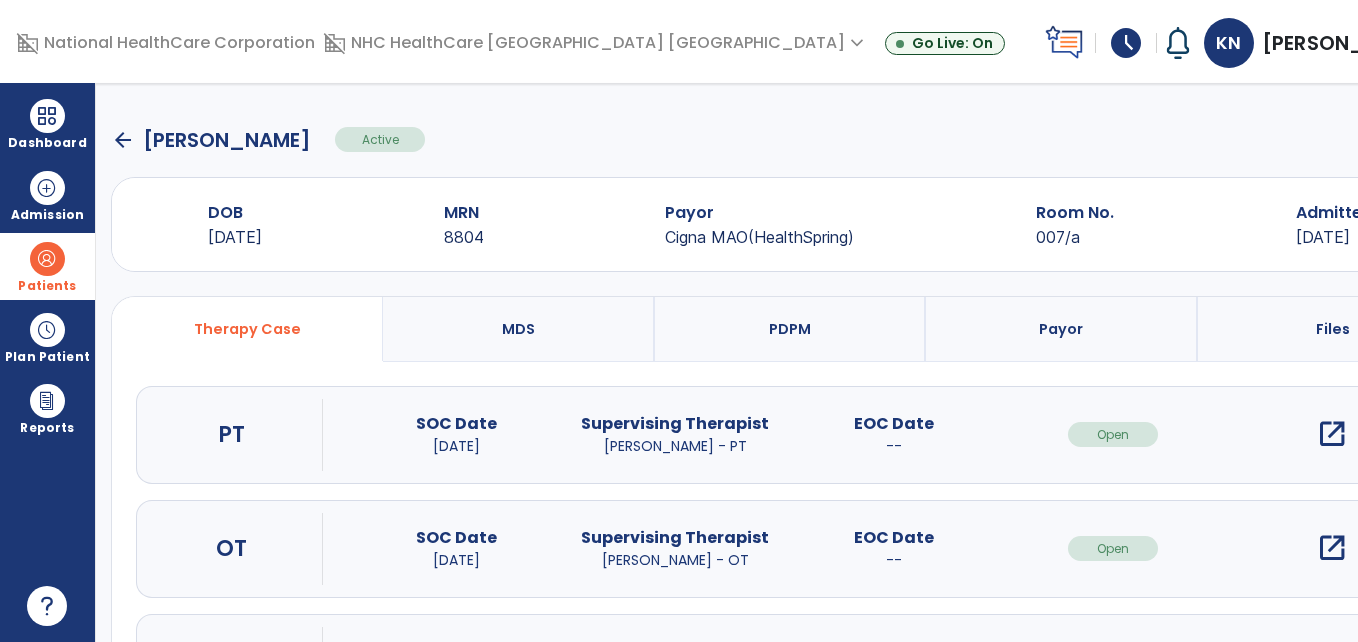 click on "open_in_new" at bounding box center (1332, 548) 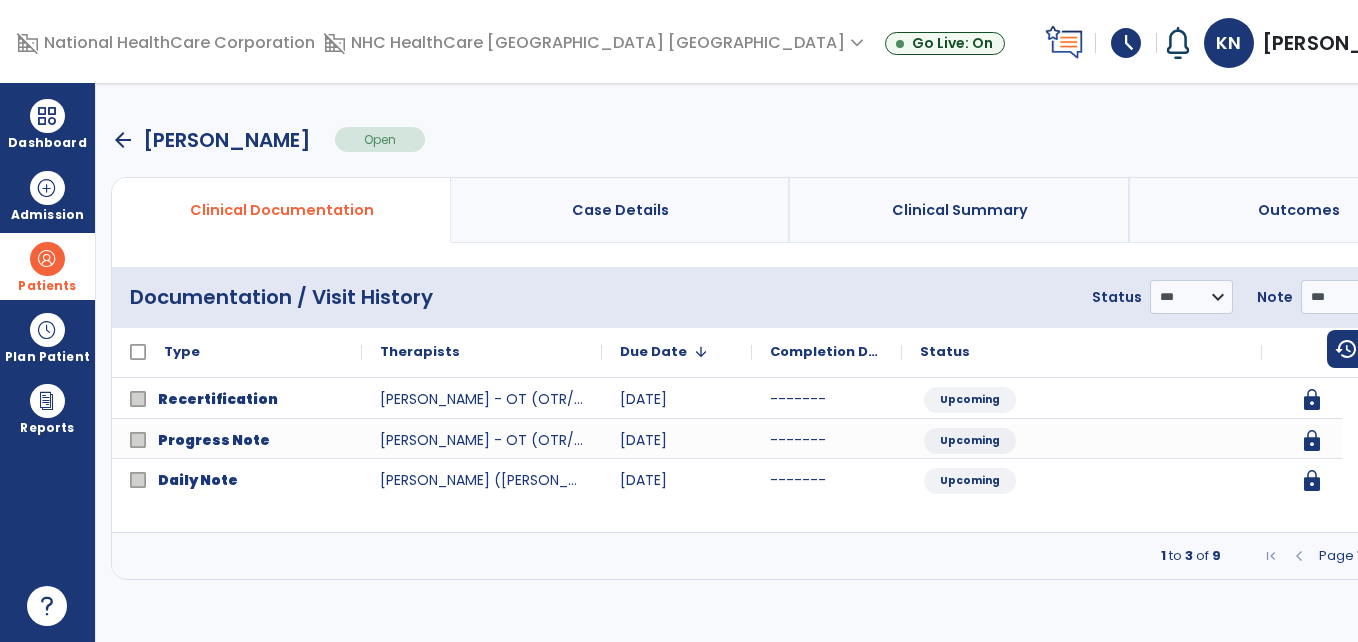 click at bounding box center (1409, 556) 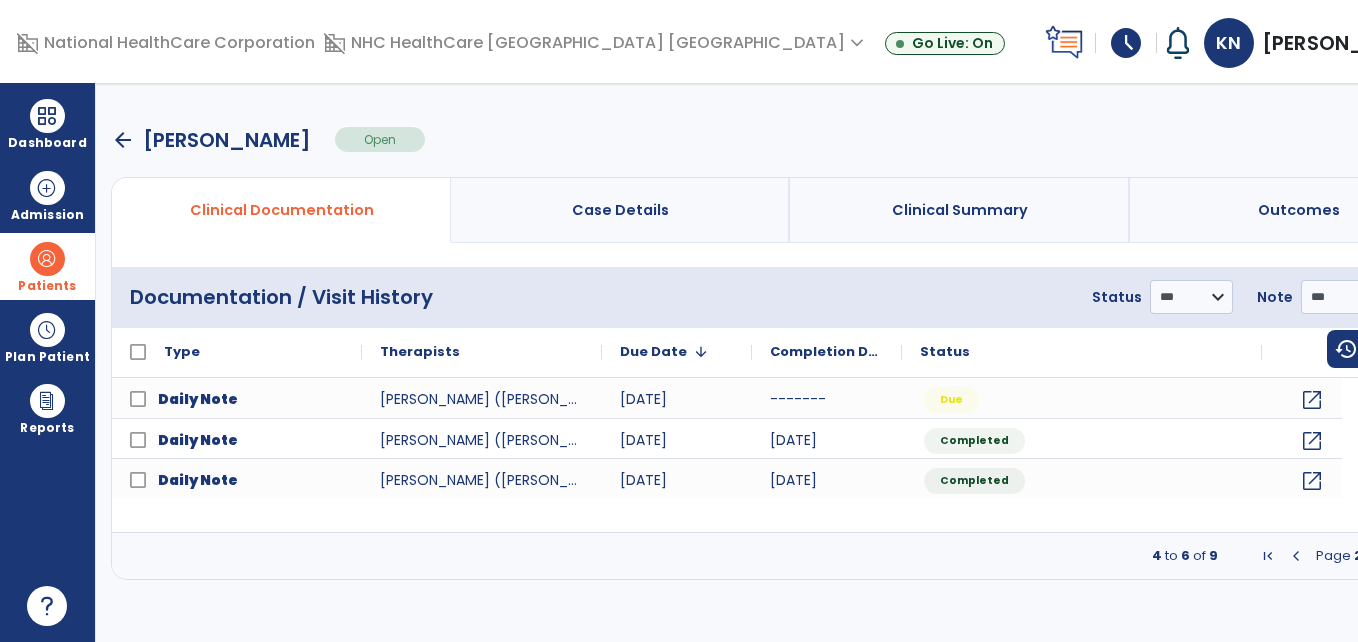 click at bounding box center (1409, 556) 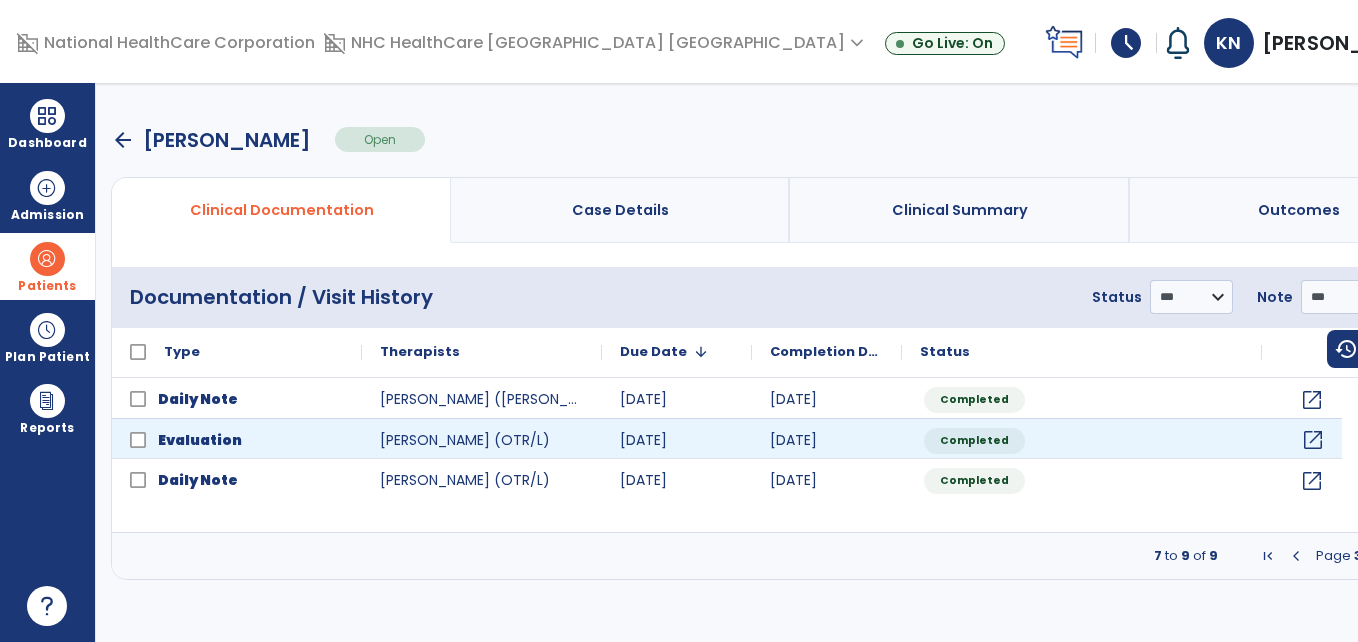 click on "open_in_new" 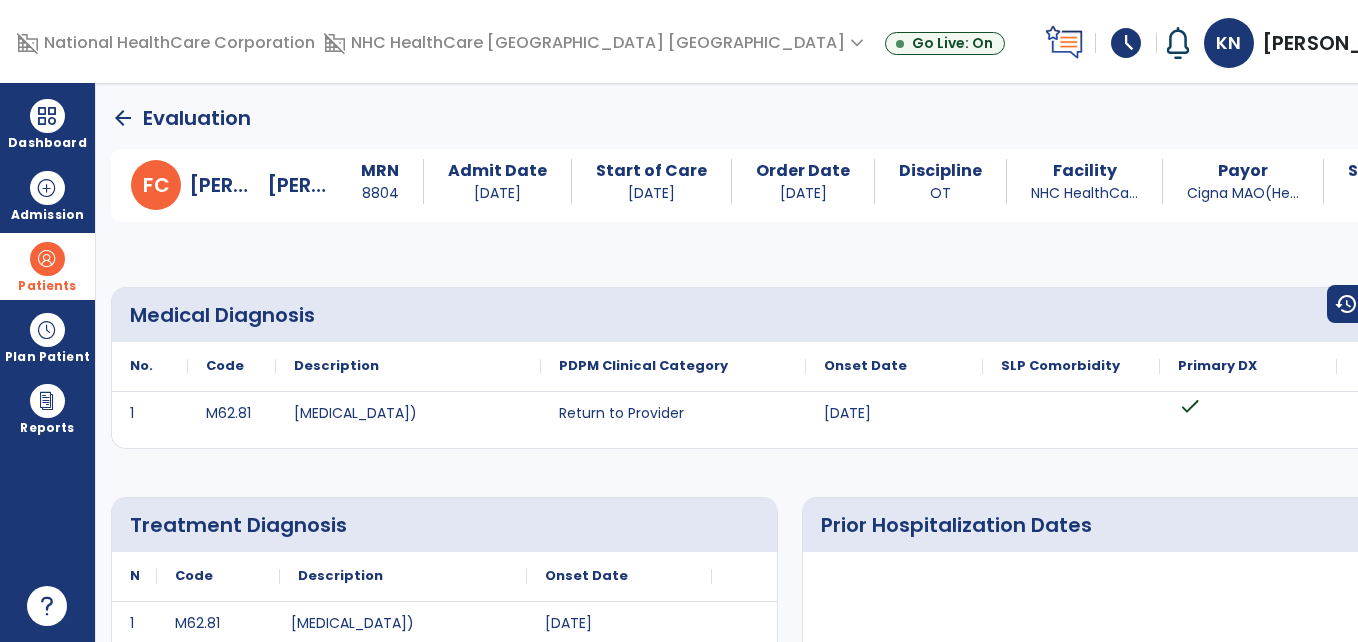 click on "arrow_back" 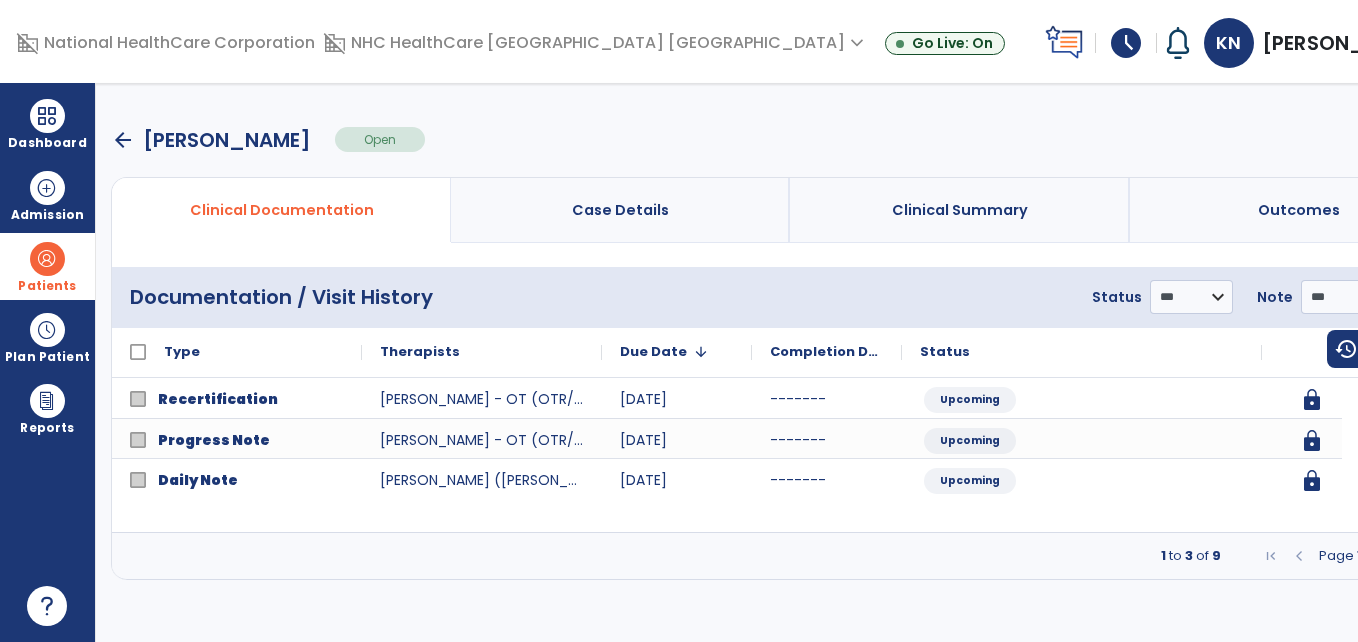 click at bounding box center [1409, 556] 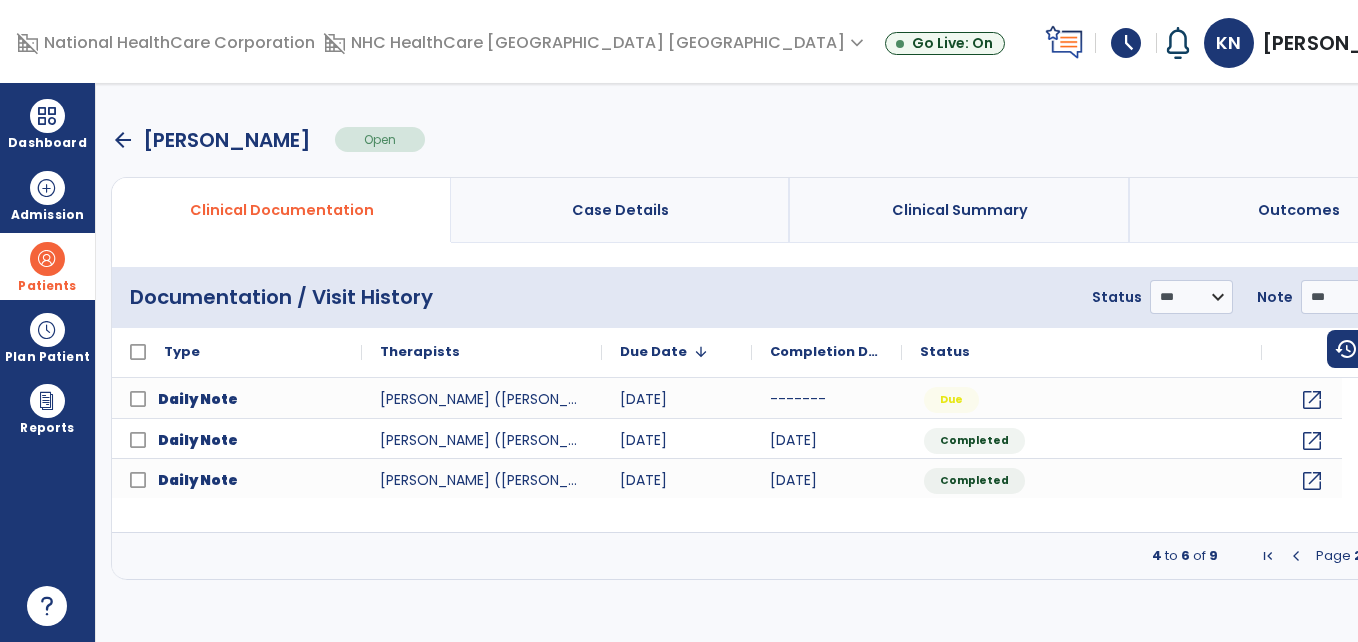 click at bounding box center (1409, 556) 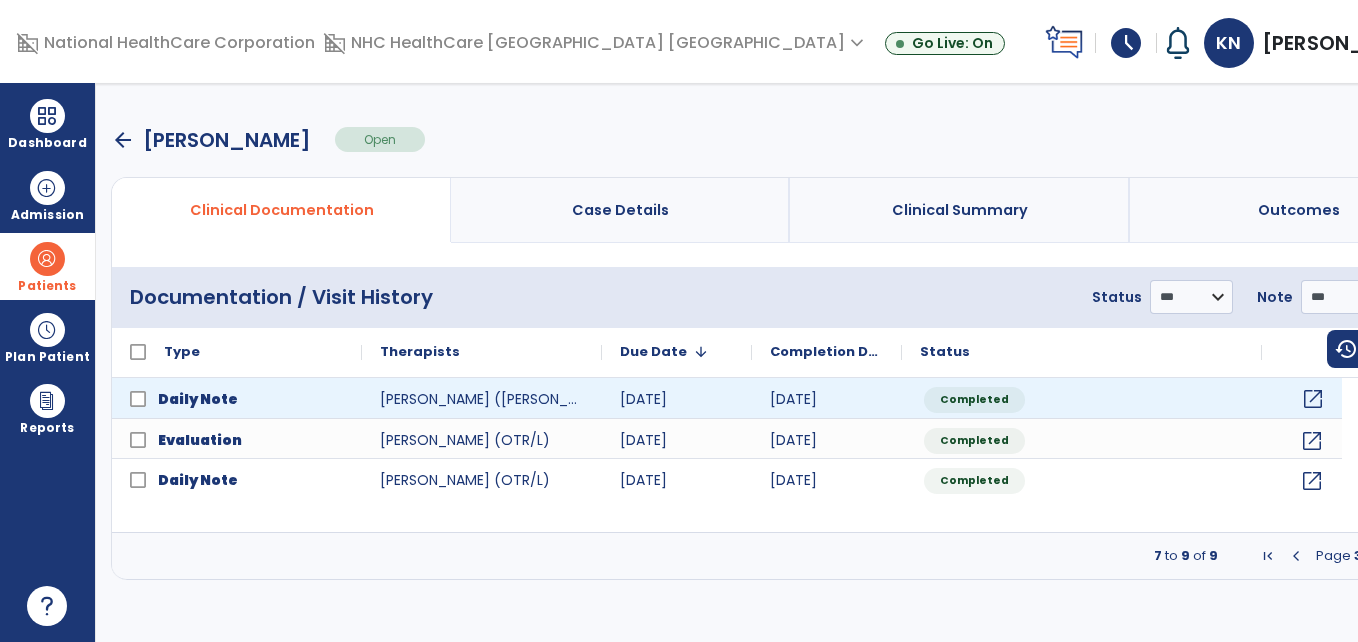 click on "open_in_new" 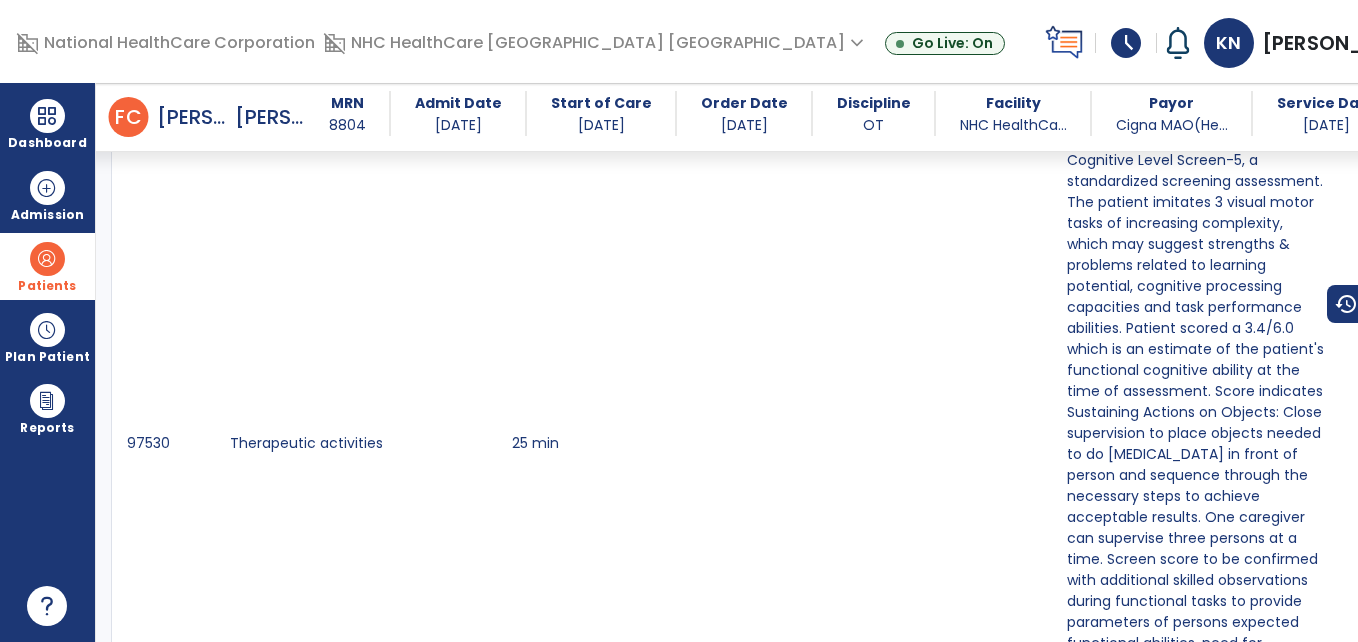 scroll, scrollTop: 1061, scrollLeft: 0, axis: vertical 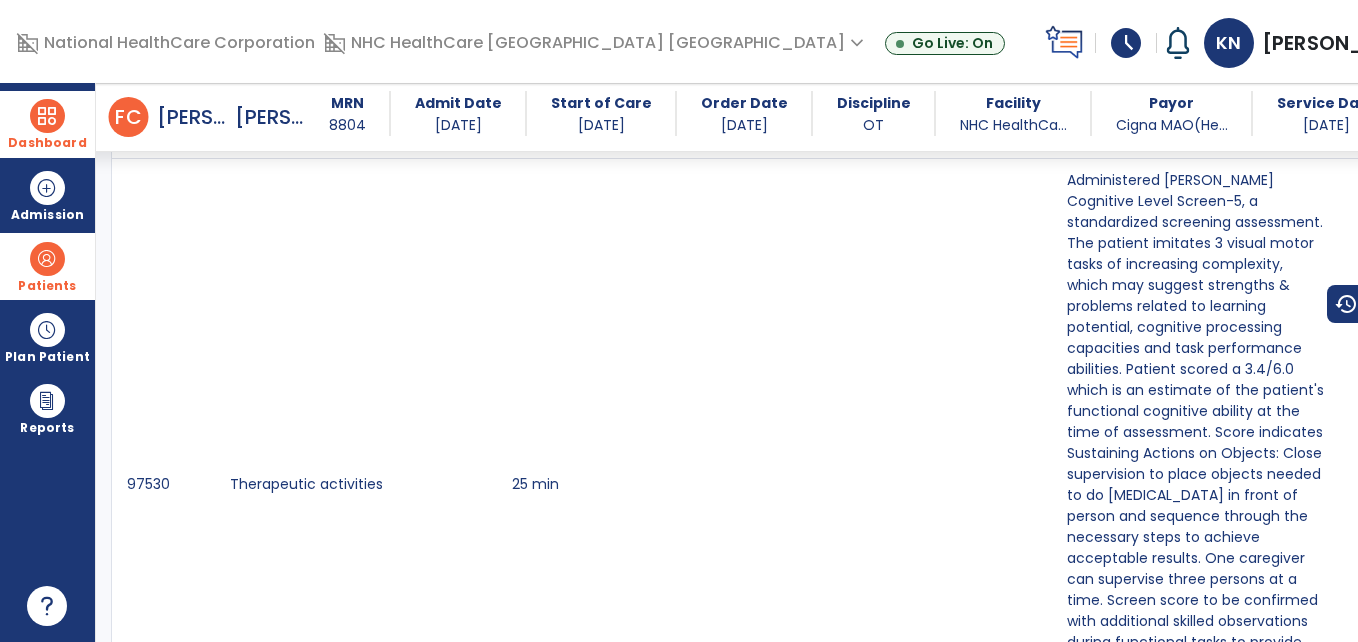 click at bounding box center (47, 116) 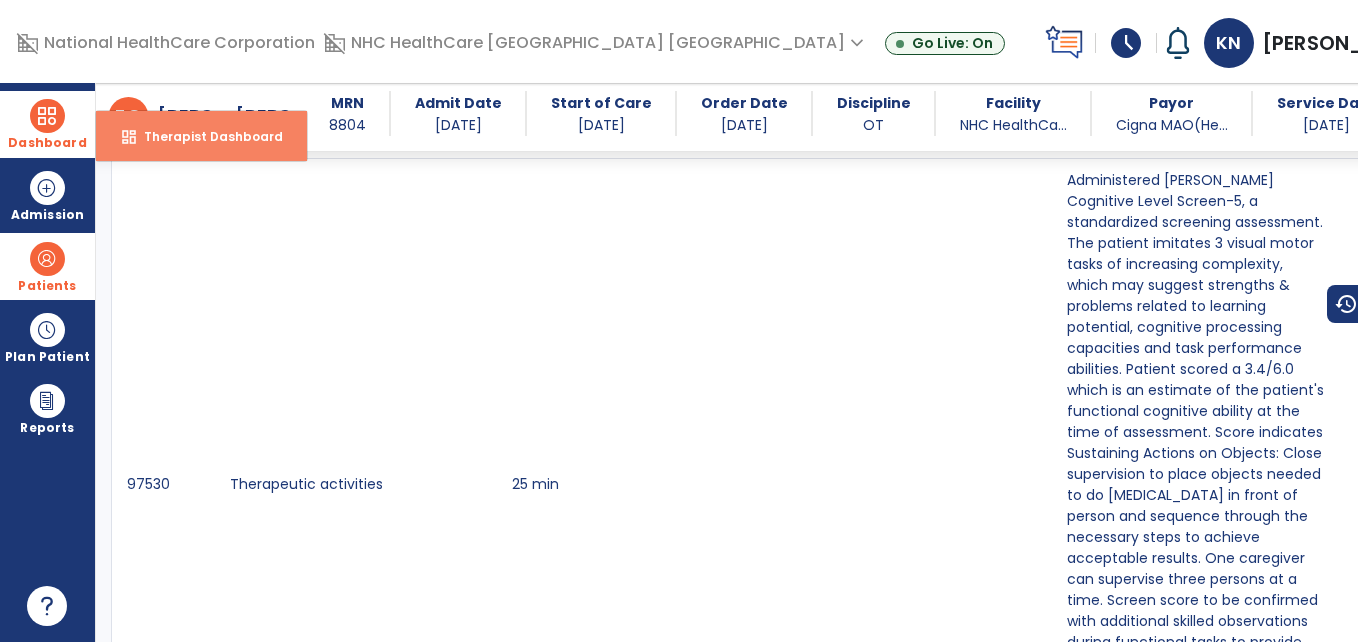 click on "Therapist Dashboard" at bounding box center (205, 136) 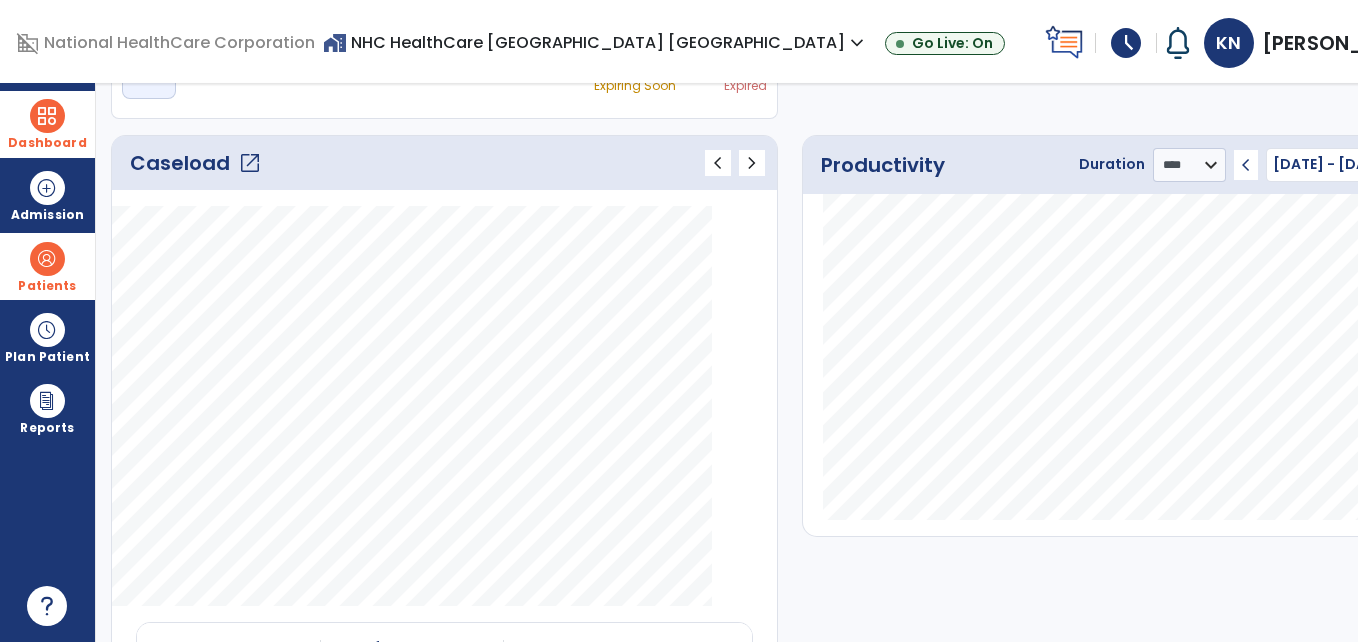 scroll, scrollTop: 0, scrollLeft: 0, axis: both 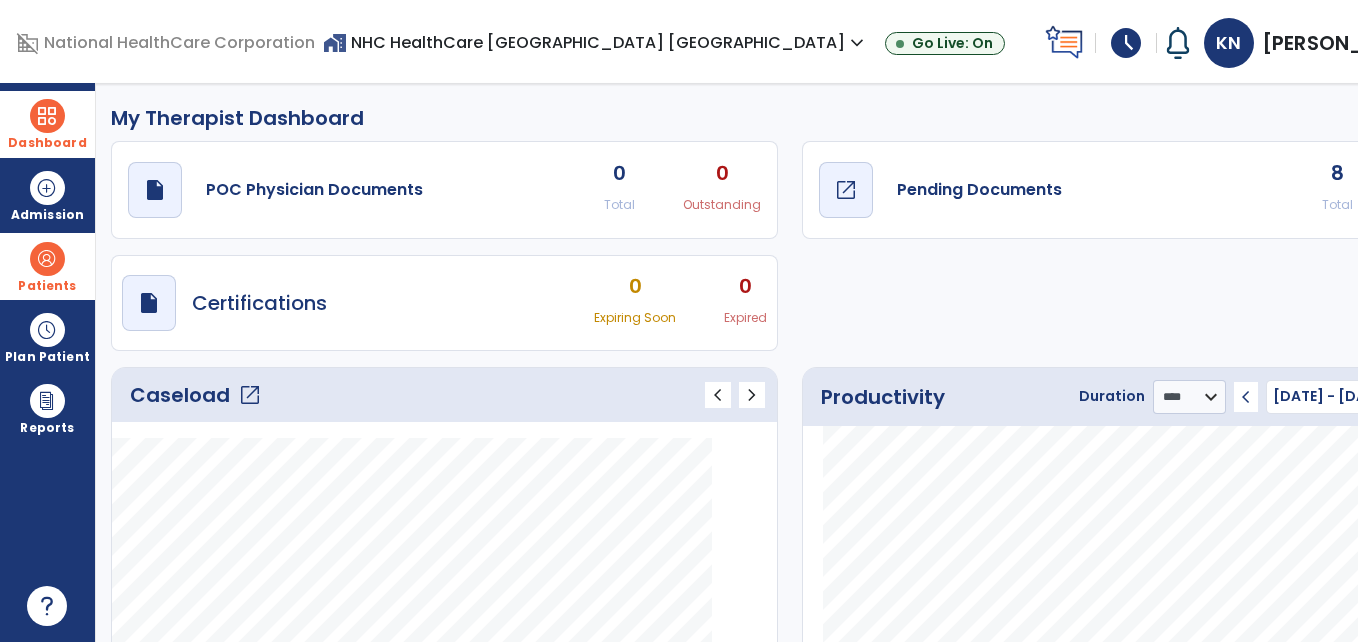 click on "Pending Documents" 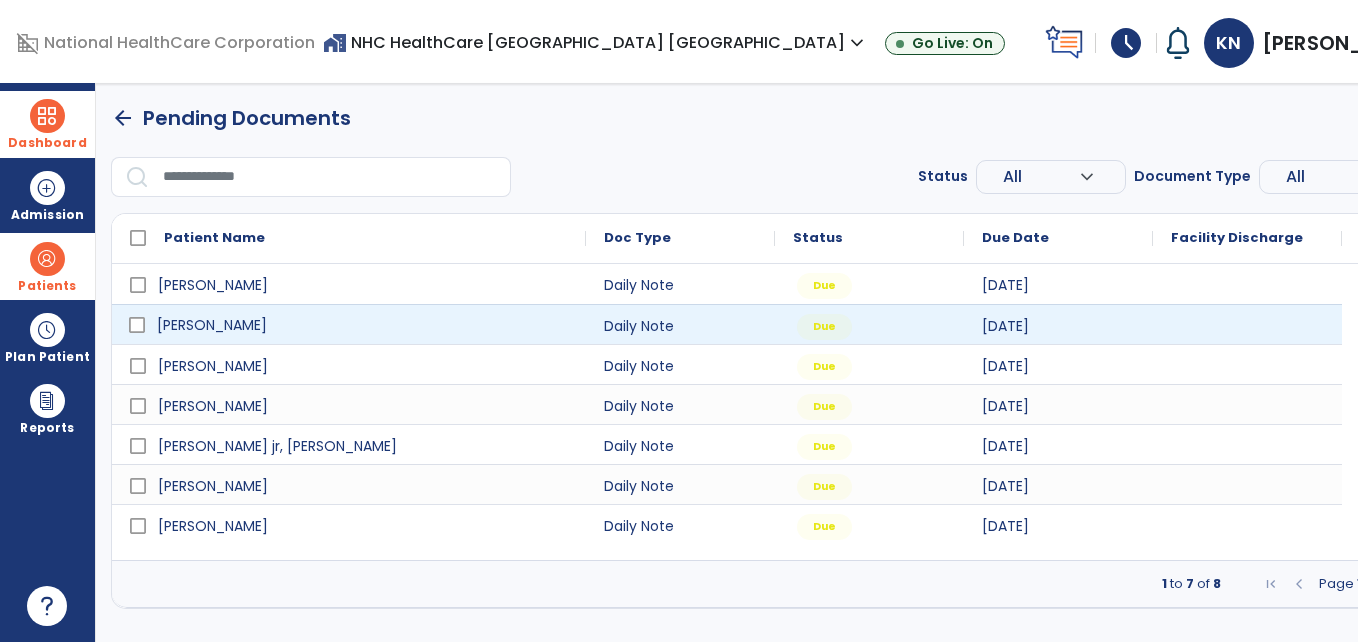 click on "[PERSON_NAME]" at bounding box center [363, 325] 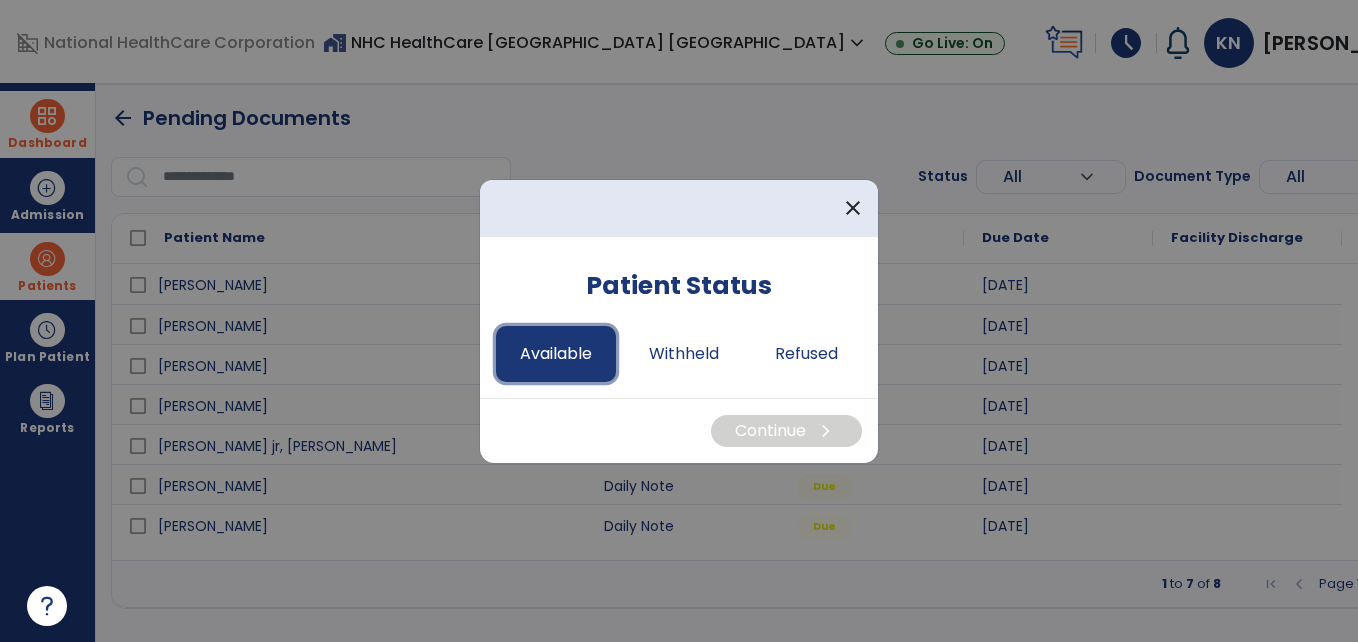 click on "Available" at bounding box center (556, 354) 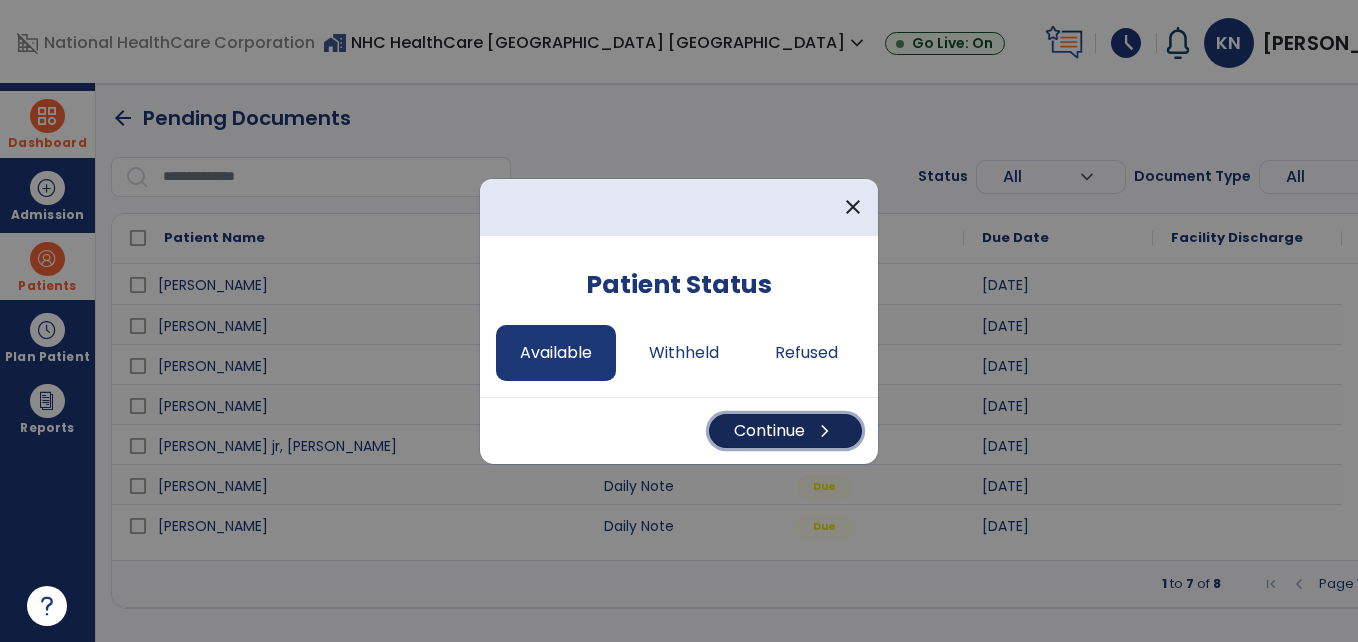 click on "Continue   chevron_right" at bounding box center (785, 431) 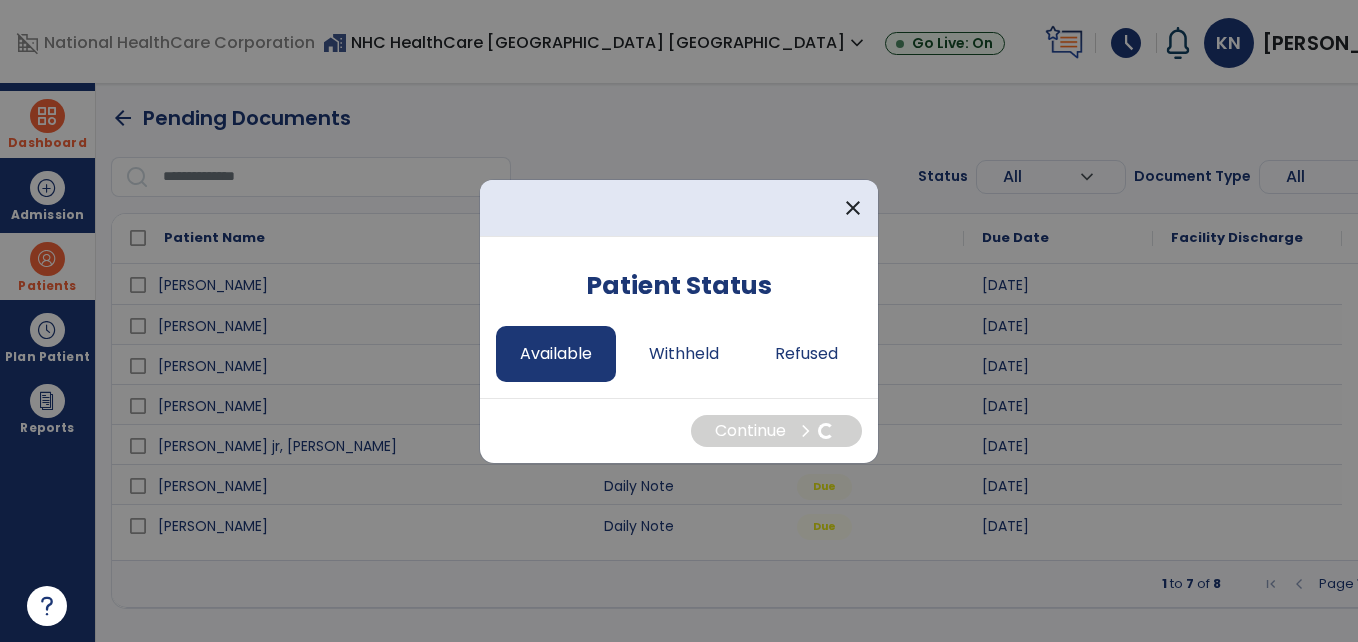 select on "*" 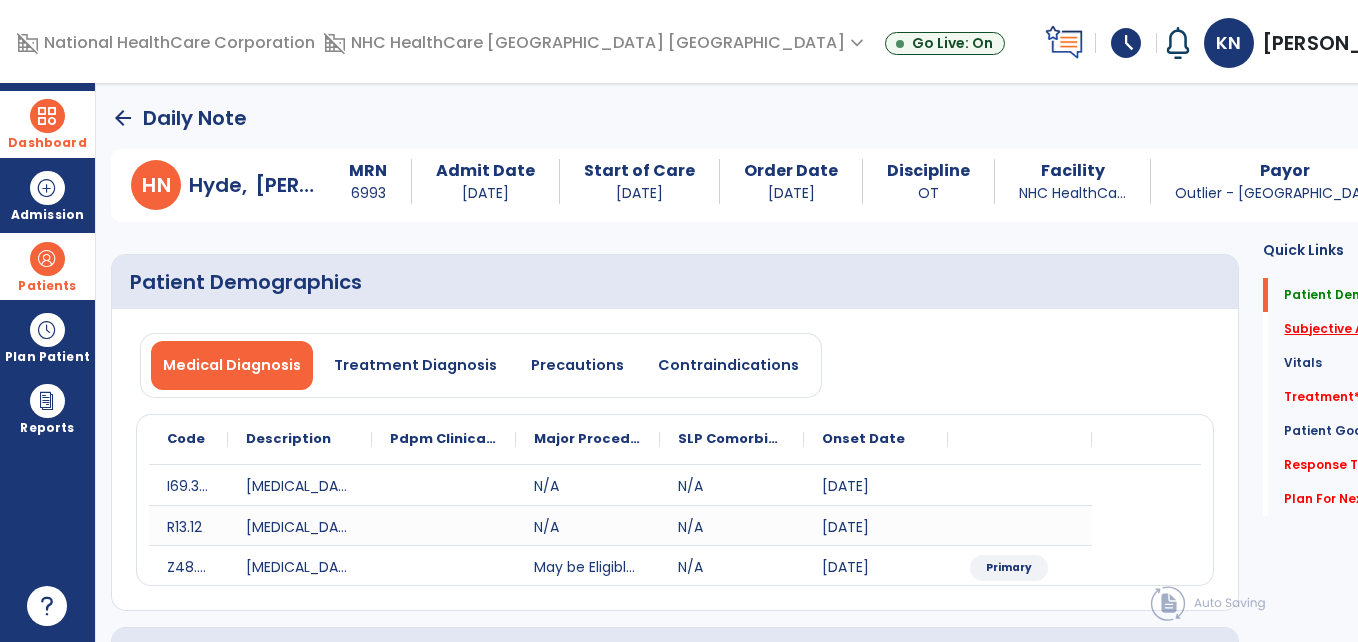 click on "Subjective Assessment   *" 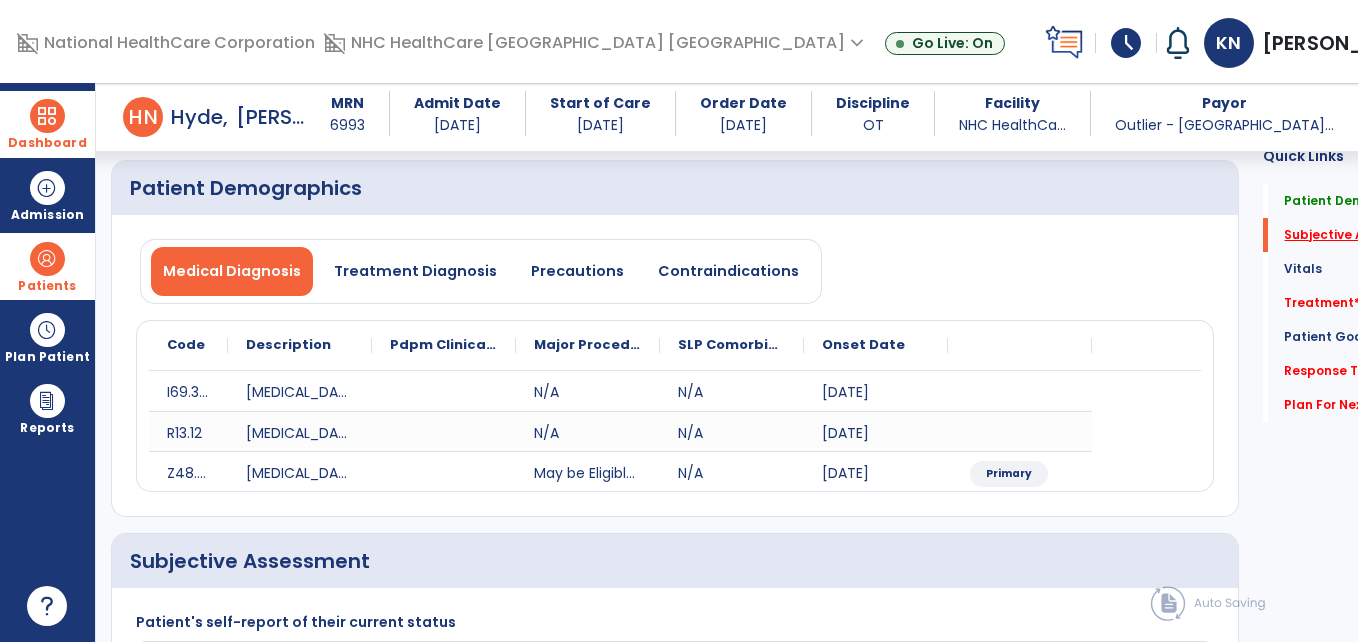 scroll, scrollTop: 406, scrollLeft: 0, axis: vertical 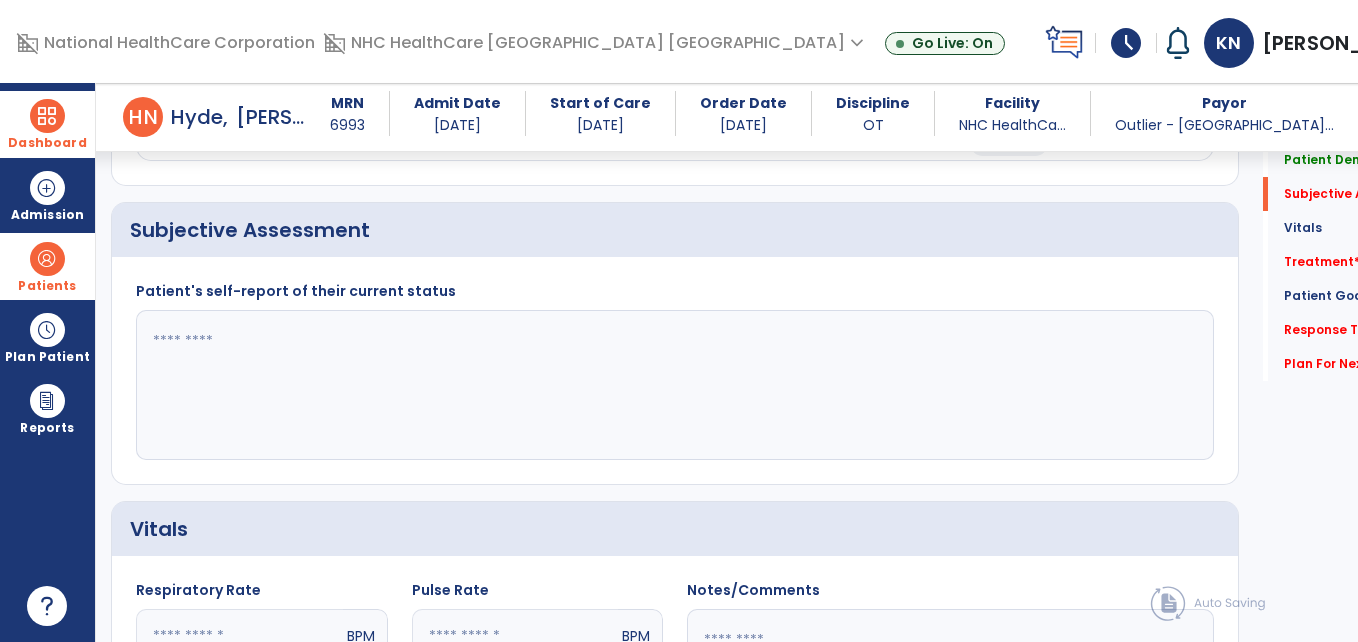 click 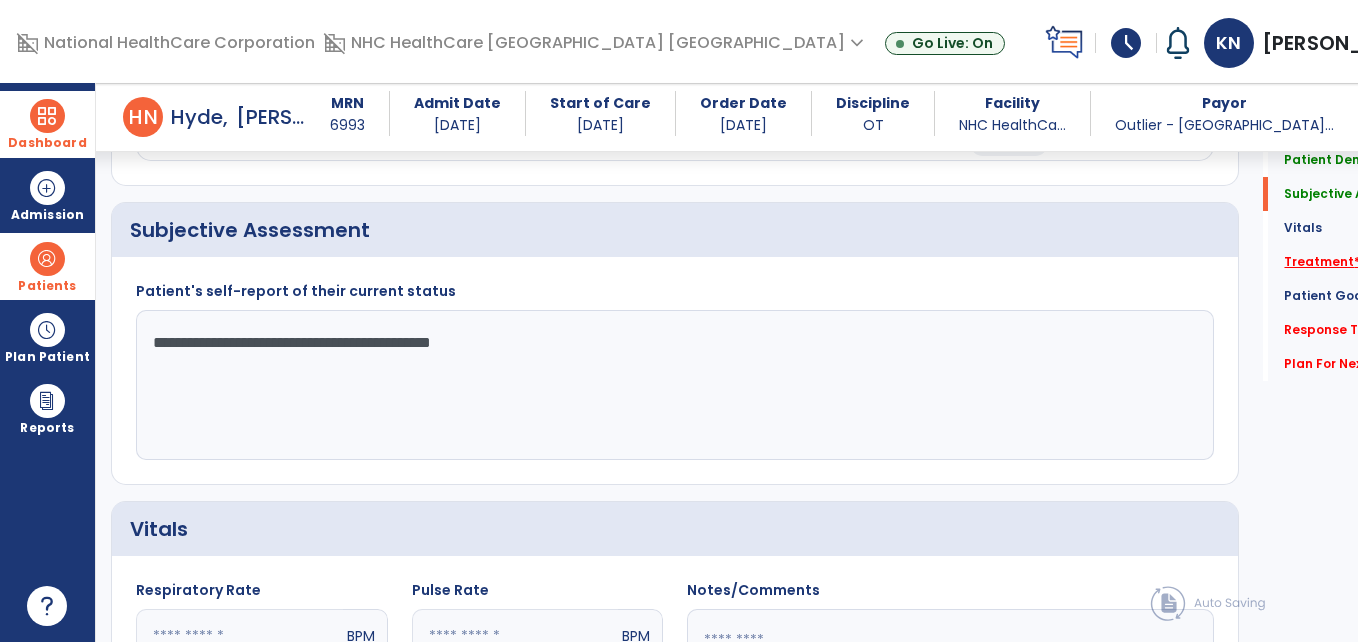 type on "**********" 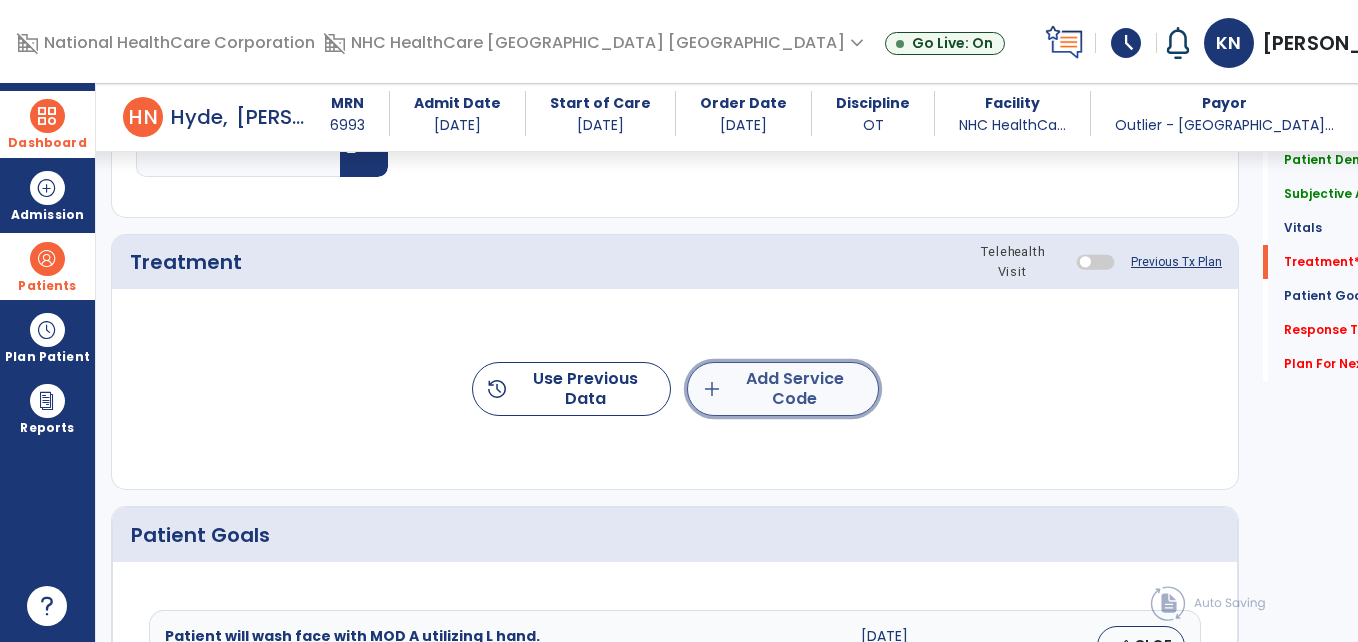 click on "add  Add Service Code" 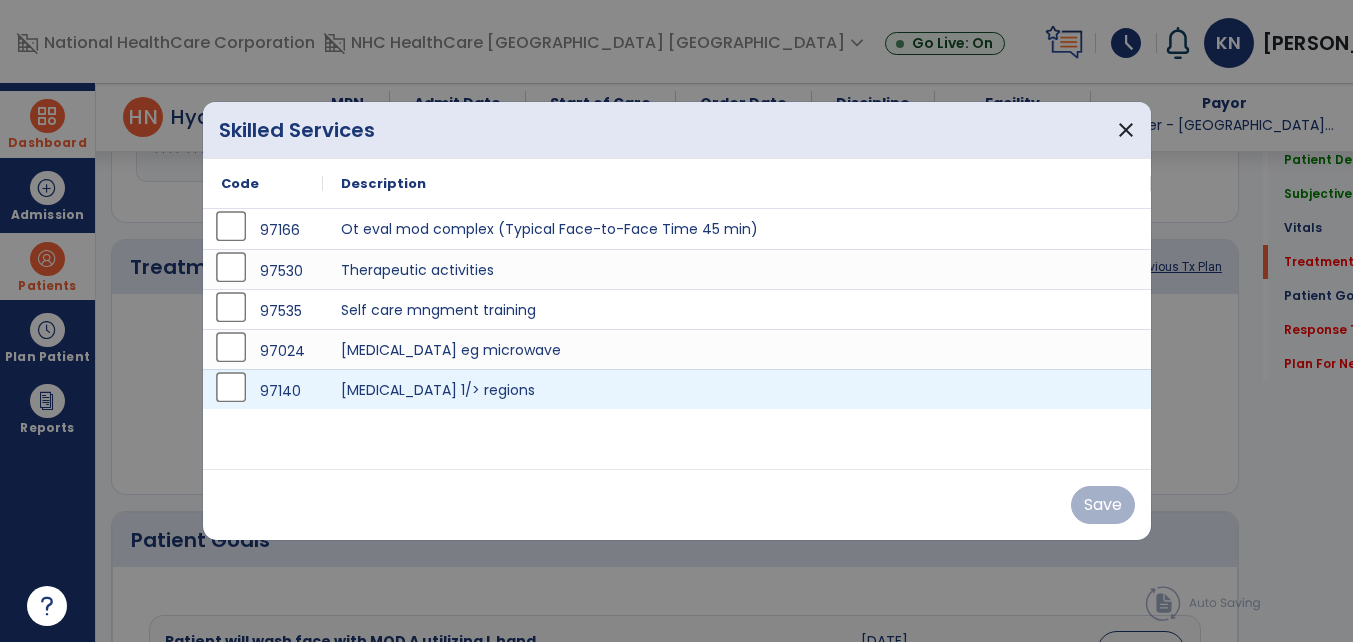 scroll, scrollTop: 1095, scrollLeft: 0, axis: vertical 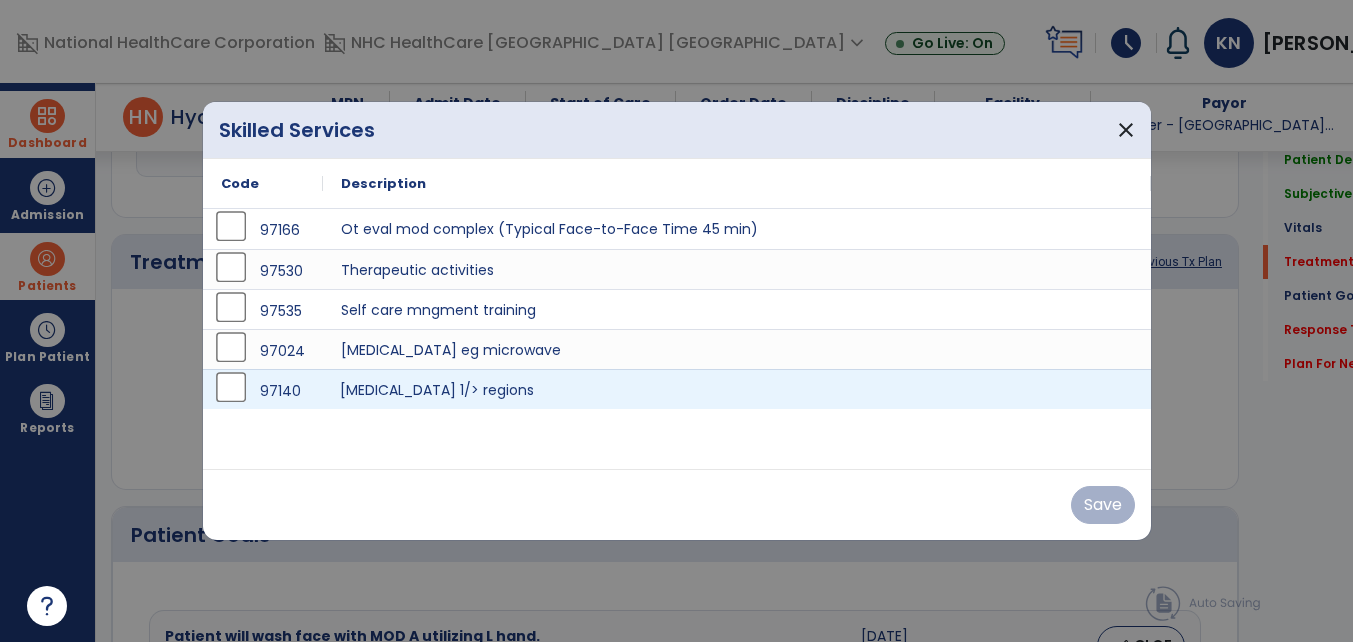 click on "[MEDICAL_DATA] 1/> regions" at bounding box center [737, 389] 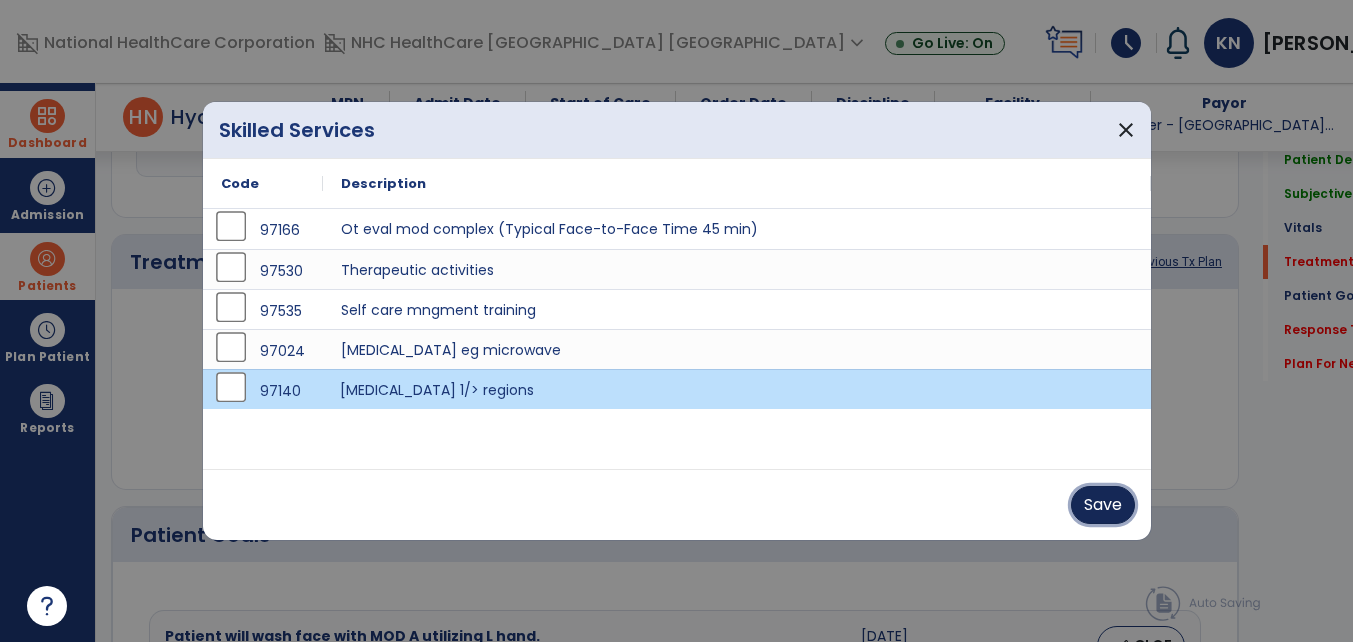click on "Save" at bounding box center [1103, 505] 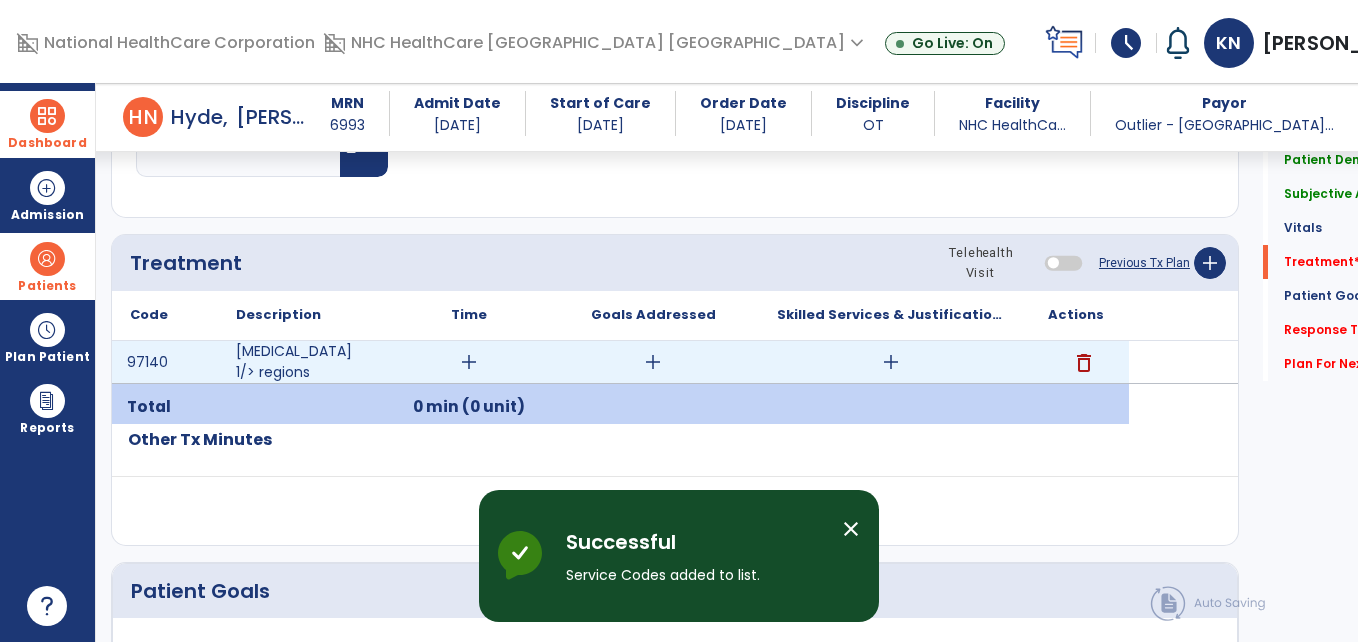 click on "add" at bounding box center (469, 362) 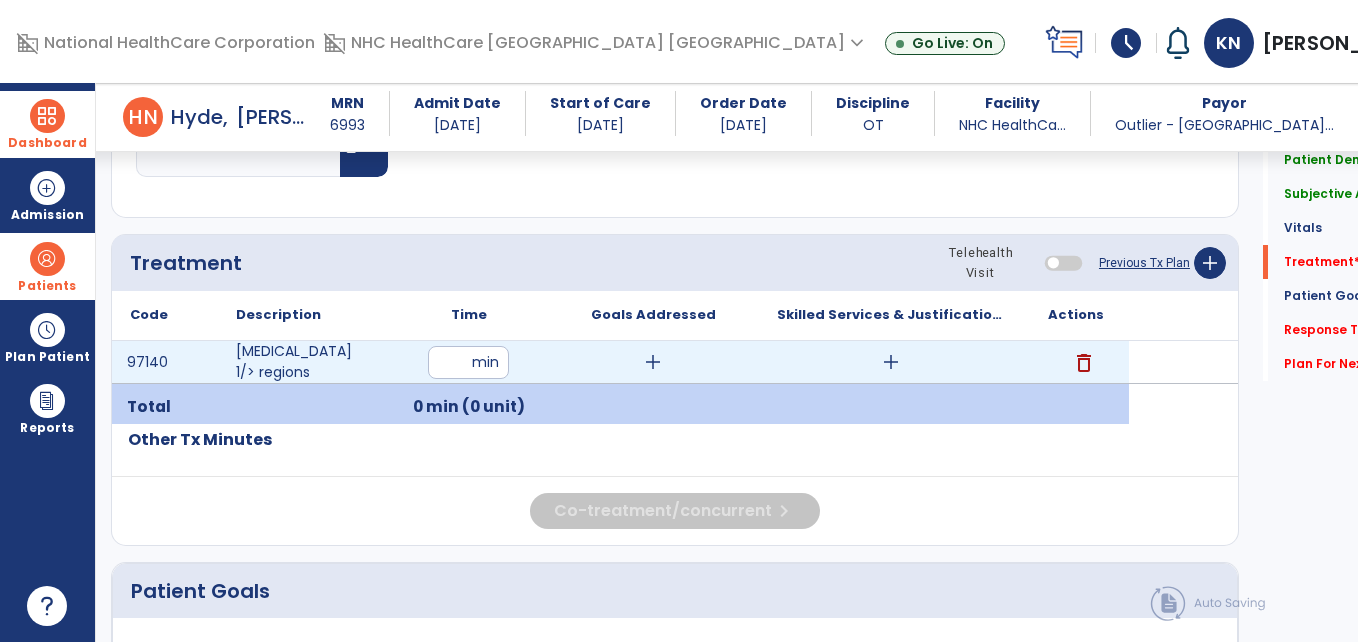 type on "**" 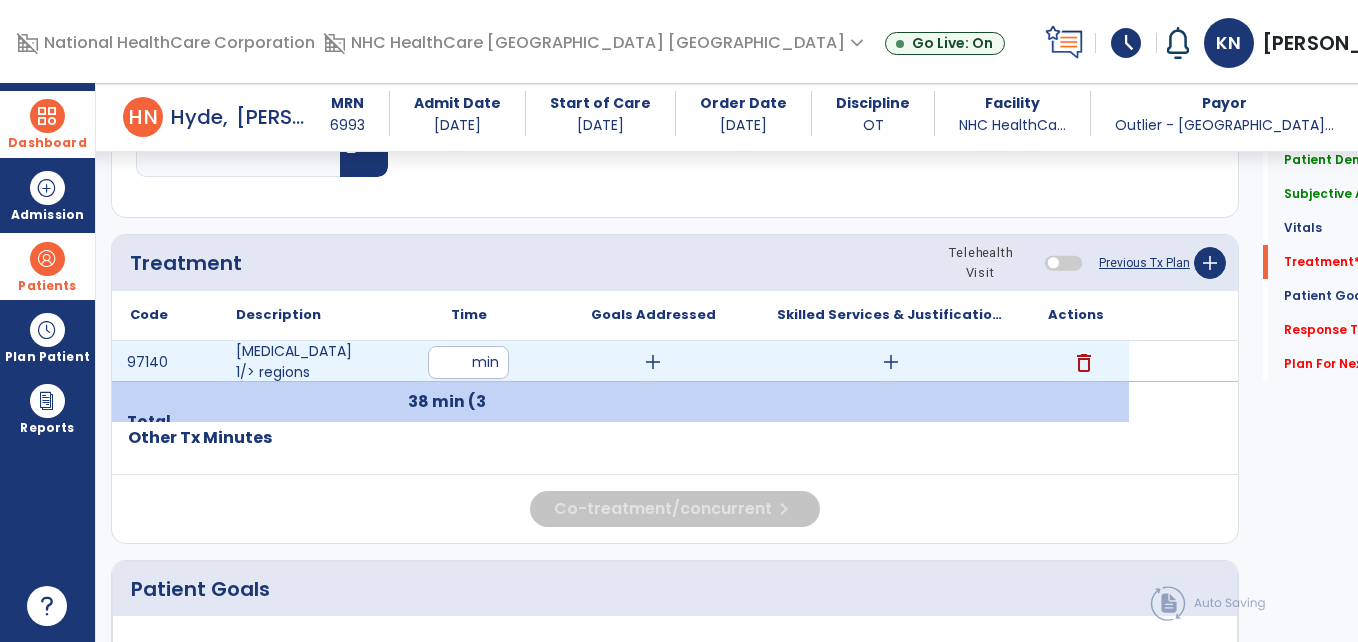 click on "add" at bounding box center (653, 362) 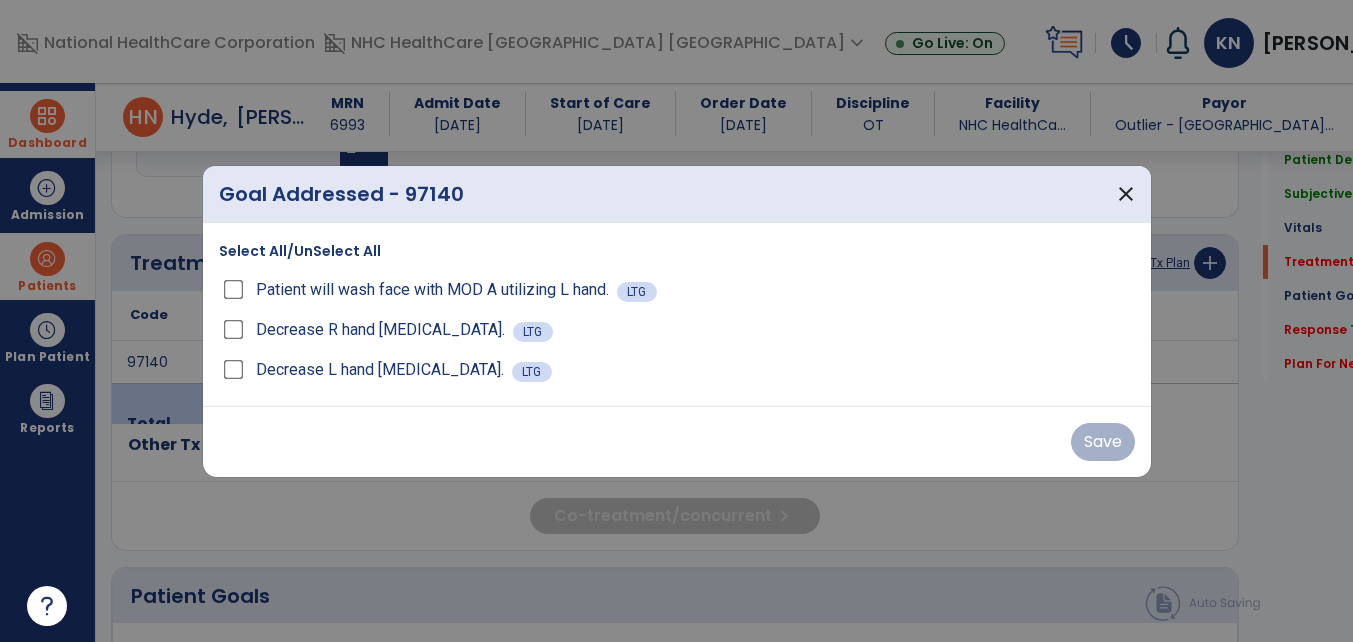 scroll, scrollTop: 1095, scrollLeft: 0, axis: vertical 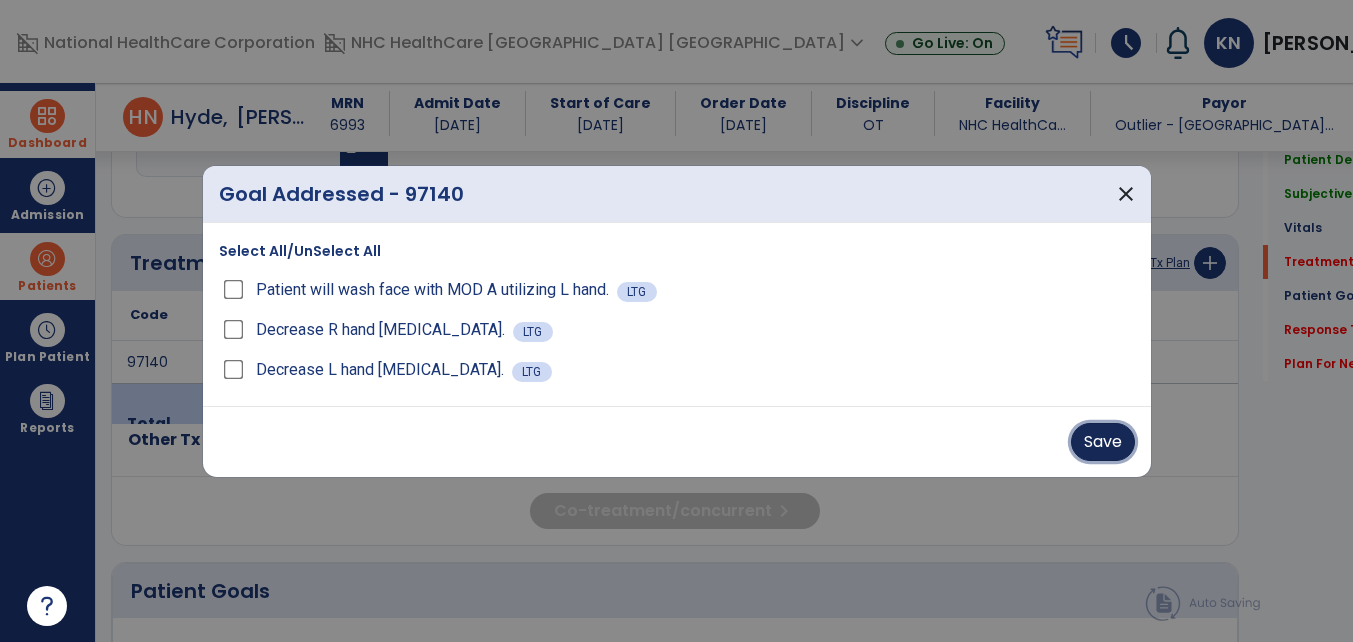 click on "Save" at bounding box center (1103, 442) 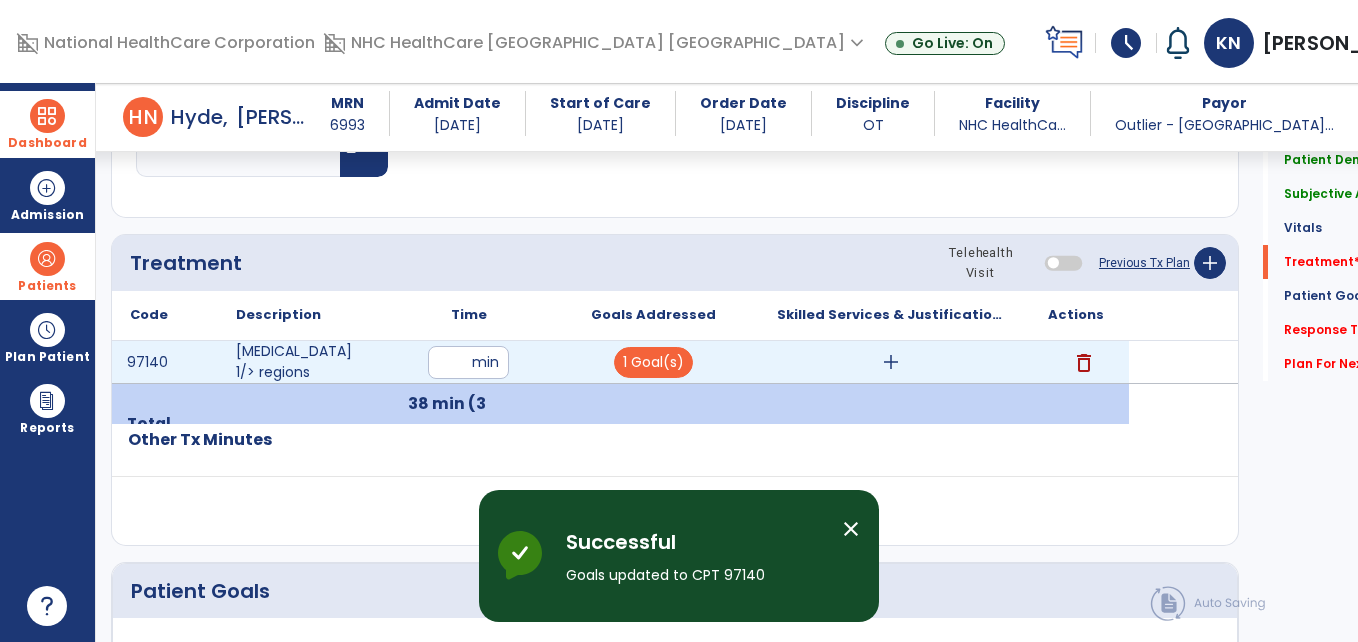 click on "add" at bounding box center [891, 362] 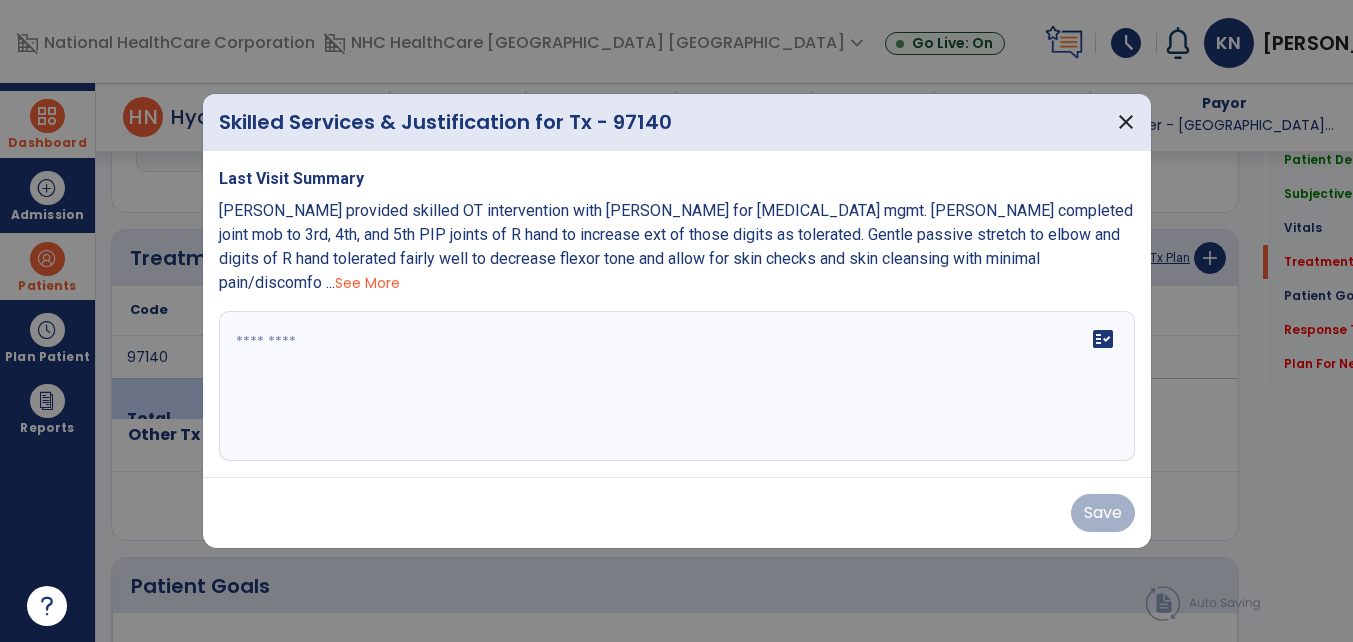 scroll, scrollTop: 1095, scrollLeft: 0, axis: vertical 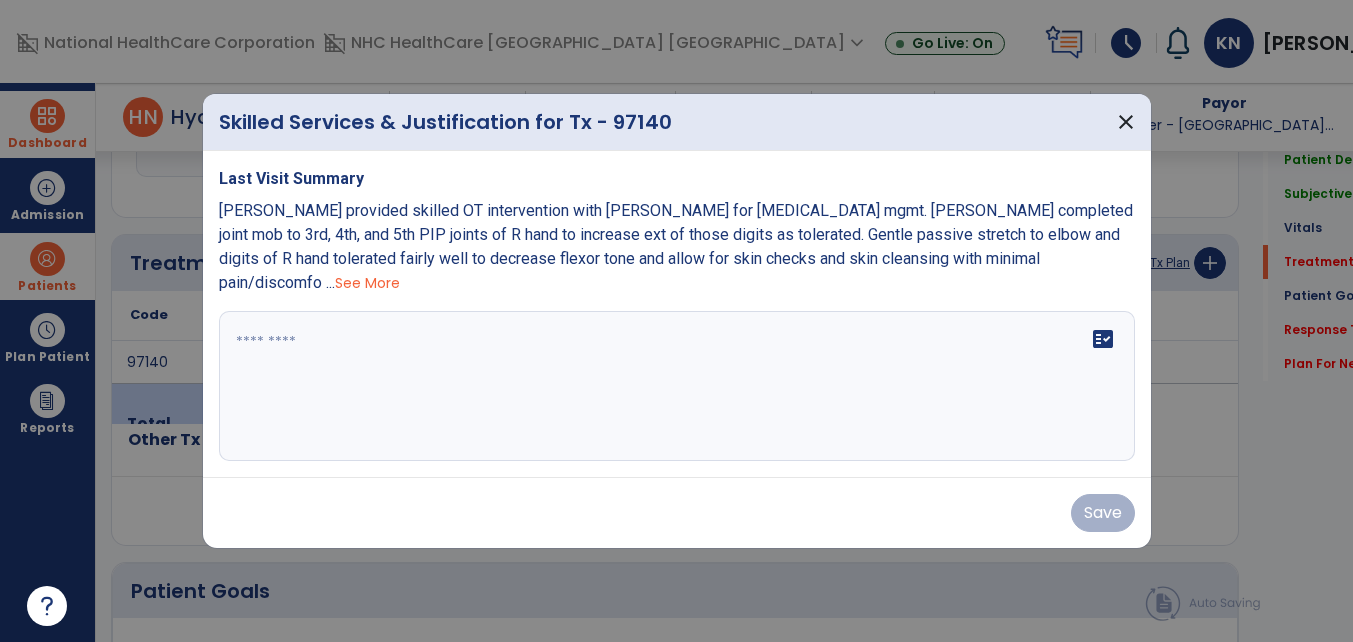 click on "fact_check" at bounding box center [677, 386] 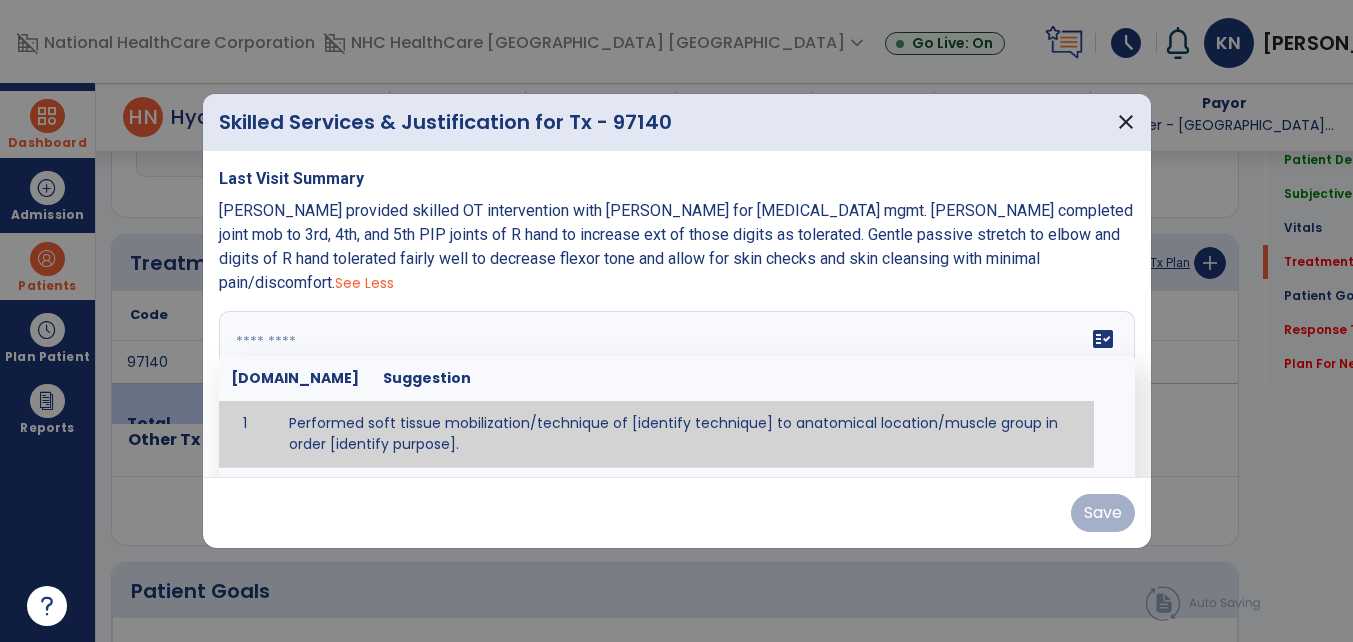 click on "fact_check  [DOMAIN_NAME] Suggestion 1 Performed soft tissue mobilization/technique of [identify technique] to anatomical location/muscle group in order [identify purpose]. 2 Performed [anterior glide, posterior glide, inferior glide, distraction, caudal glide, [MEDICAL_DATA] of [grade I, II, III, IV] to [identify joint] in order to [identify purpose] 3 Performed neuro-tension technique of [identify technique] to [identify nerve] in order to [identify purpose] 4 Instructed [patient/caregiver/spouse] in [identify technique] in order to [identify purpose]." at bounding box center [677, 386] 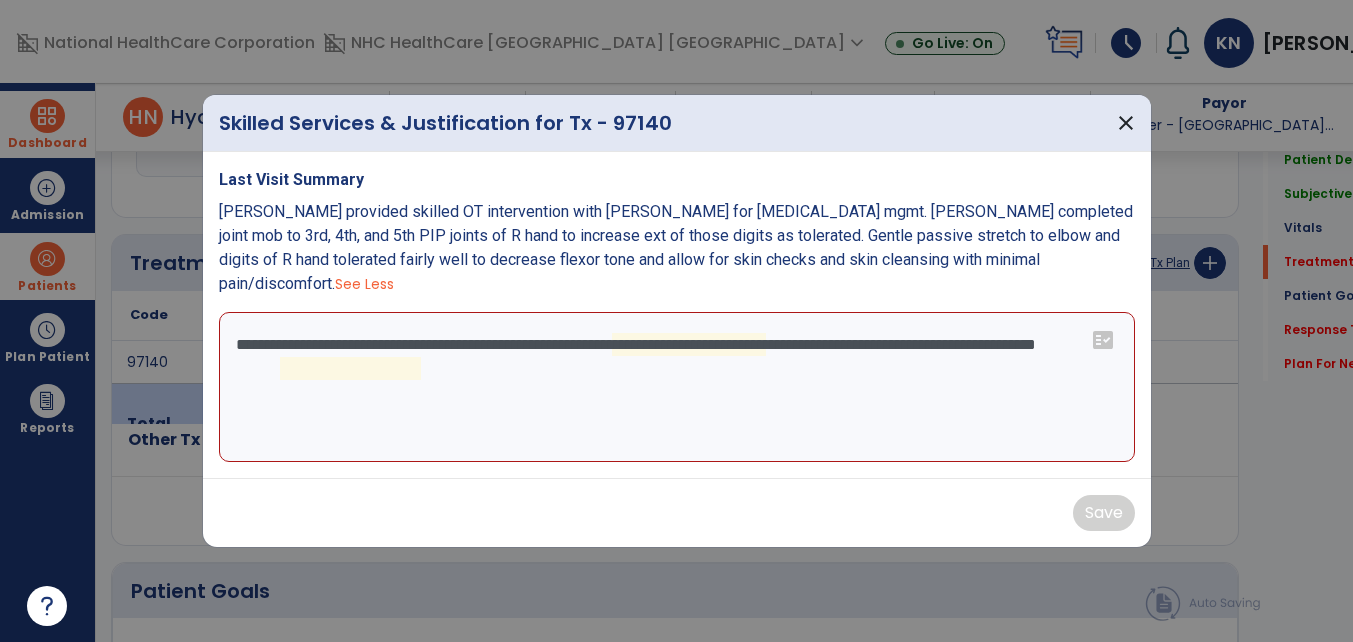 click on "**********" at bounding box center [677, 387] 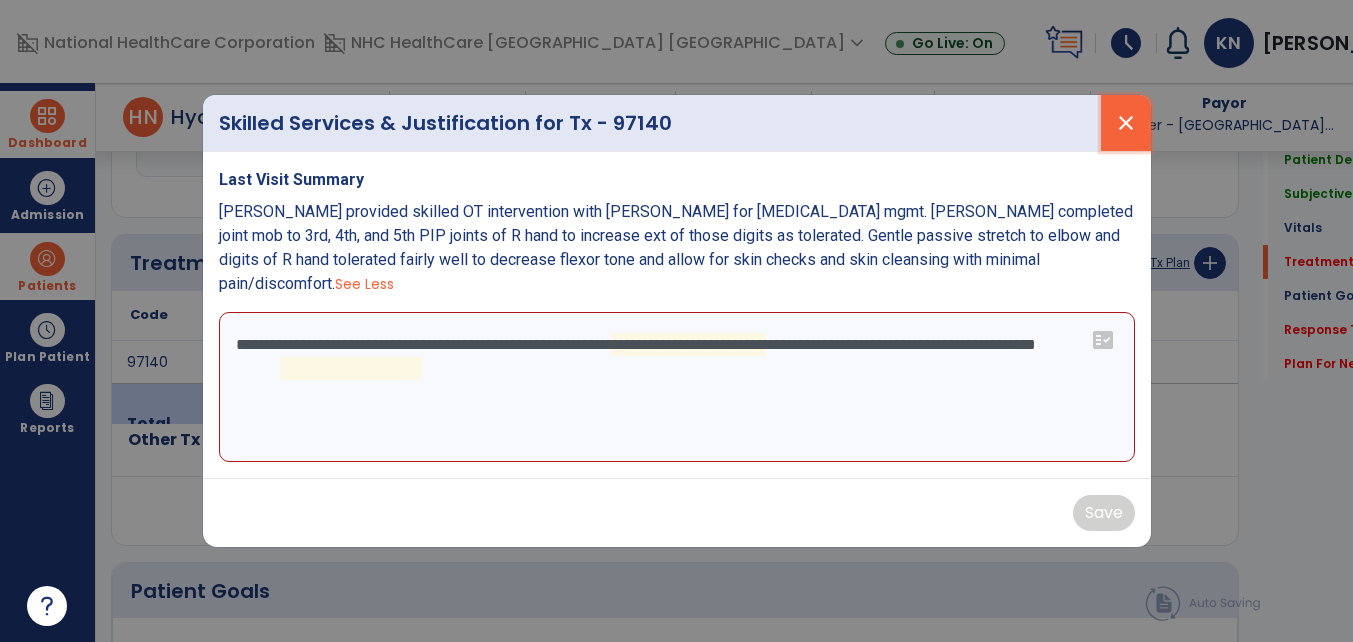 click on "close" at bounding box center (1126, 123) 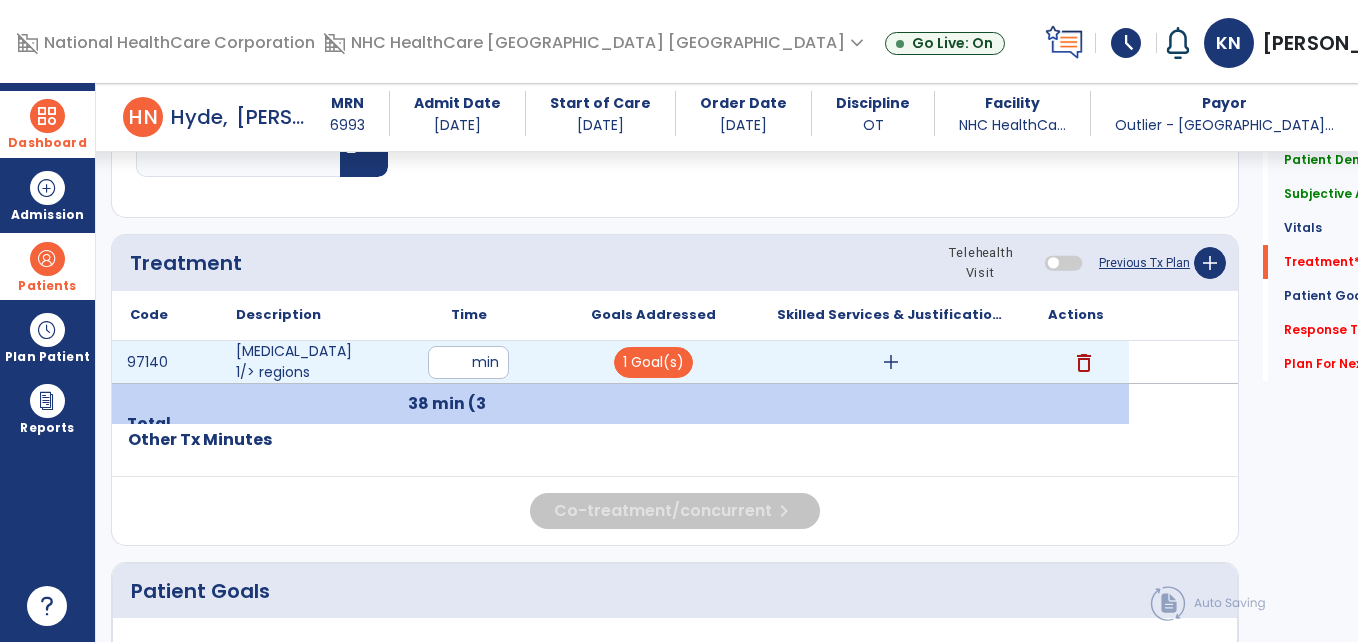 click on "add" at bounding box center (891, 362) 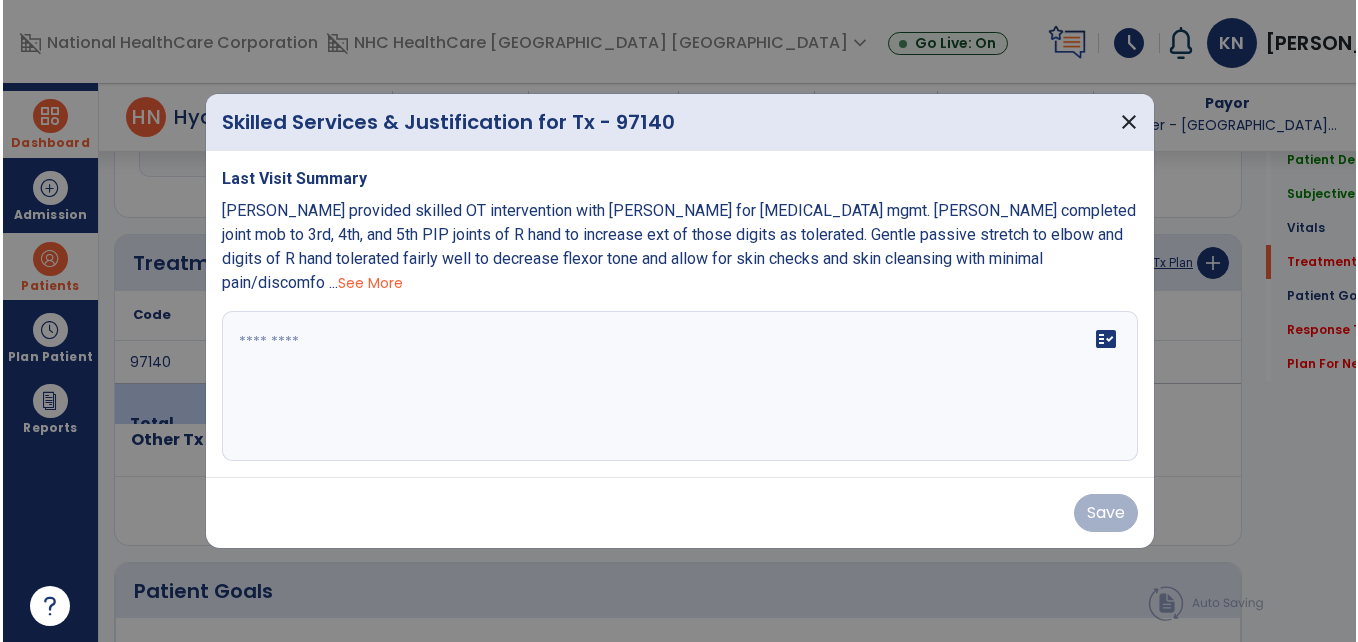 scroll, scrollTop: 1095, scrollLeft: 0, axis: vertical 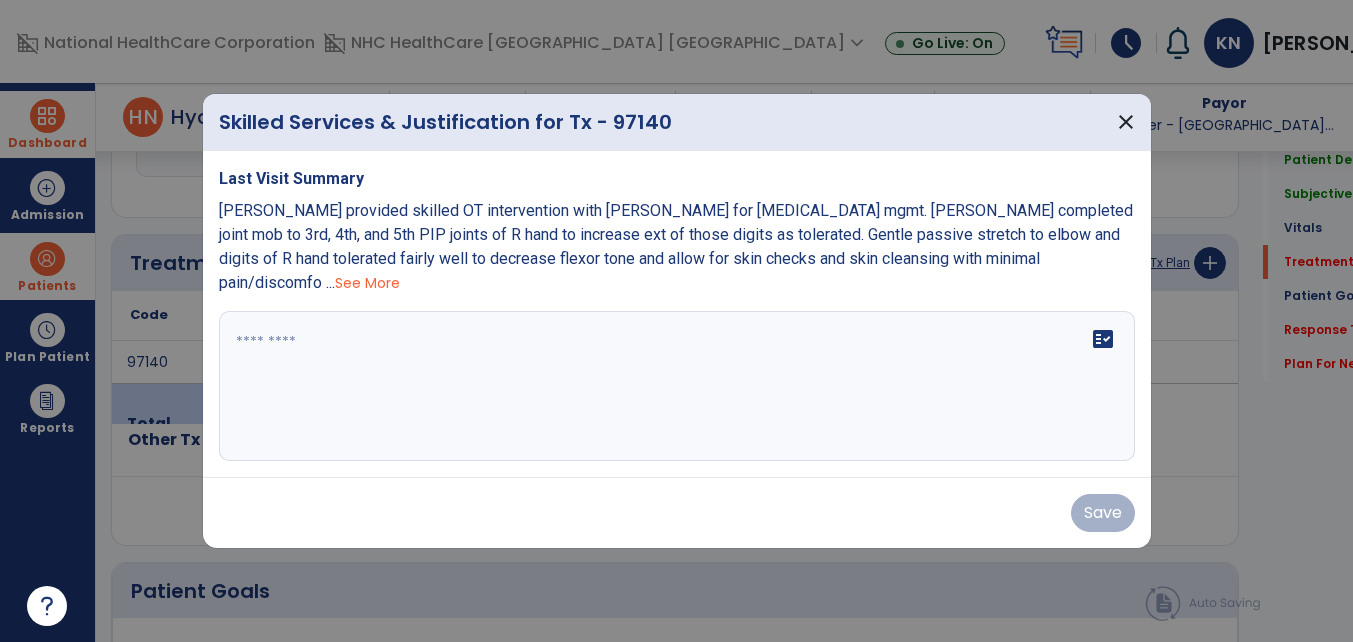 click on "fact_check" at bounding box center [677, 386] 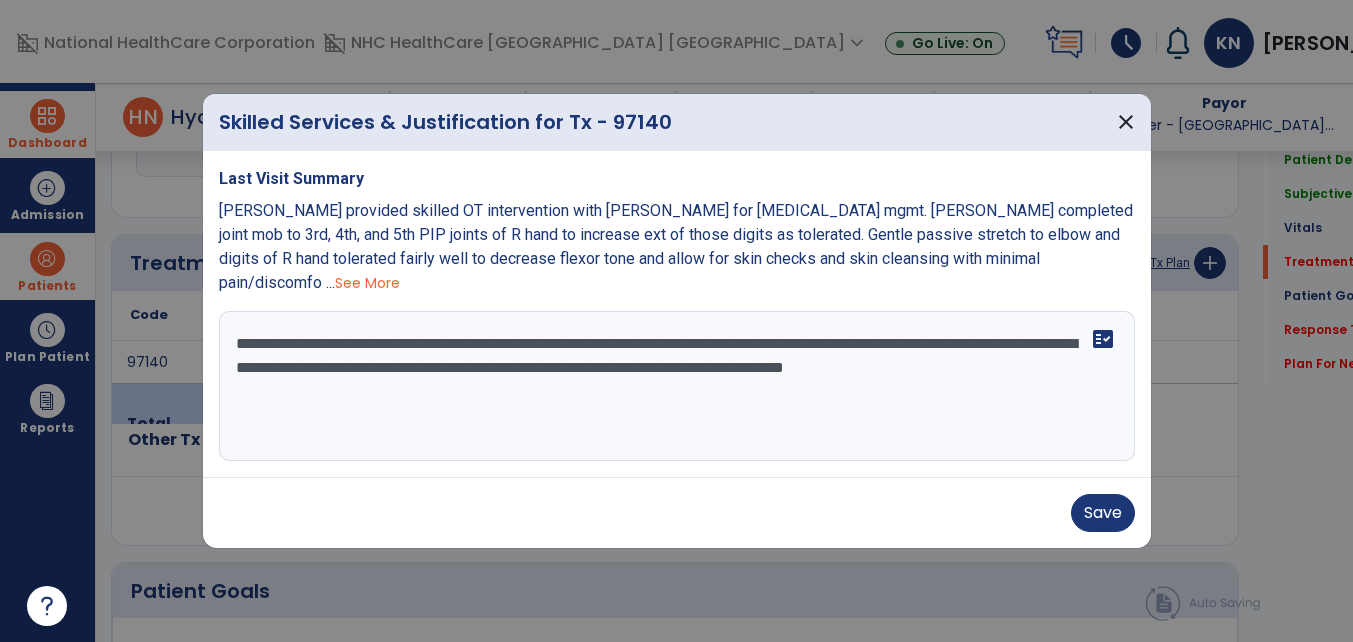 click on "See More" at bounding box center (367, 283) 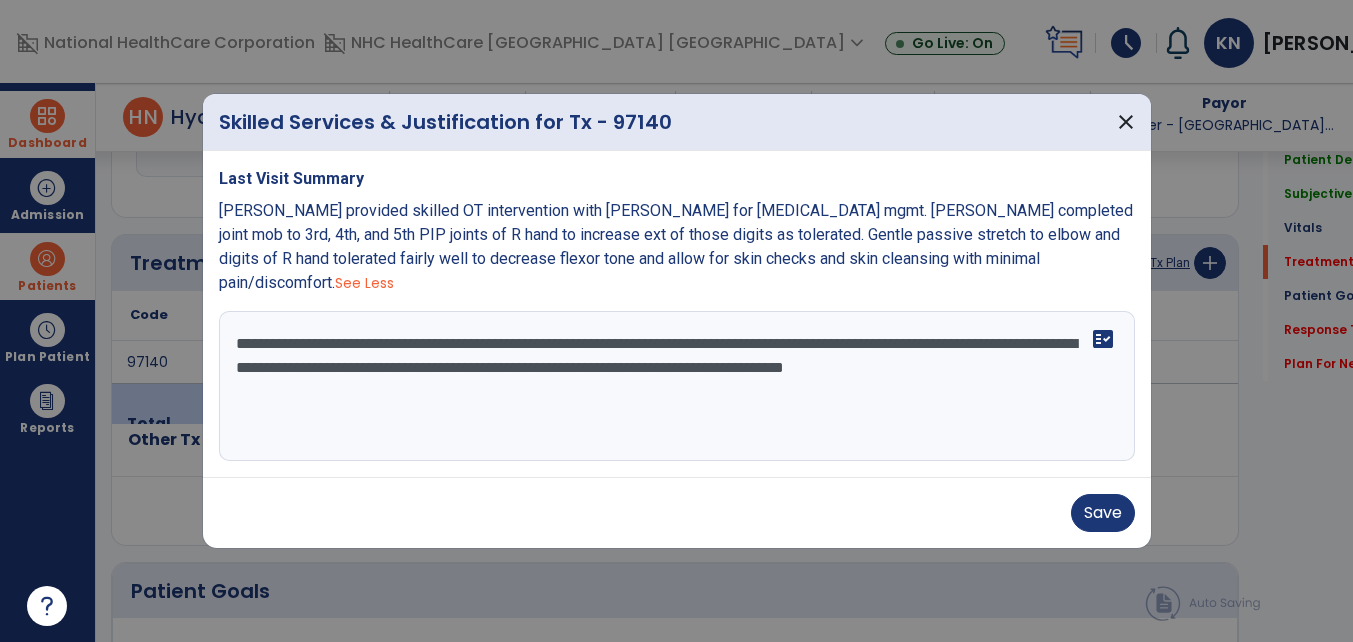 click on "**********" at bounding box center (677, 386) 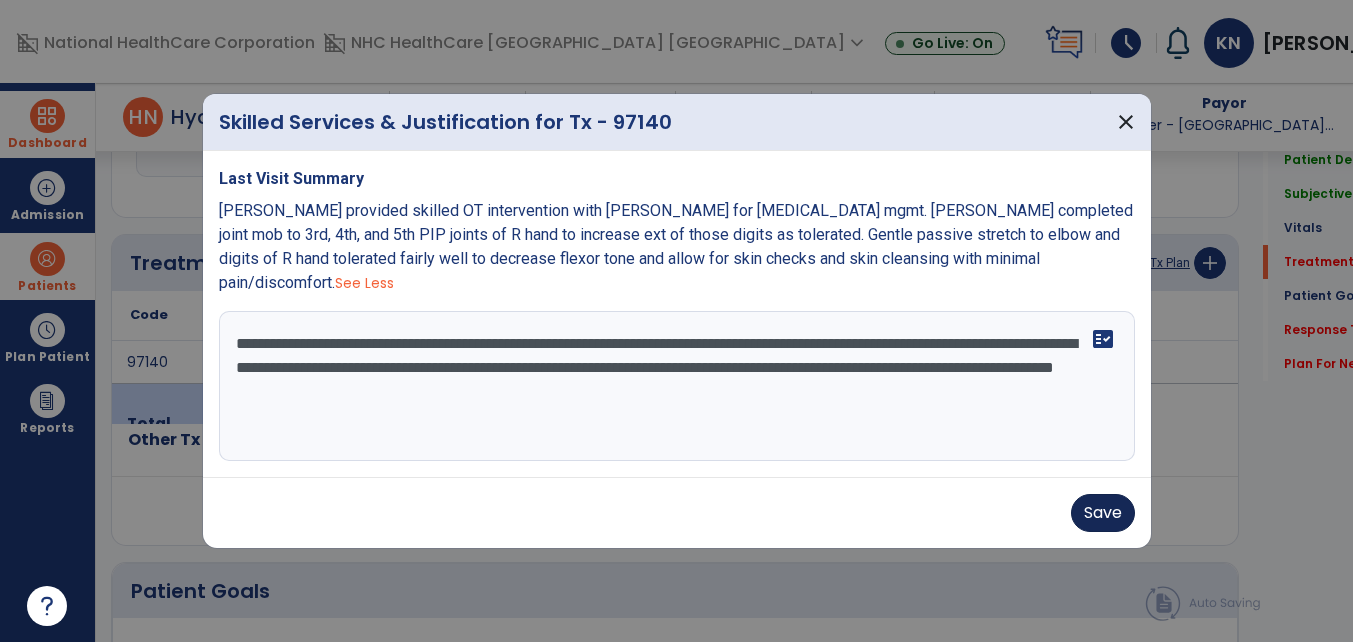 type on "**********" 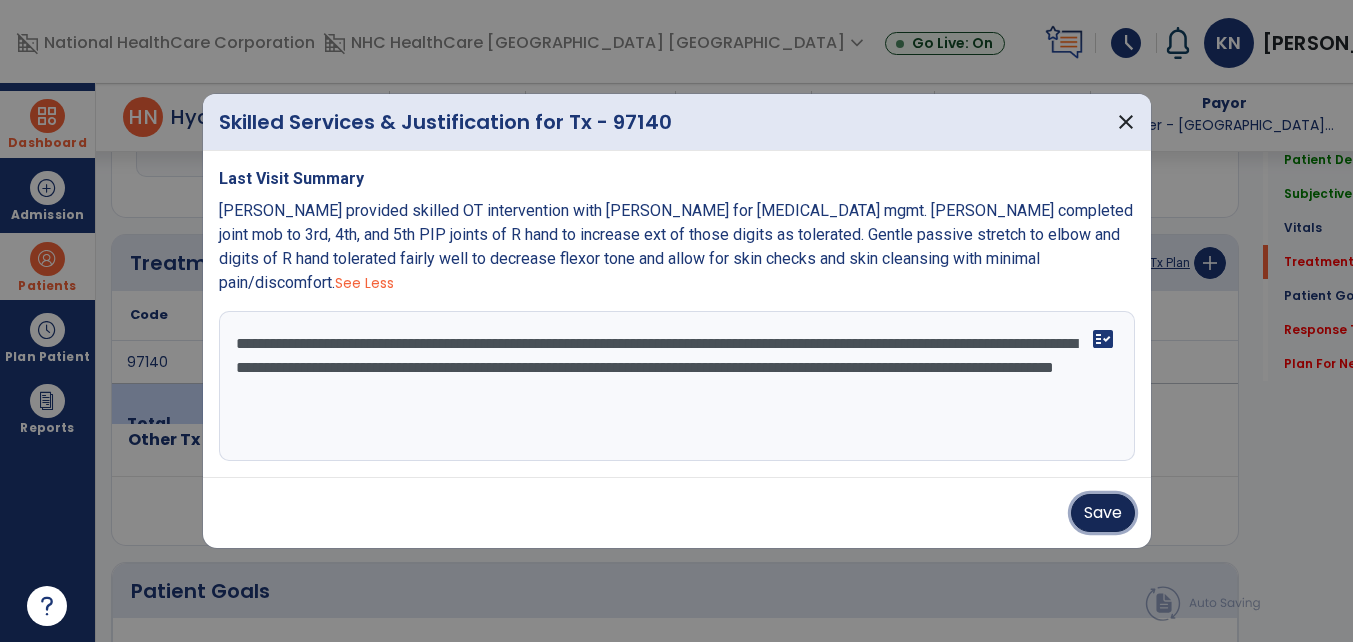 click on "Save" at bounding box center (1103, 513) 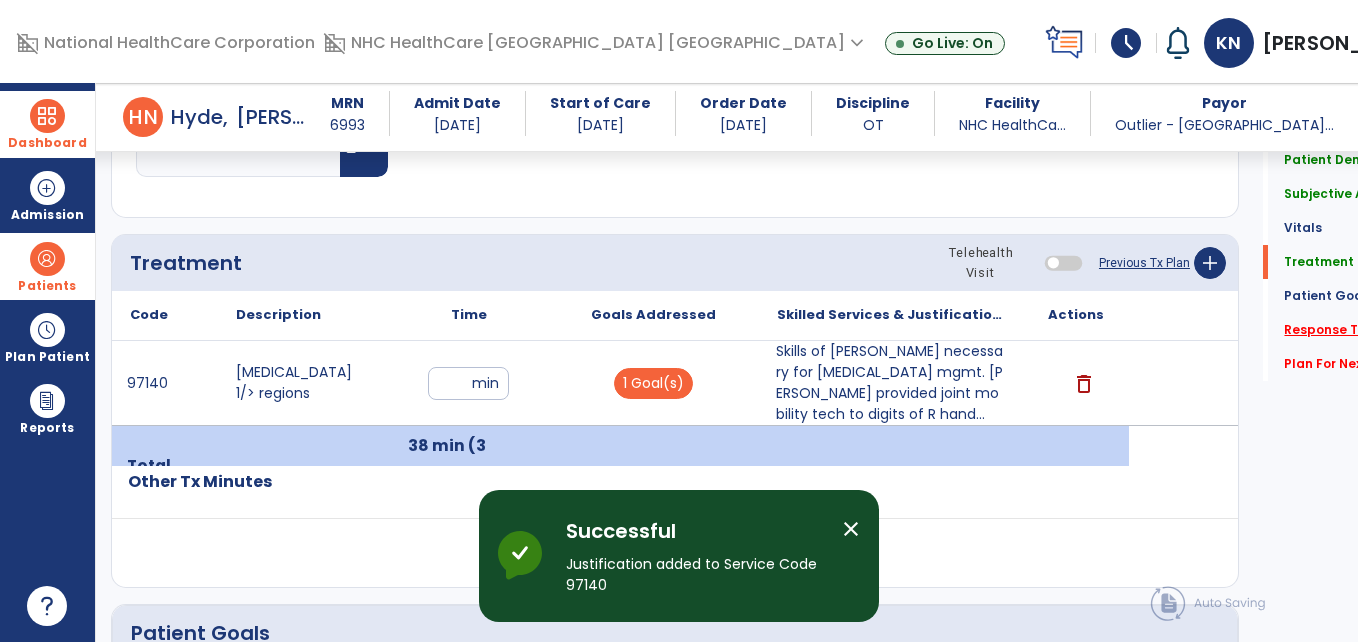 click on "Response To Treatment   *" 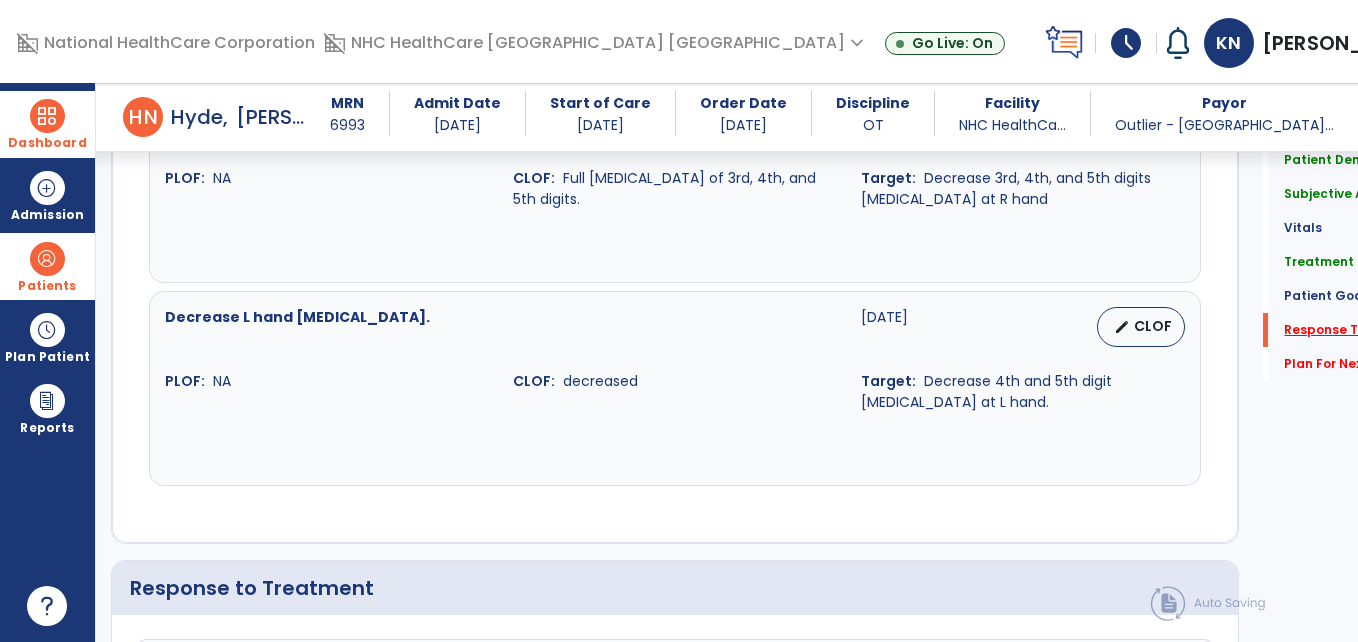scroll, scrollTop: 2243, scrollLeft: 0, axis: vertical 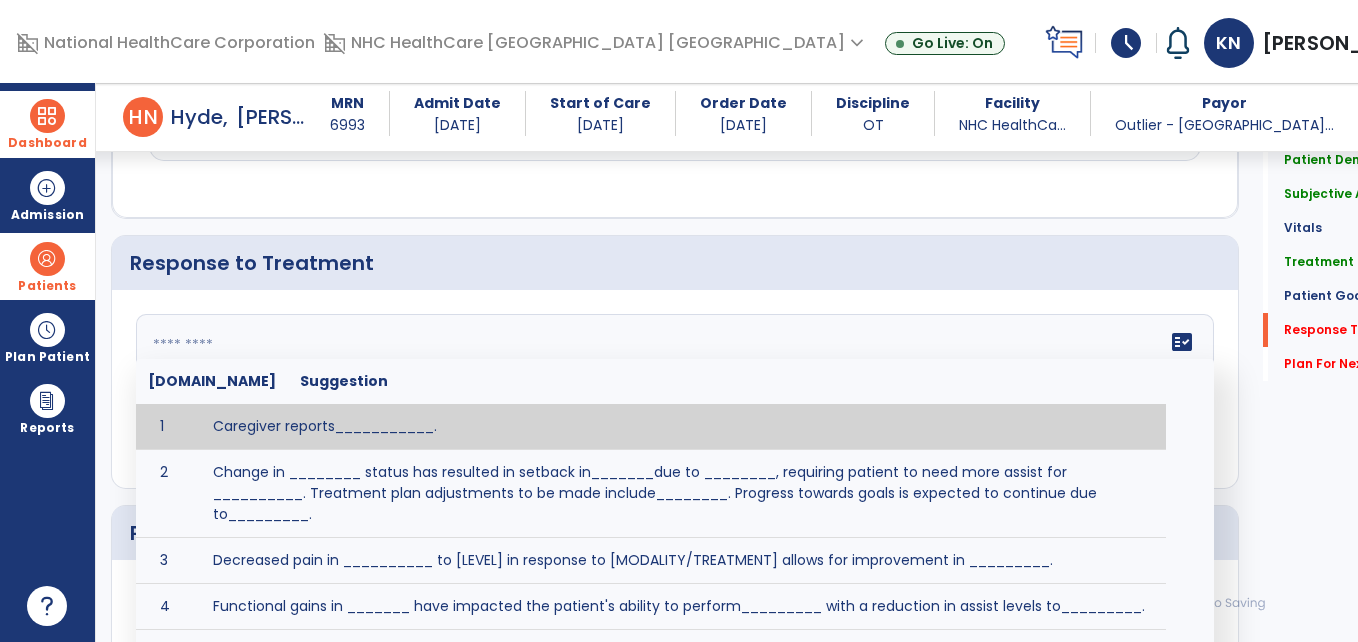 click on "fact_check  [DOMAIN_NAME] Suggestion 1 Caregiver reports___________. 2 Change in ________ status has resulted in setback in_______due to ________, requiring patient to need more assist for __________.   Treatment plan adjustments to be made include________.  Progress towards goals is expected to continue due to_________. 3 Decreased pain in __________ to [LEVEL] in response to [MODALITY/TREATMENT] allows for improvement in _________. 4 Functional gains in _______ have impacted the patient's ability to perform_________ with a reduction in assist levels to_________. 5 Functional progress this week has been significant due to__________. 6 Gains in ________ have improved the patient's ability to perform ______with decreased levels of assist to___________. 7 Improvement in ________allows patient to tolerate higher levels of challenges in_________. 8 Pain in [AREA] has decreased to [LEVEL] in response to [TREATMENT/MODALITY], allowing fore ease in completing__________. 9 10 11 12 13 14 15 16 17 18 19 20 21" 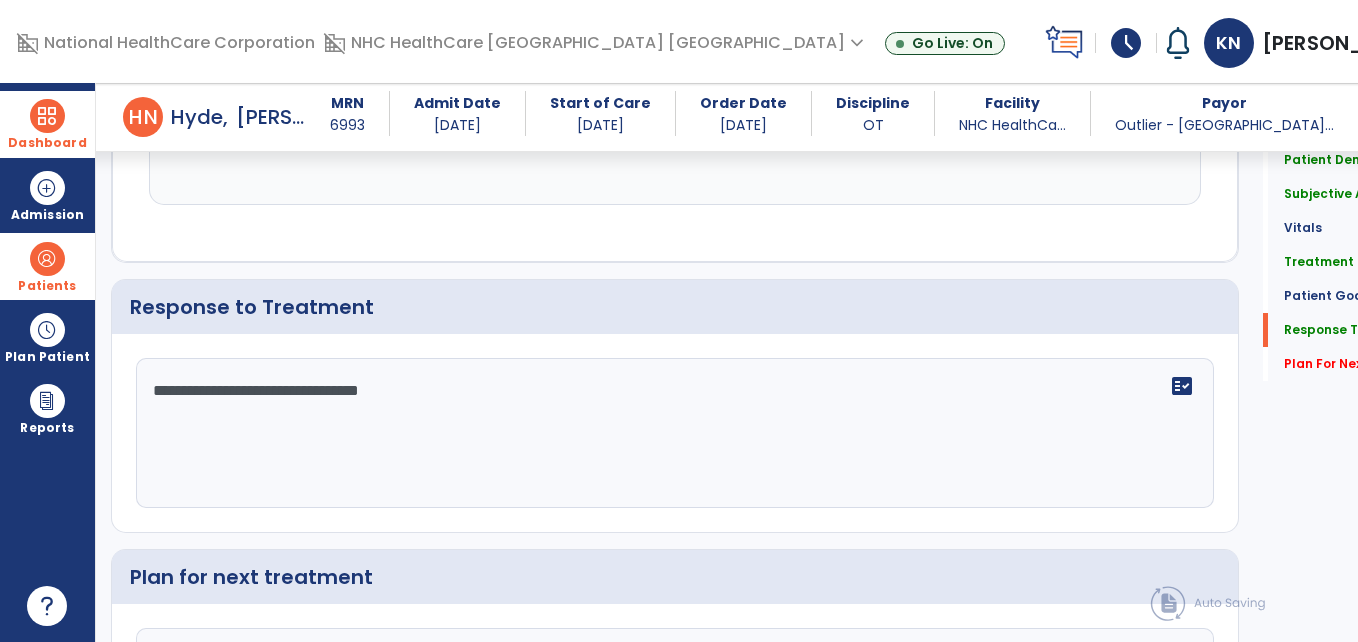 scroll, scrollTop: 2243, scrollLeft: 0, axis: vertical 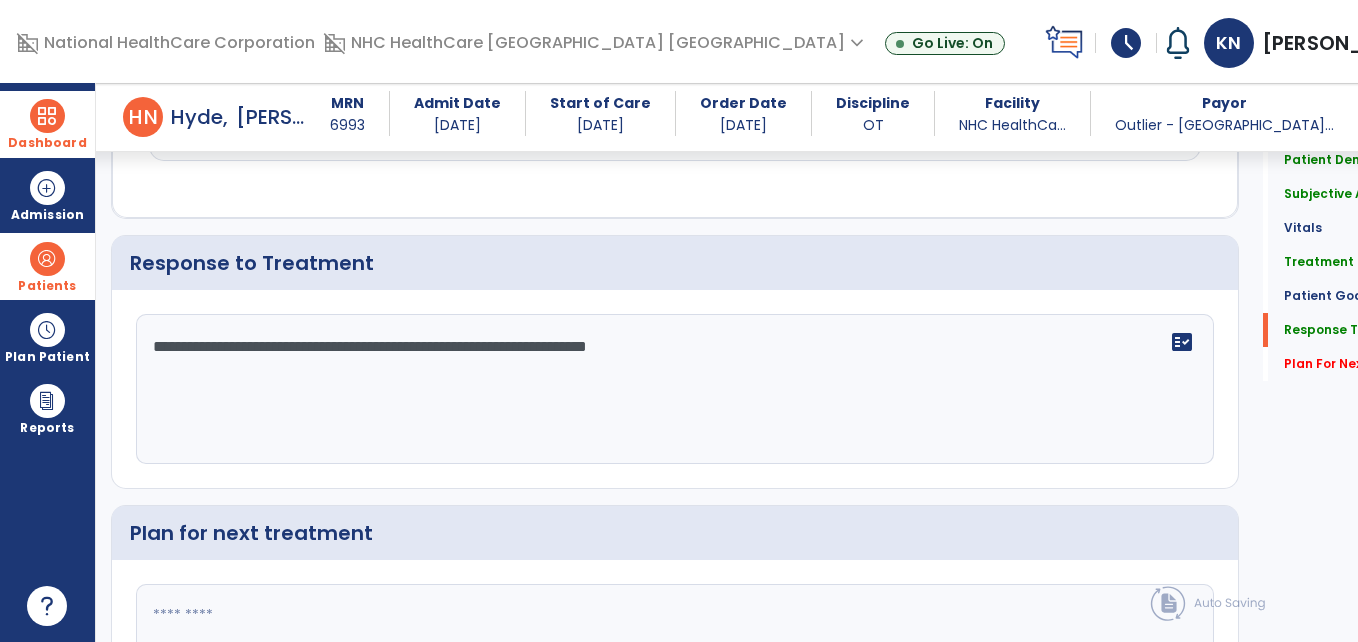 type on "**********" 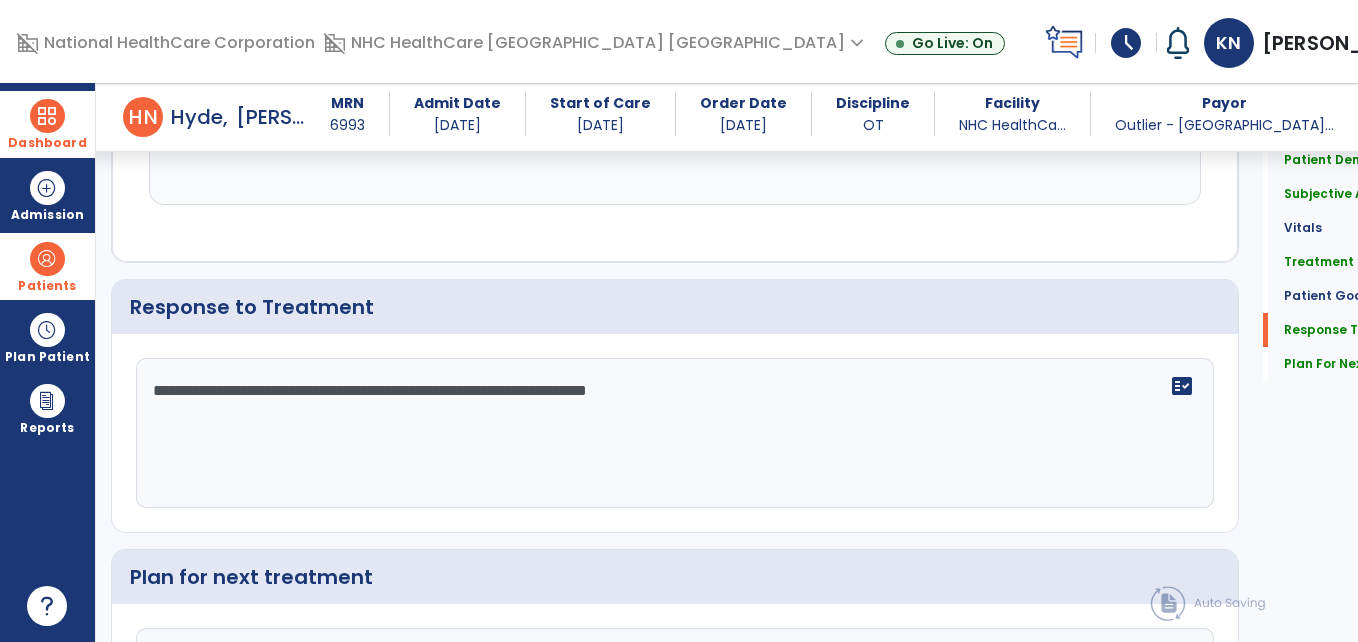 scroll, scrollTop: 2243, scrollLeft: 0, axis: vertical 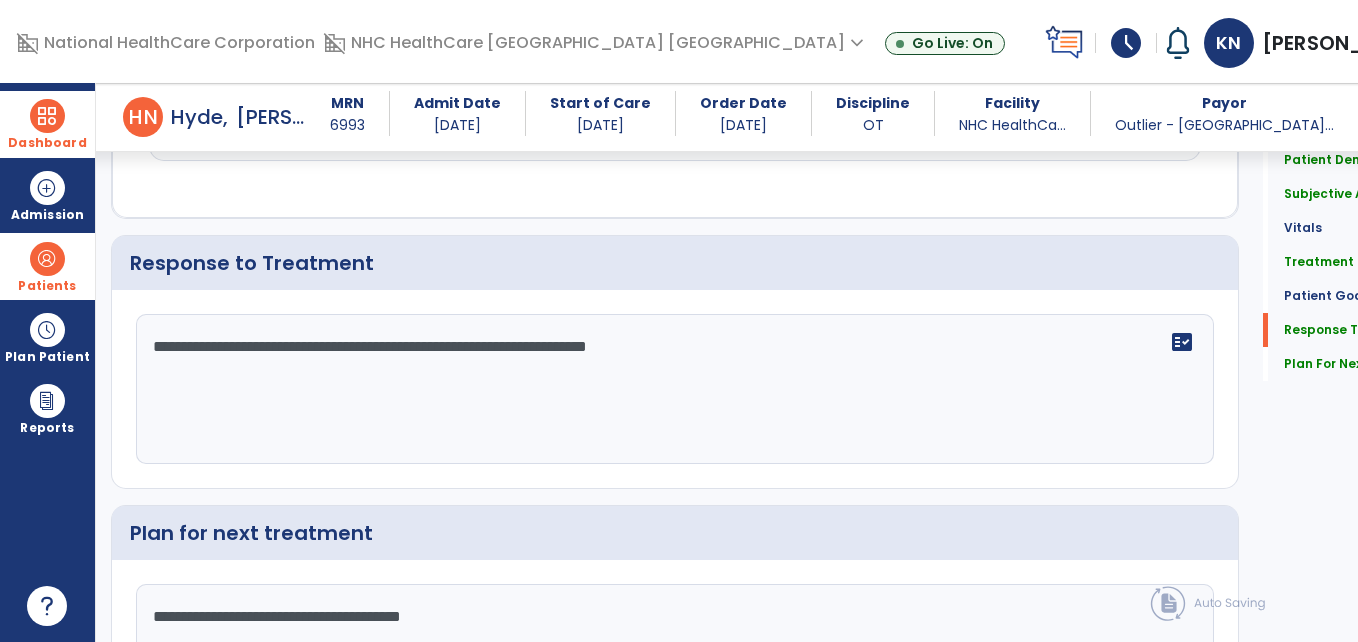 type on "**********" 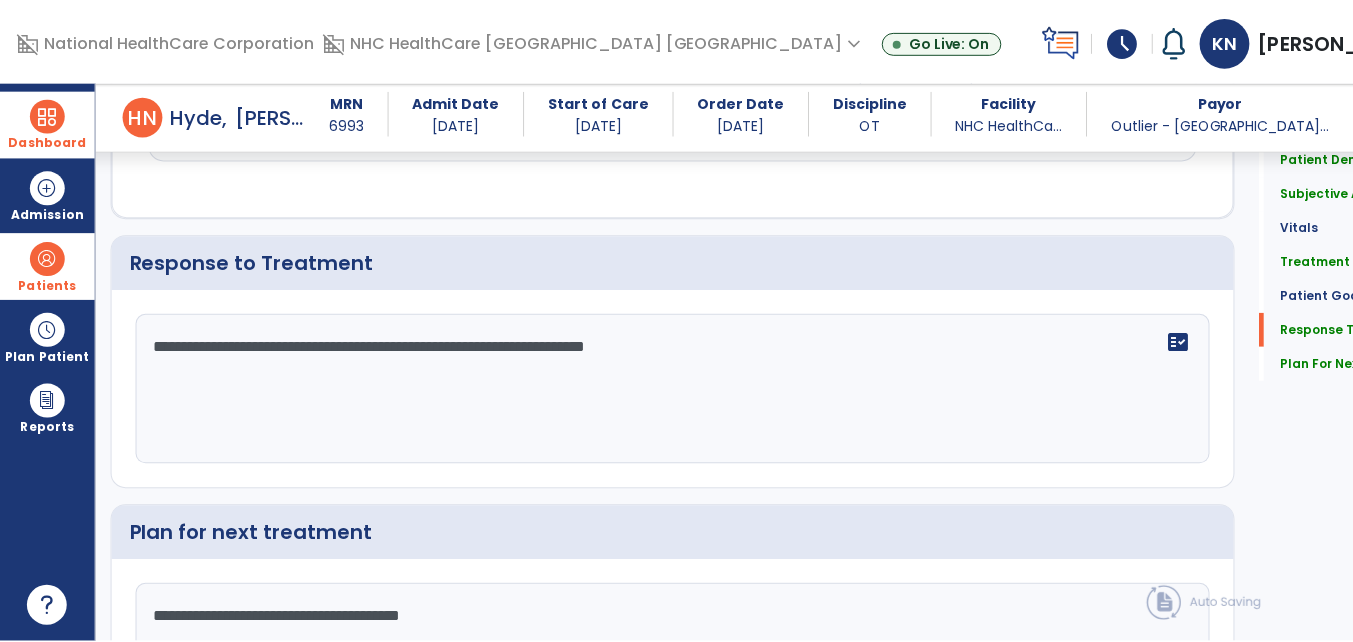 scroll, scrollTop: 2427, scrollLeft: 0, axis: vertical 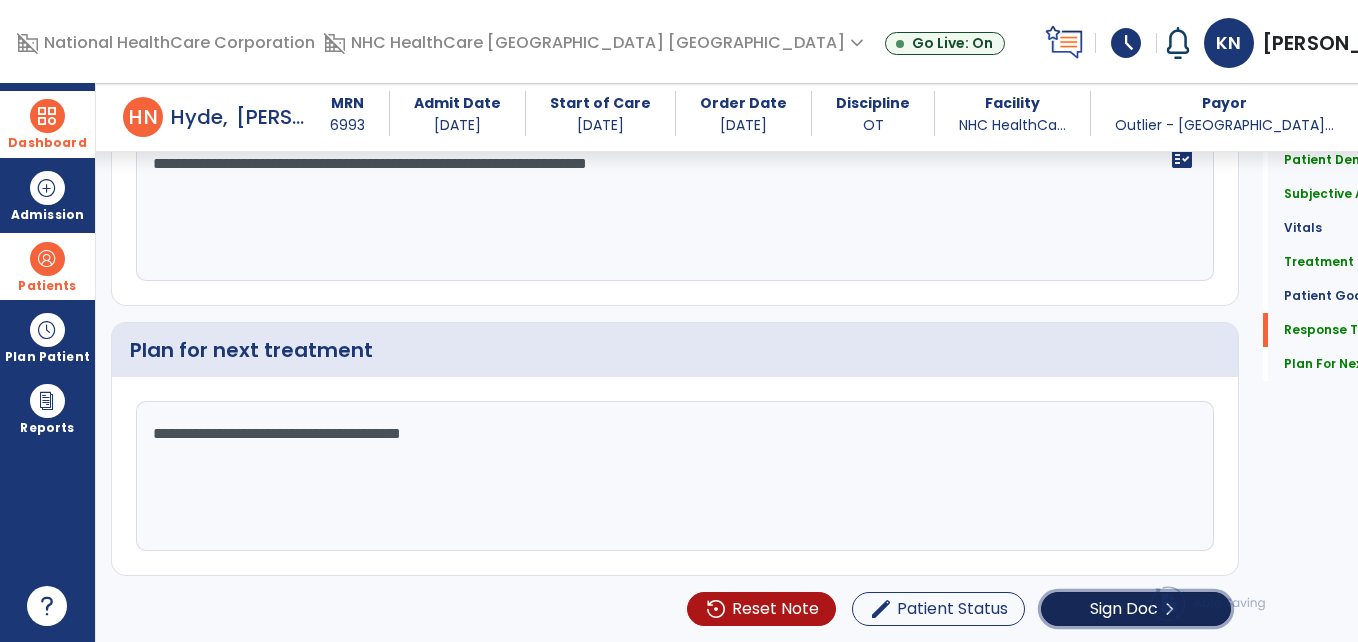 click on "Sign Doc" 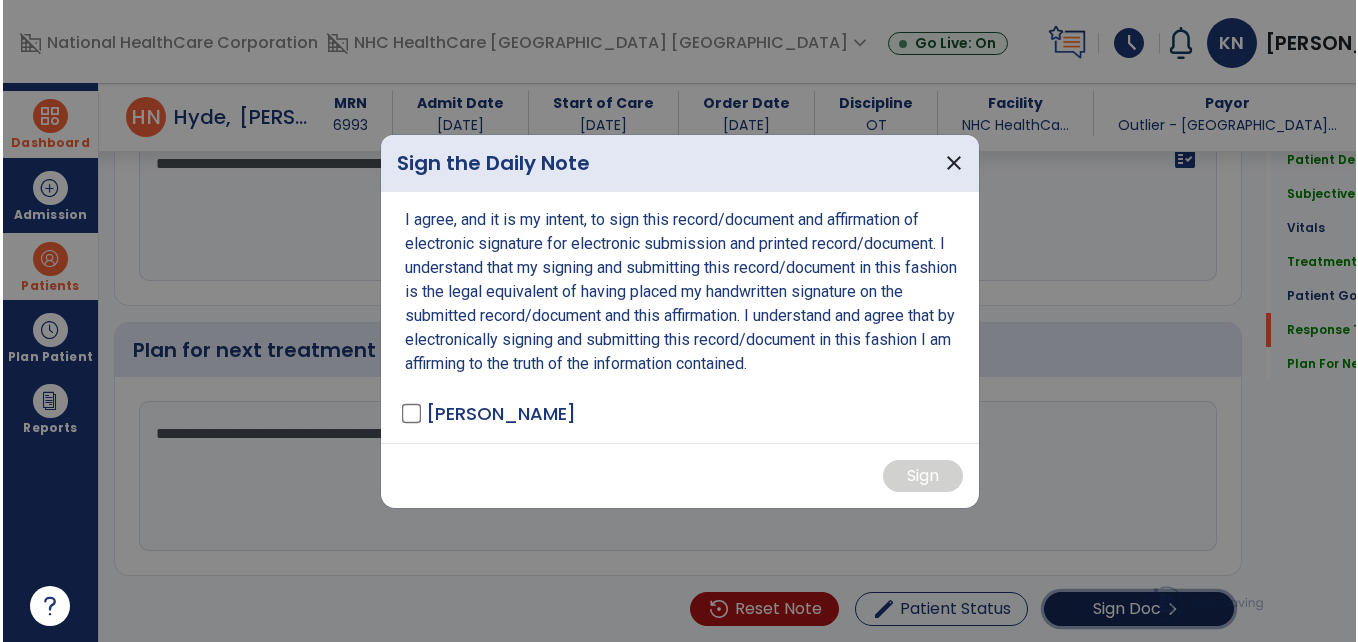 scroll, scrollTop: 2427, scrollLeft: 0, axis: vertical 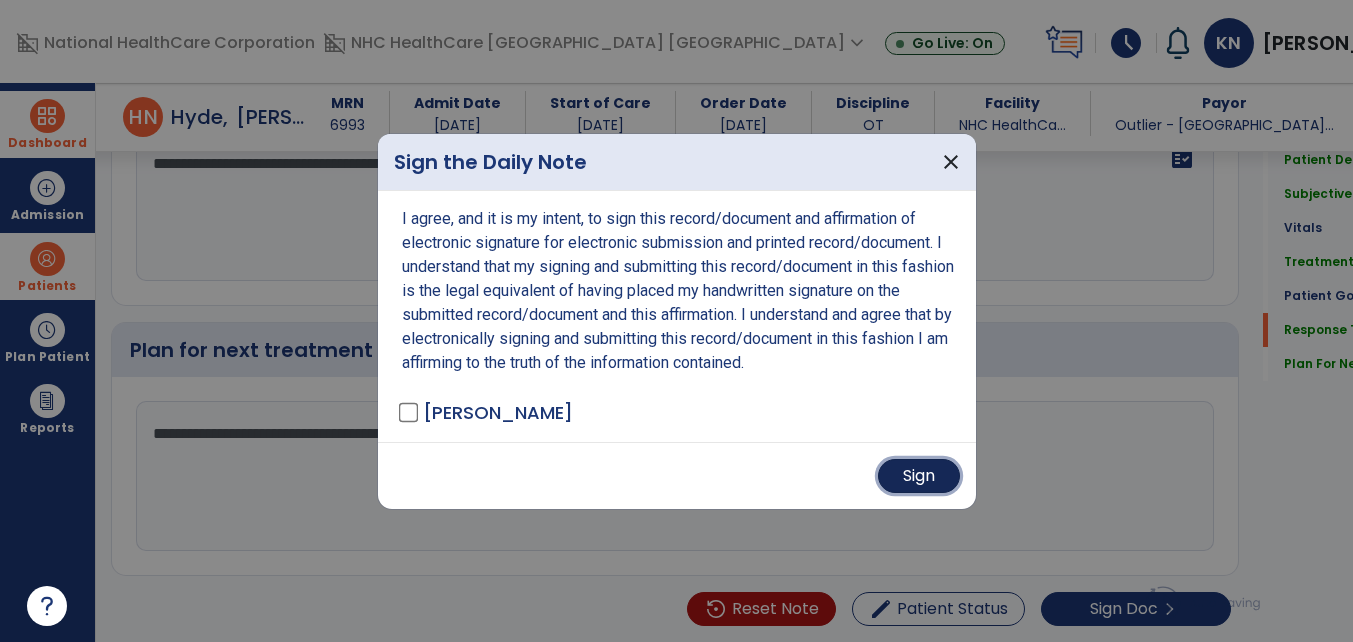 click on "Sign" at bounding box center [919, 476] 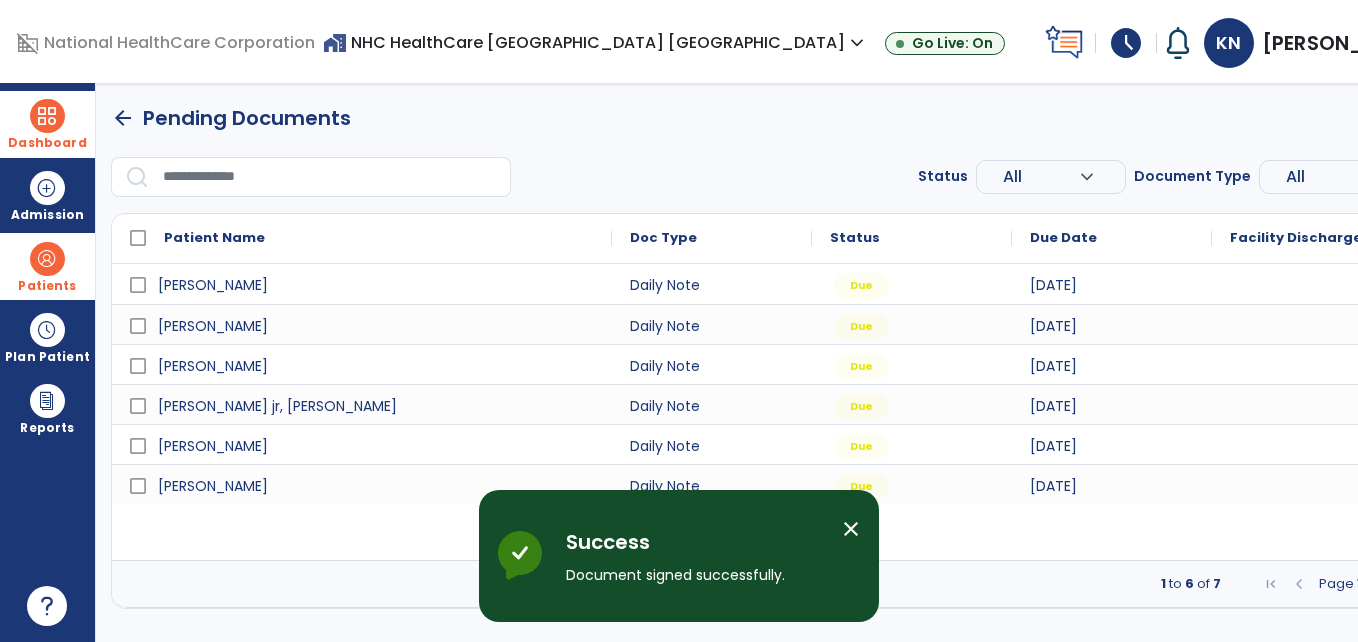 scroll, scrollTop: 0, scrollLeft: 0, axis: both 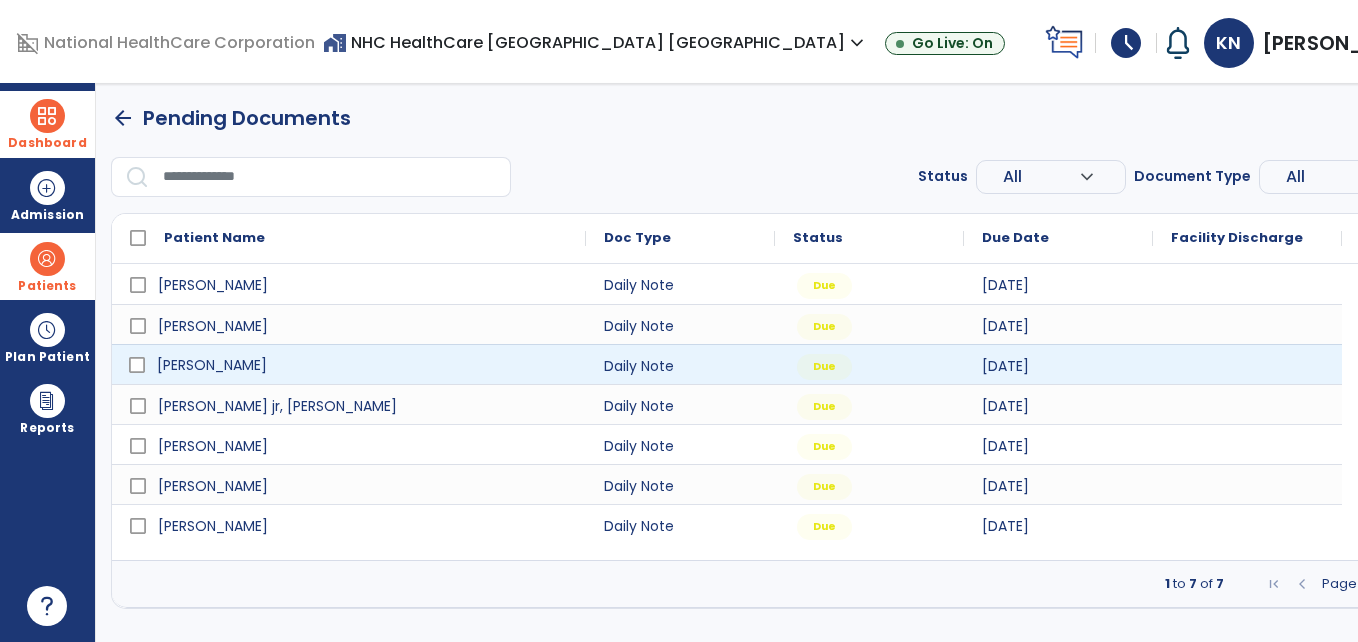 click on "[PERSON_NAME]" at bounding box center (363, 365) 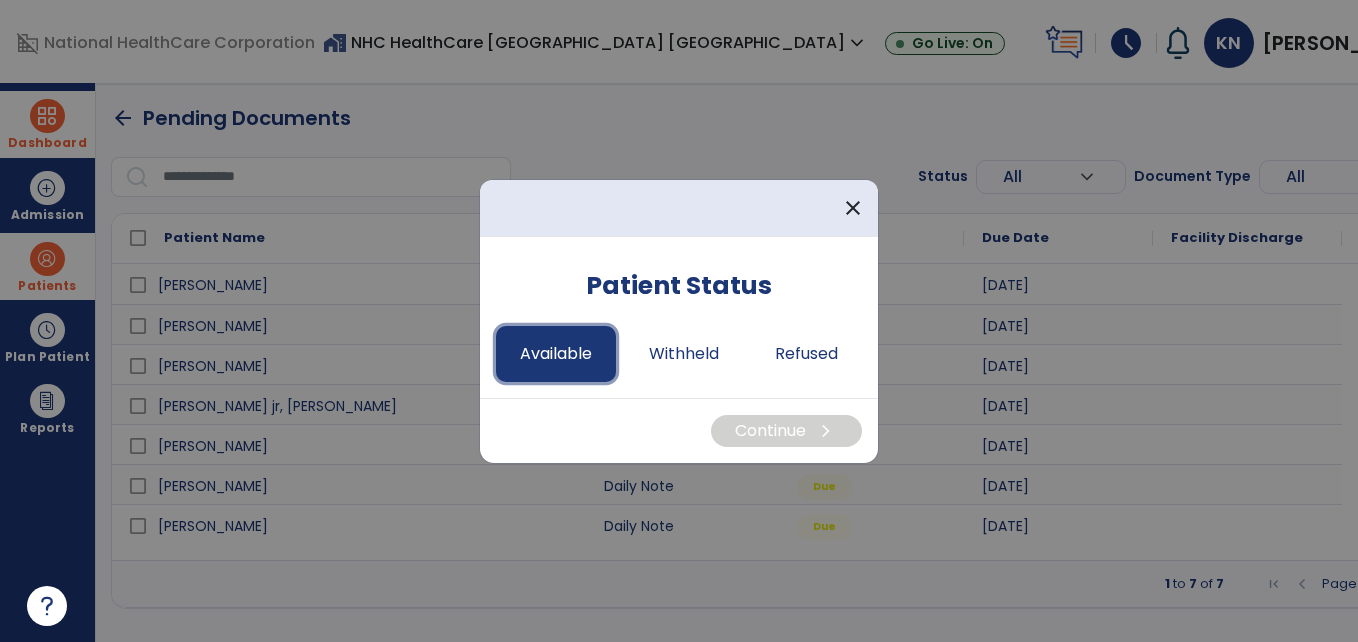 click on "Available" at bounding box center (556, 354) 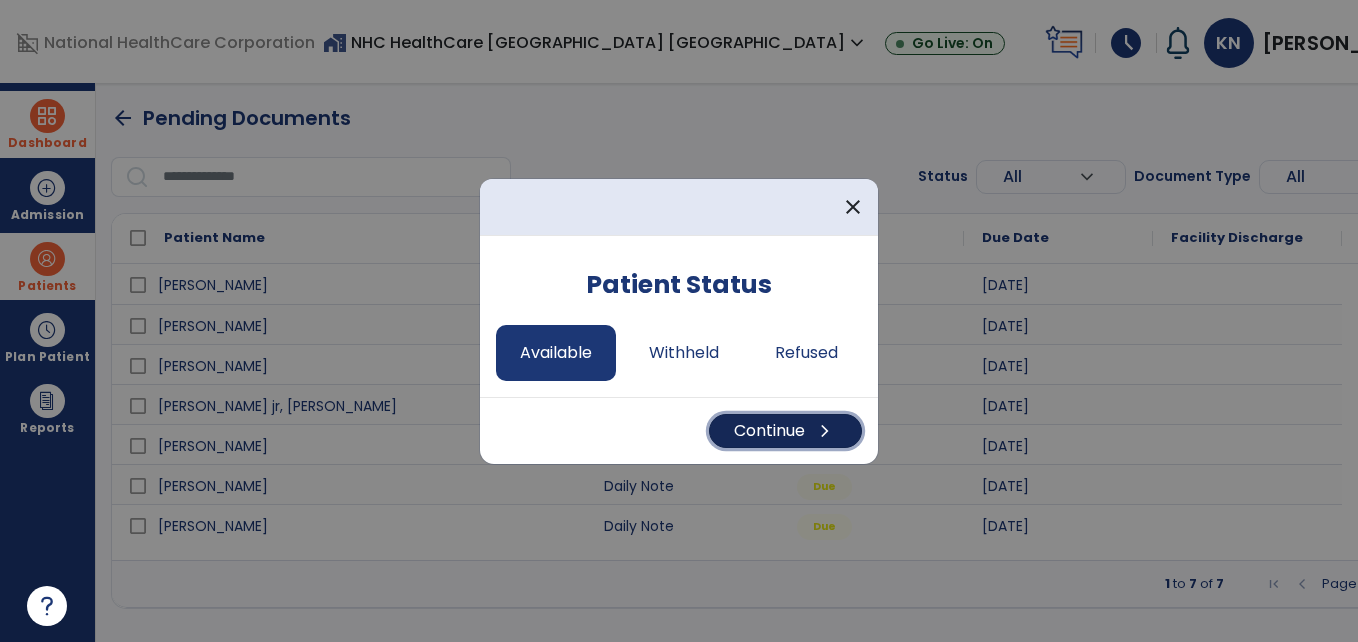 click on "chevron_right" at bounding box center [825, 431] 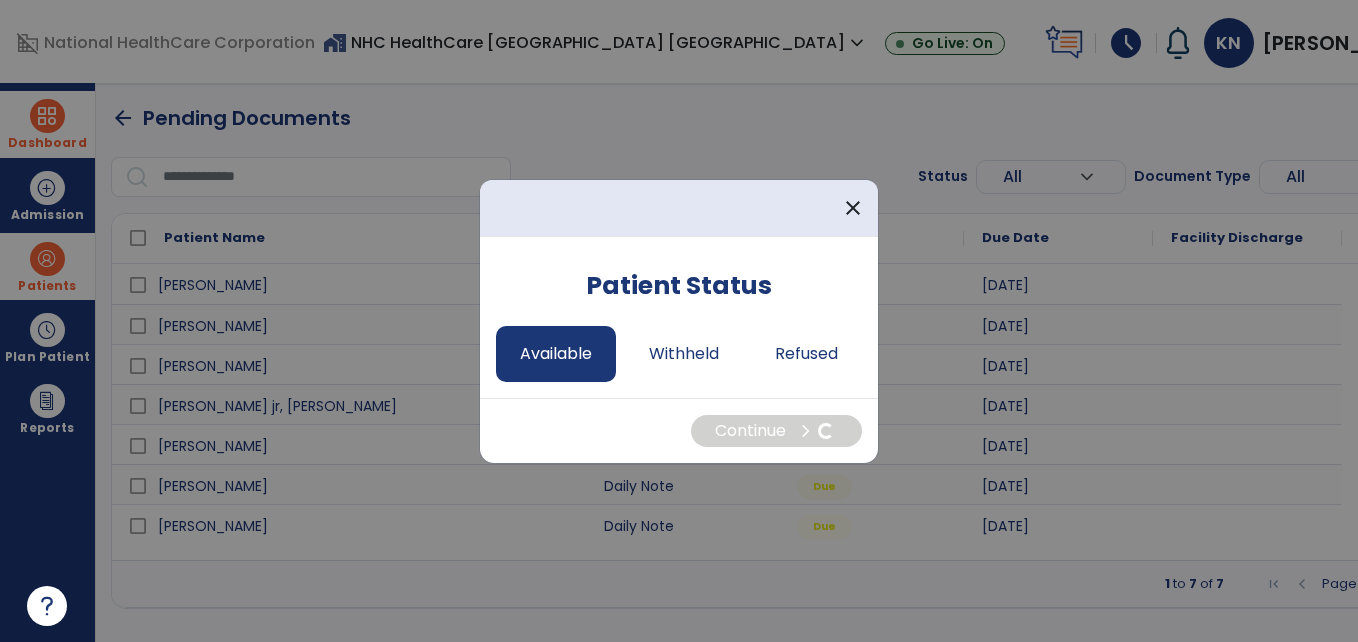 select on "*" 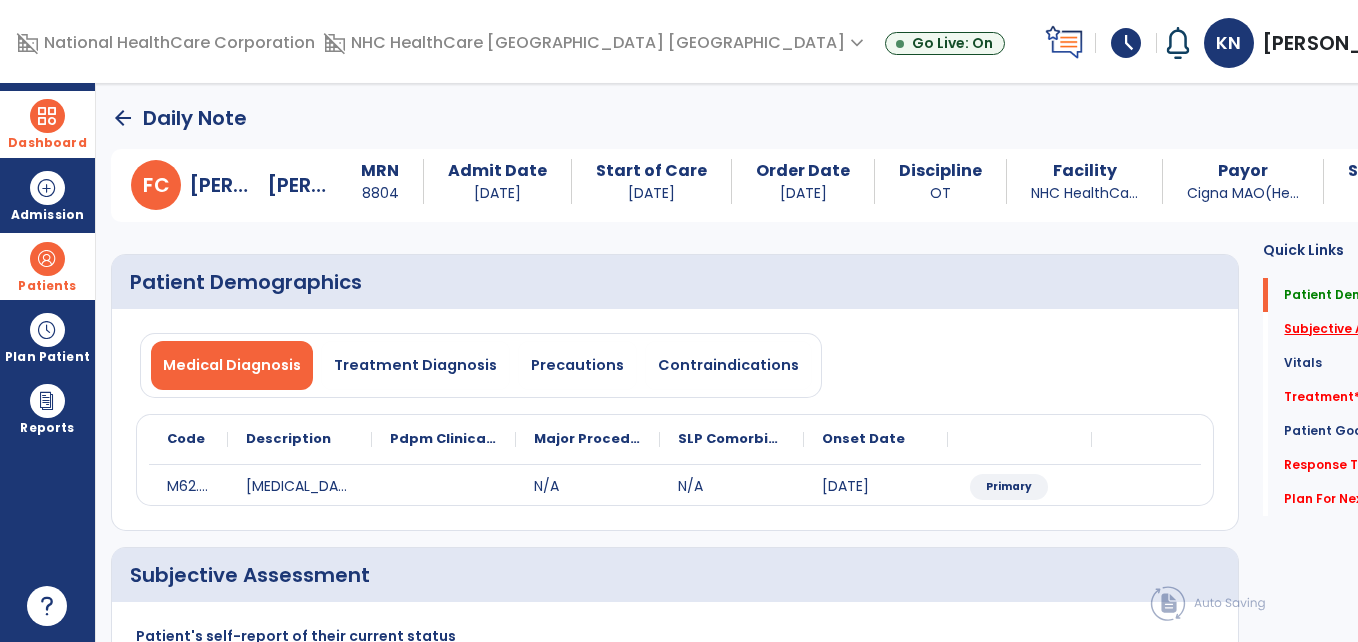 click on "Subjective Assessment   *" 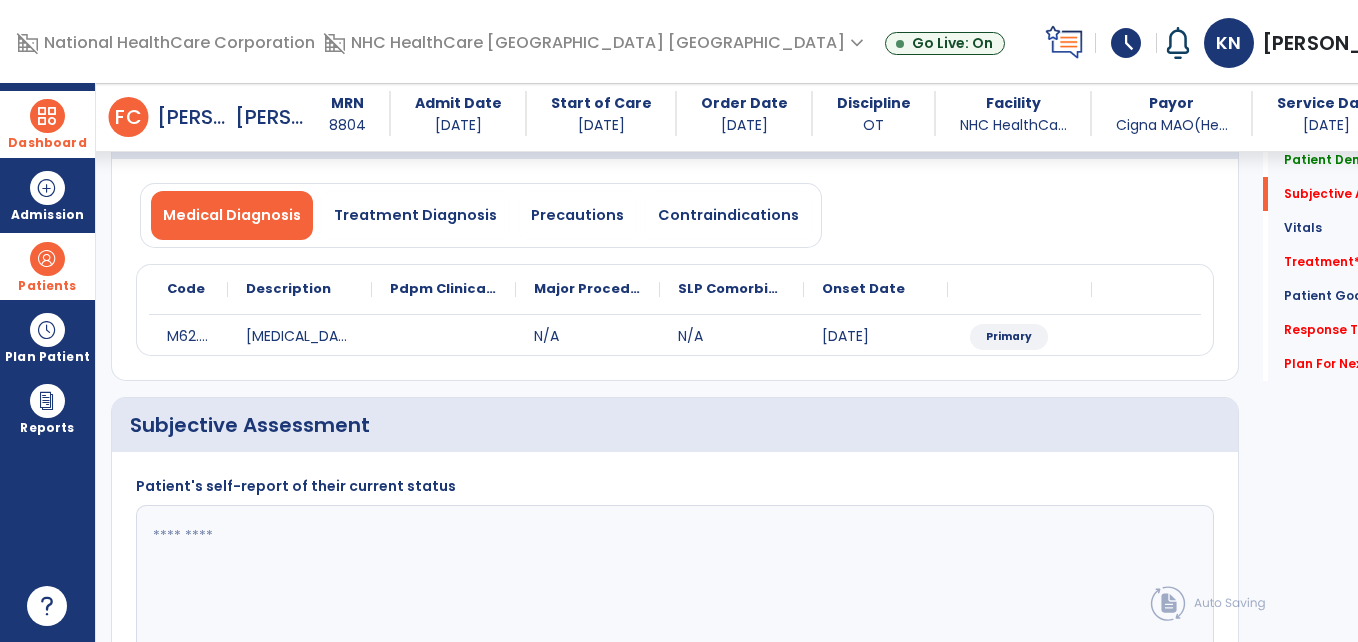 scroll, scrollTop: 326, scrollLeft: 0, axis: vertical 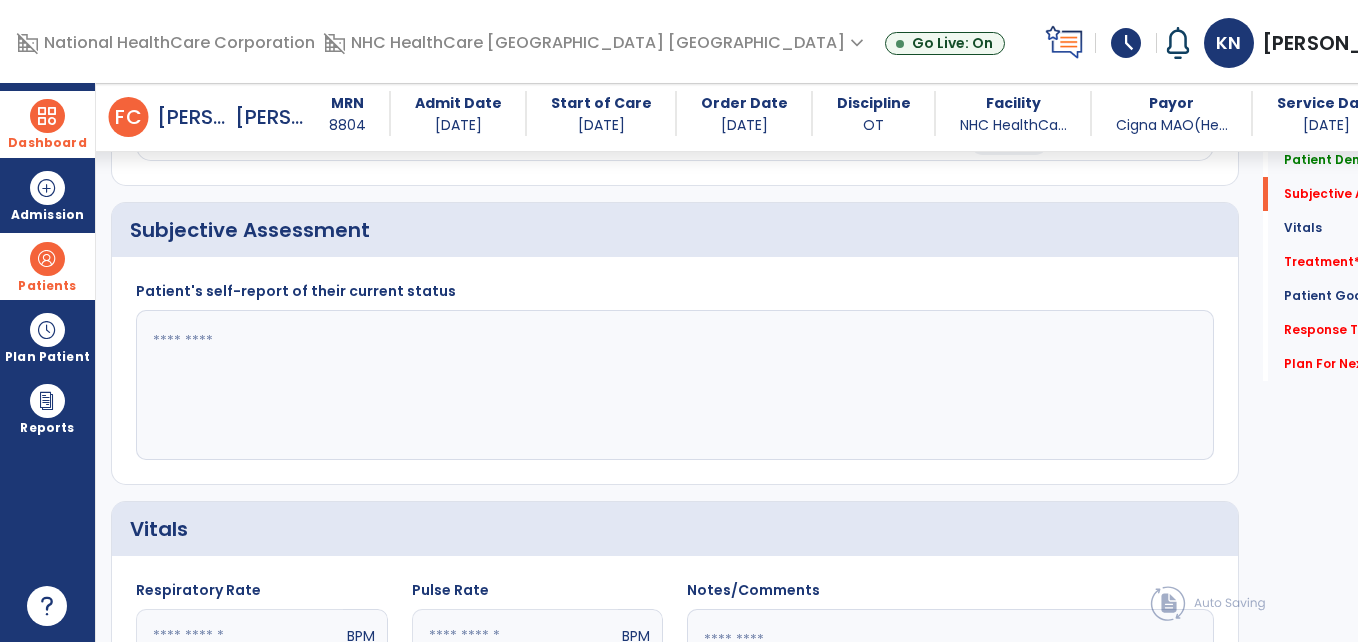 click 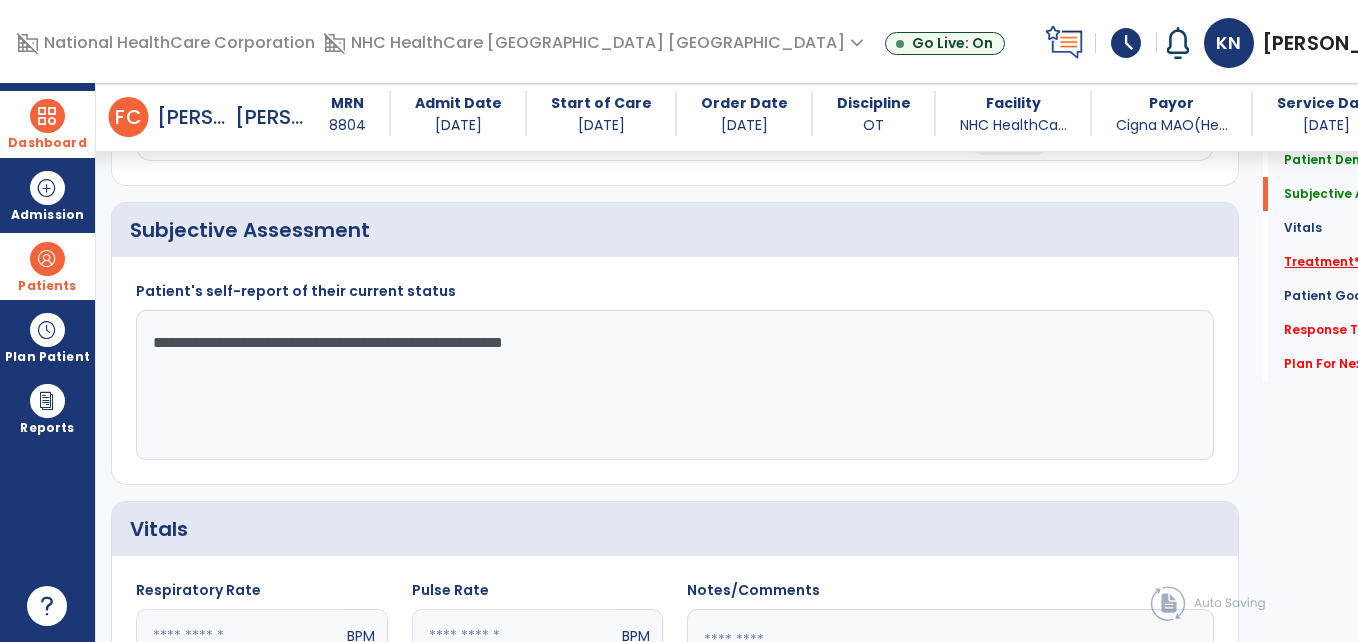 type on "**********" 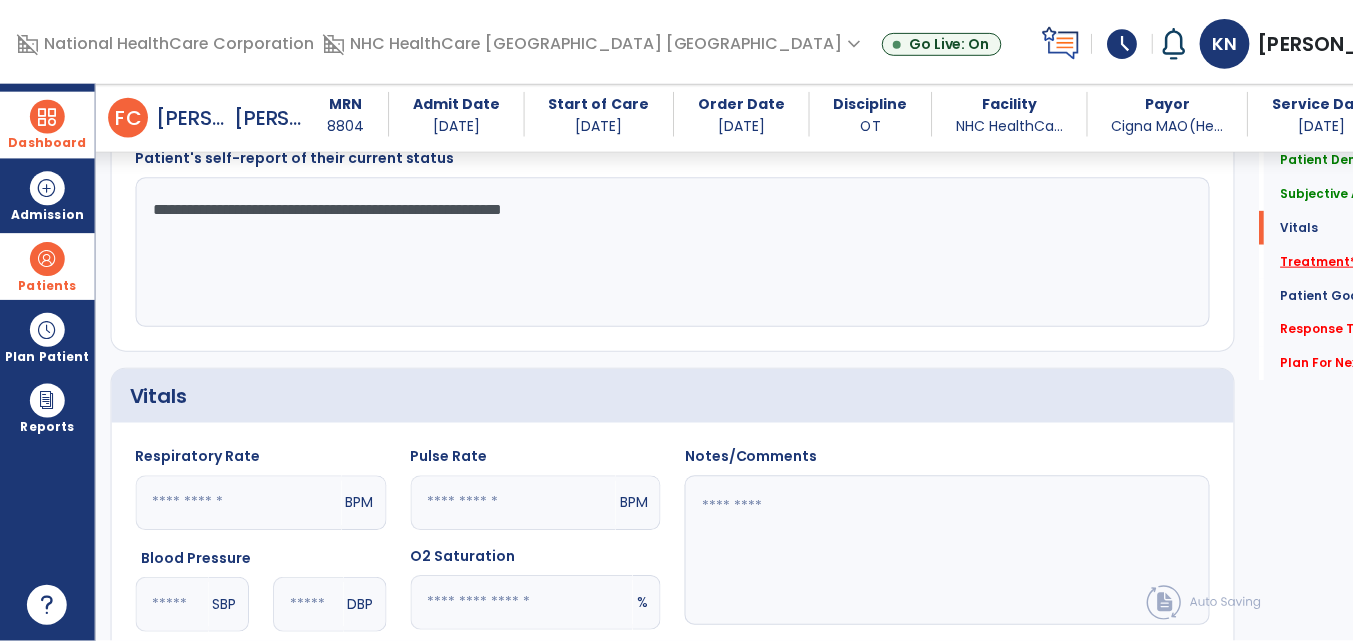 scroll, scrollTop: 1015, scrollLeft: 0, axis: vertical 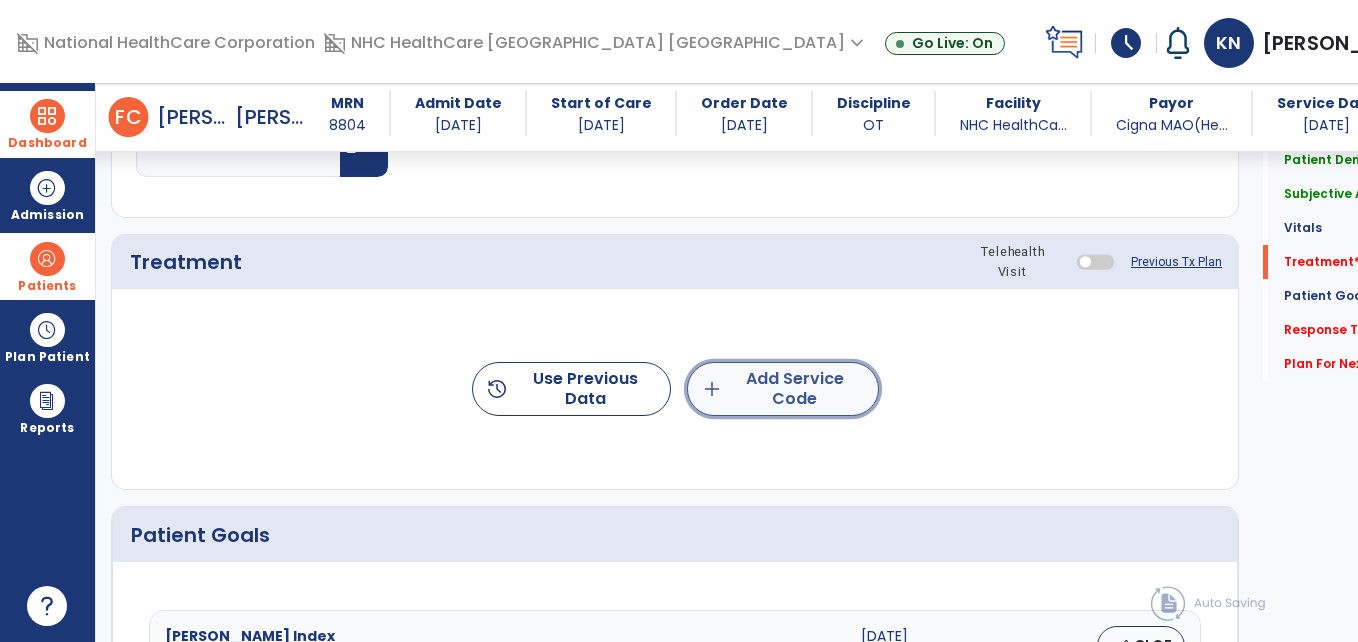 click on "add  Add Service Code" 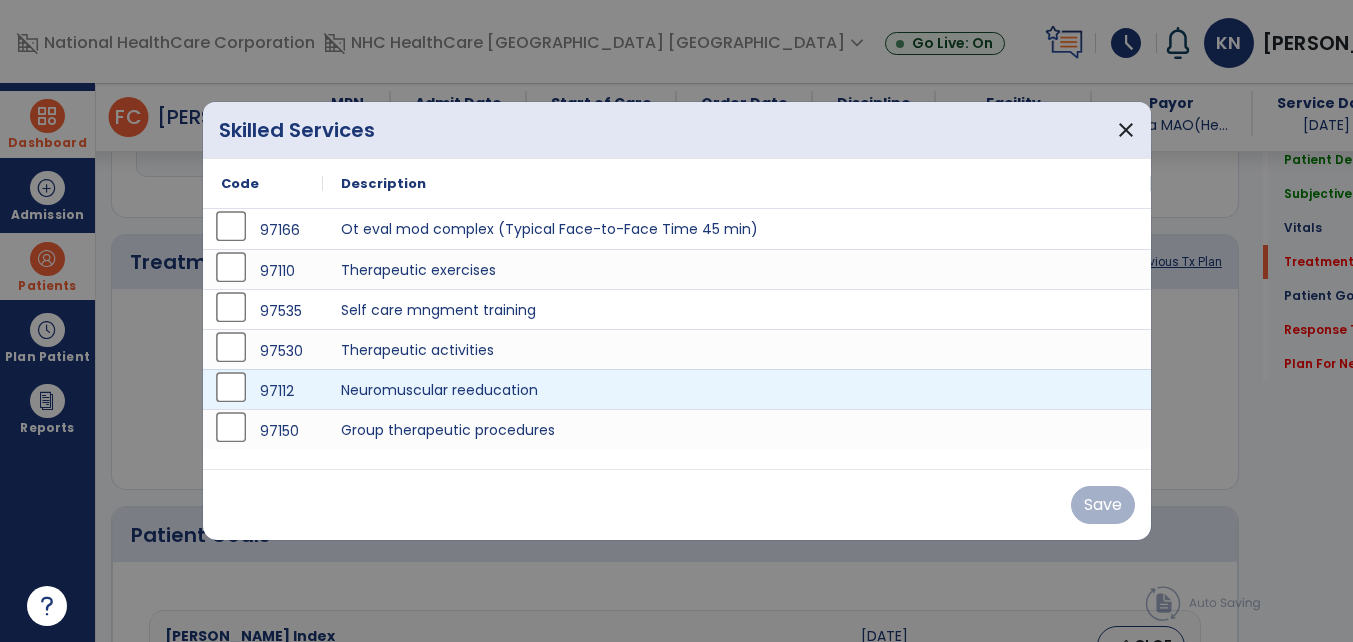 scroll, scrollTop: 1015, scrollLeft: 0, axis: vertical 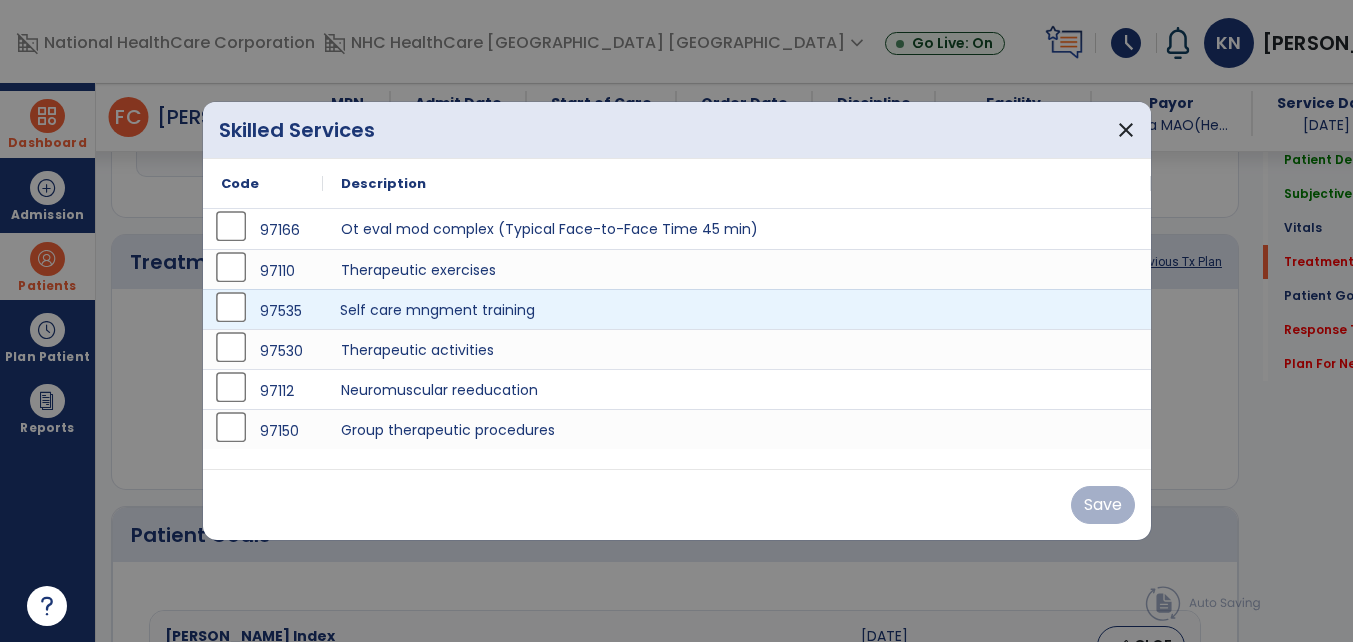 click on "Self care mngment training" at bounding box center (737, 309) 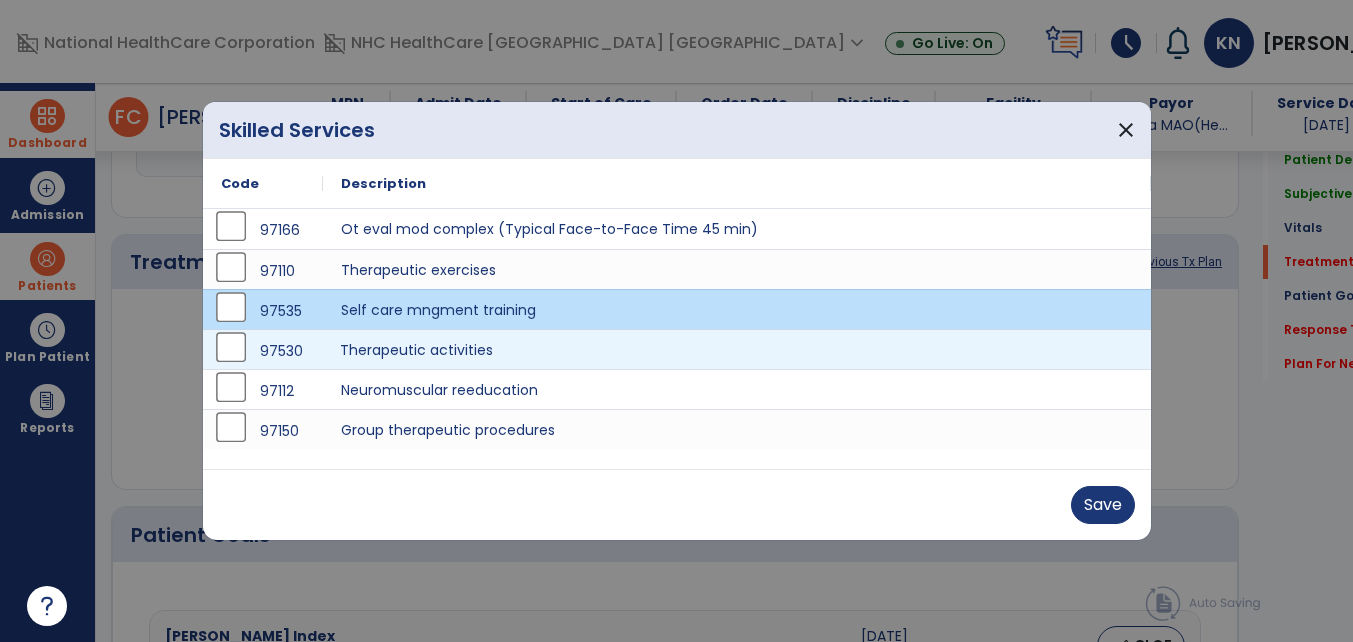 click on "Therapeutic activities" at bounding box center (737, 349) 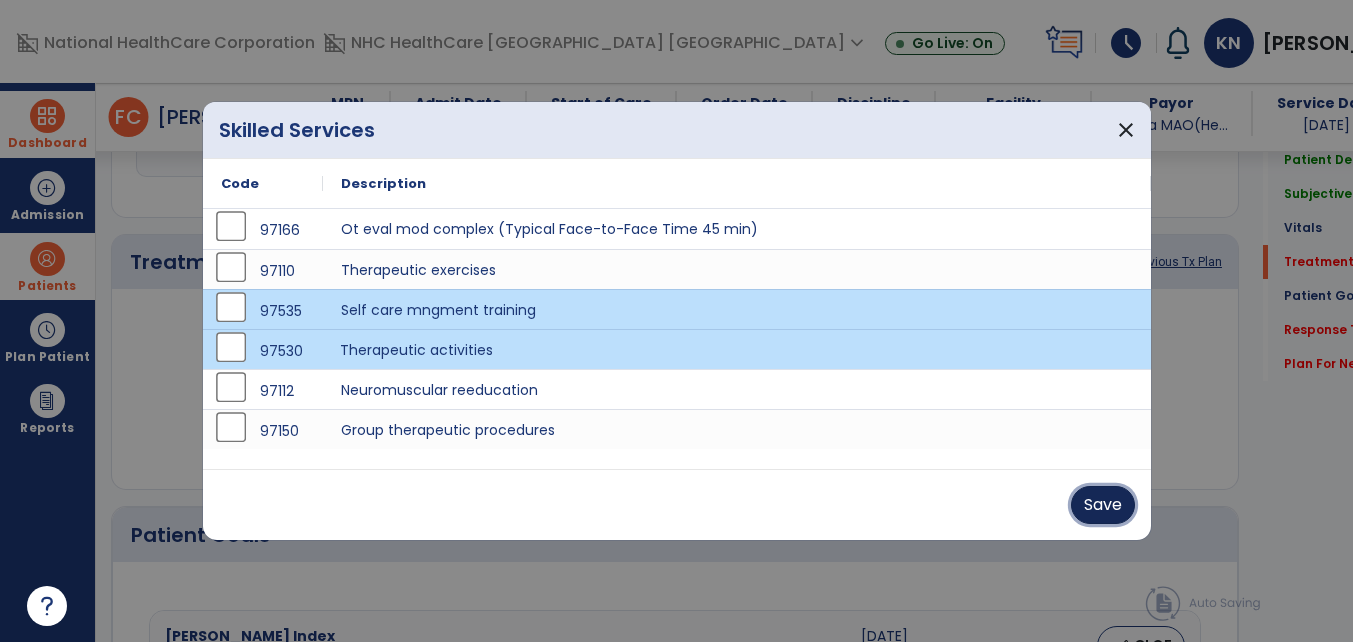 click on "Save" at bounding box center (1103, 505) 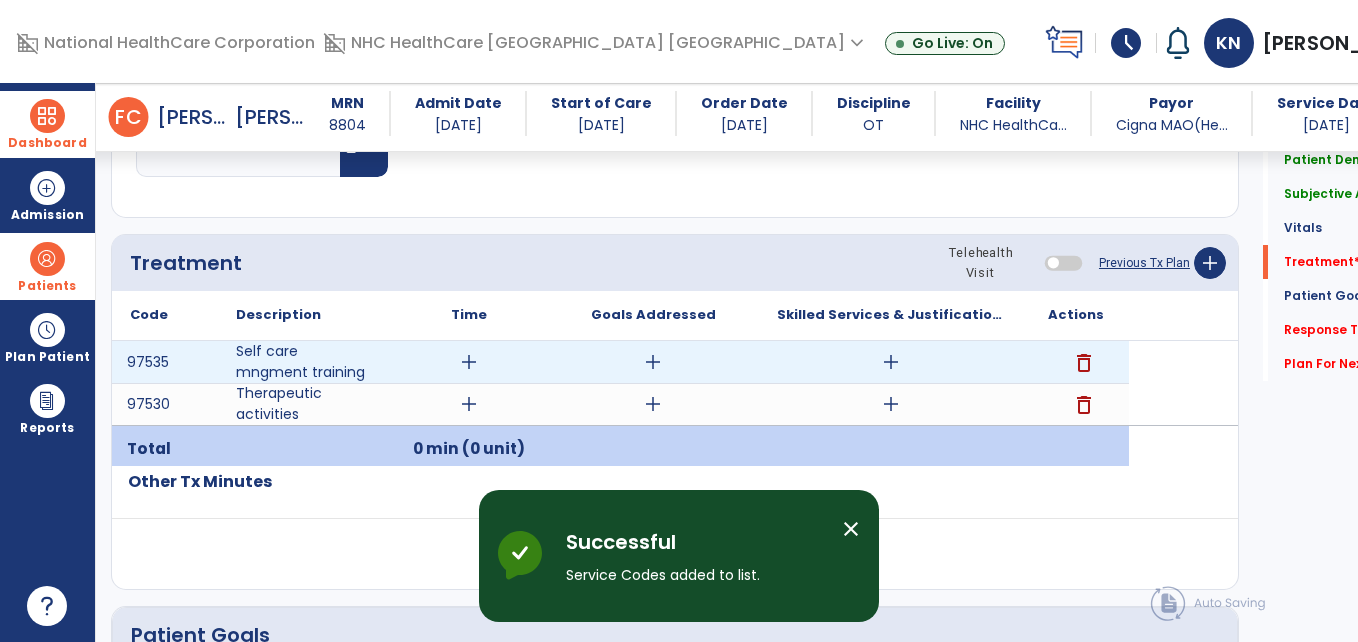 click on "add" at bounding box center [469, 362] 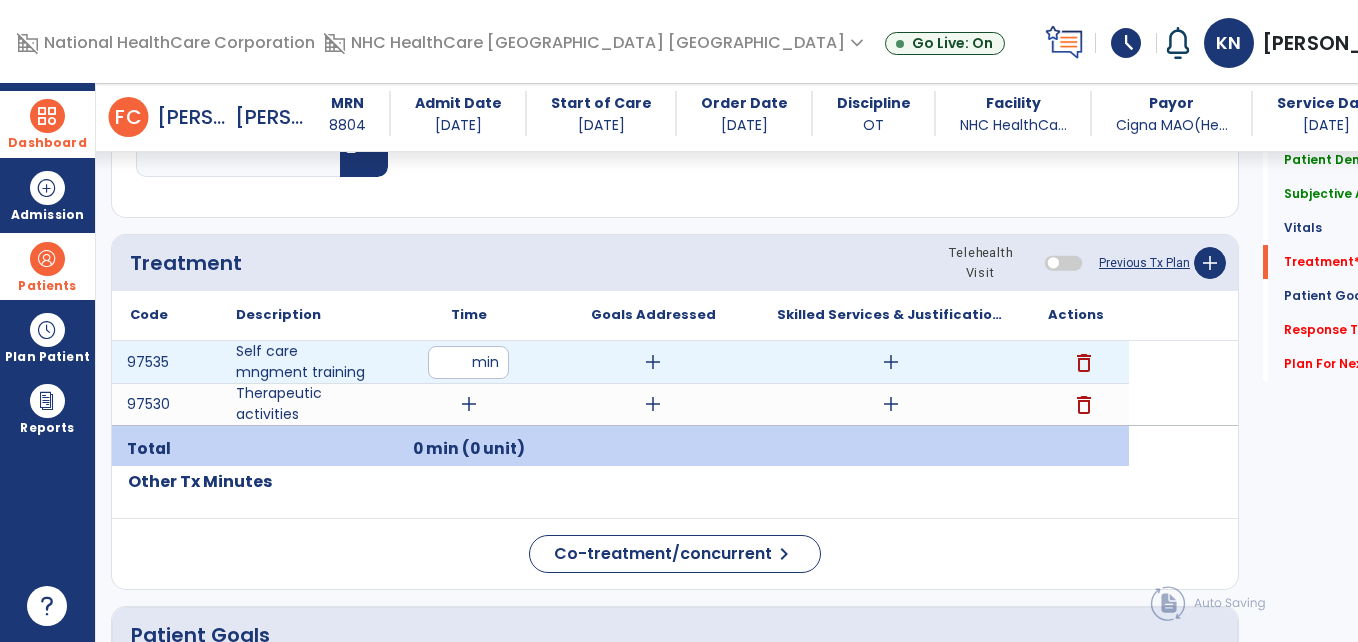 type on "**" 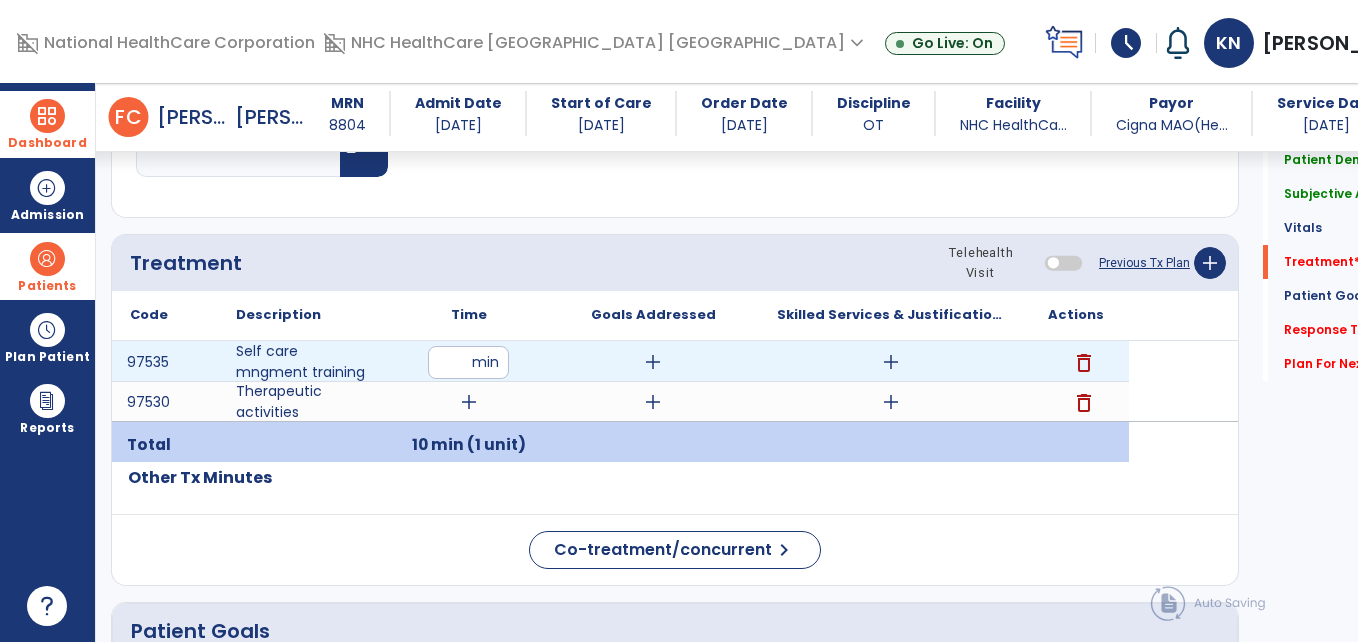 click on "add" at bounding box center (653, 362) 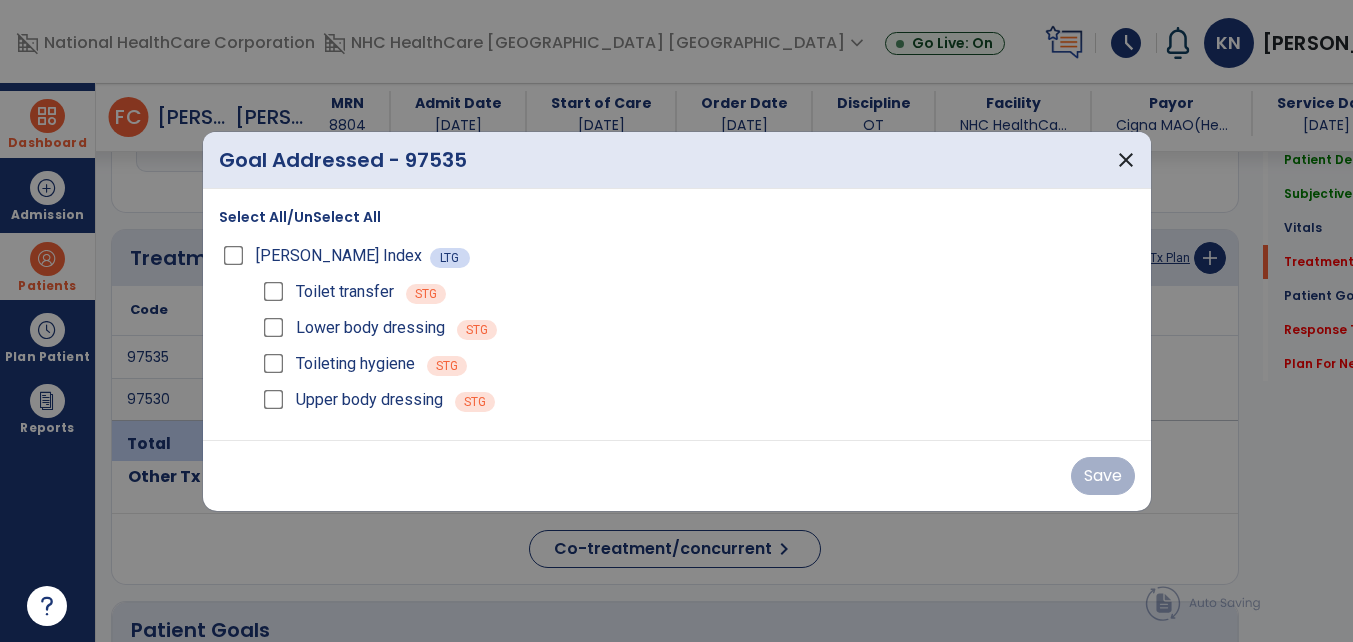 scroll, scrollTop: 1015, scrollLeft: 0, axis: vertical 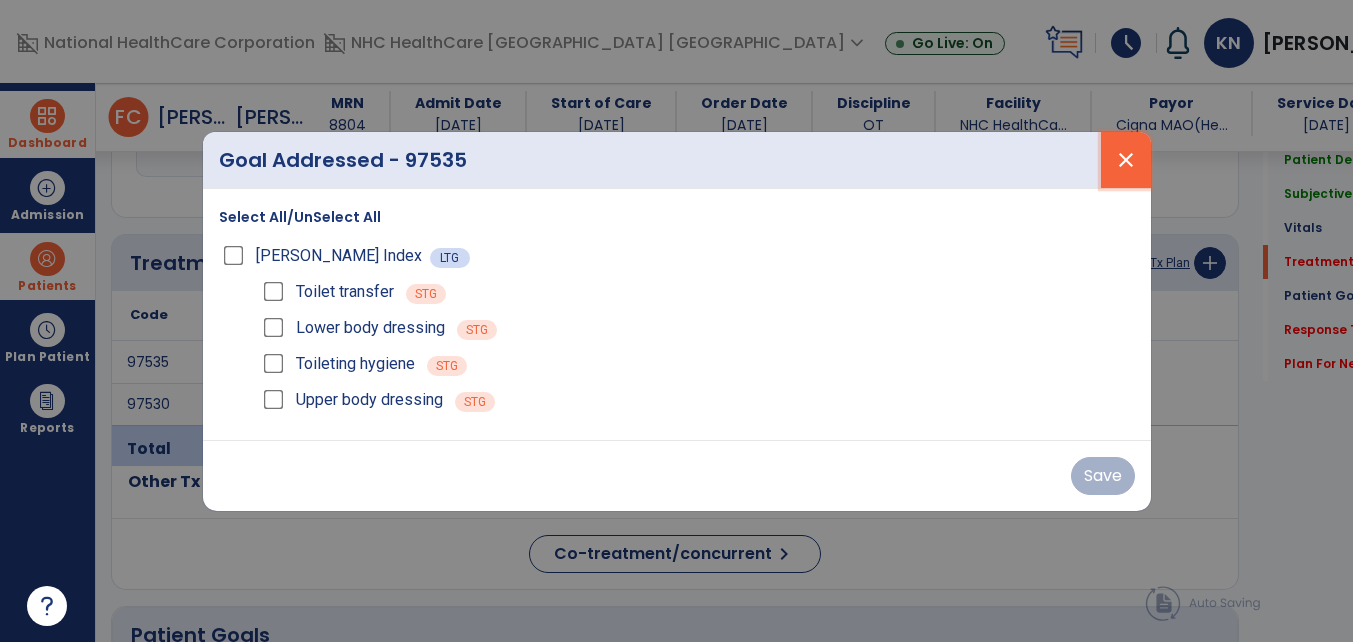 click on "close" at bounding box center (1126, 160) 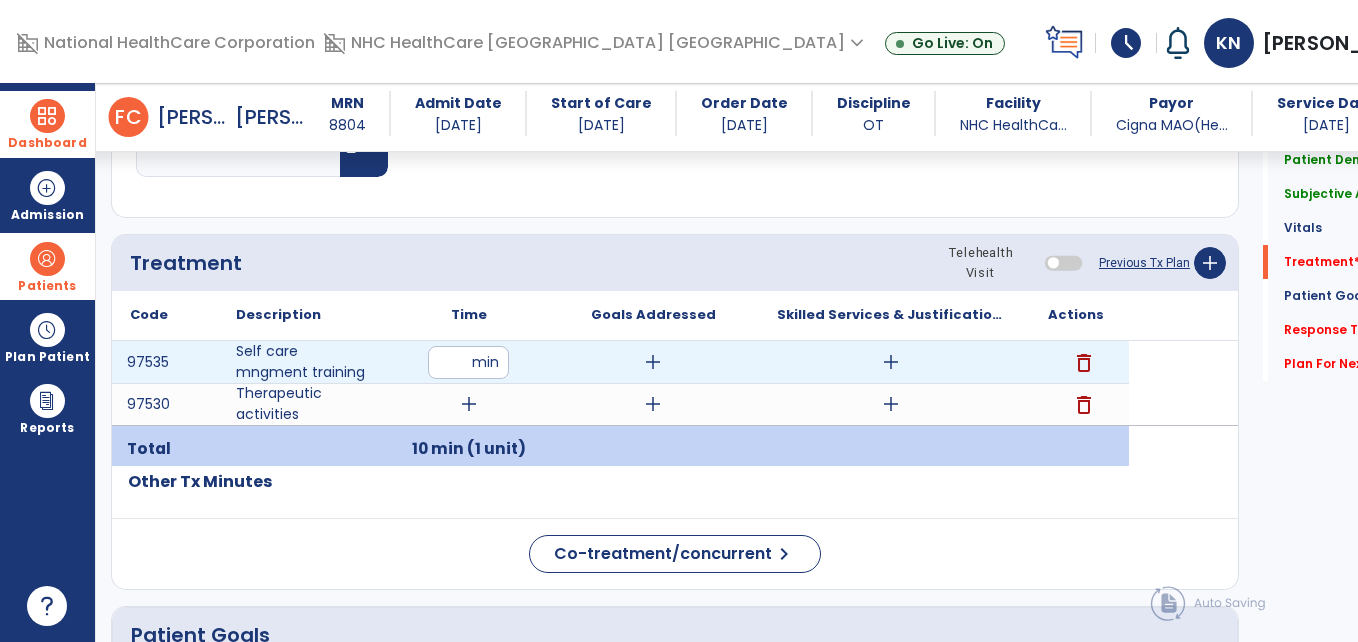 click on "add" at bounding box center [891, 362] 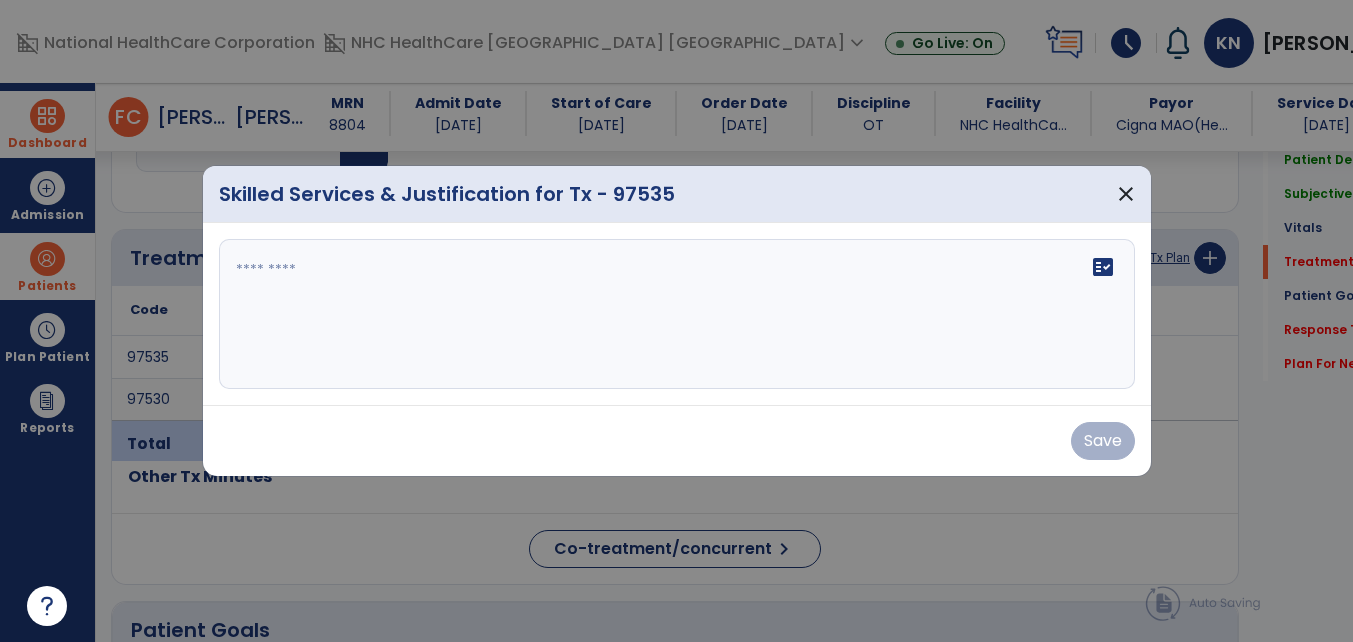 scroll, scrollTop: 1015, scrollLeft: 0, axis: vertical 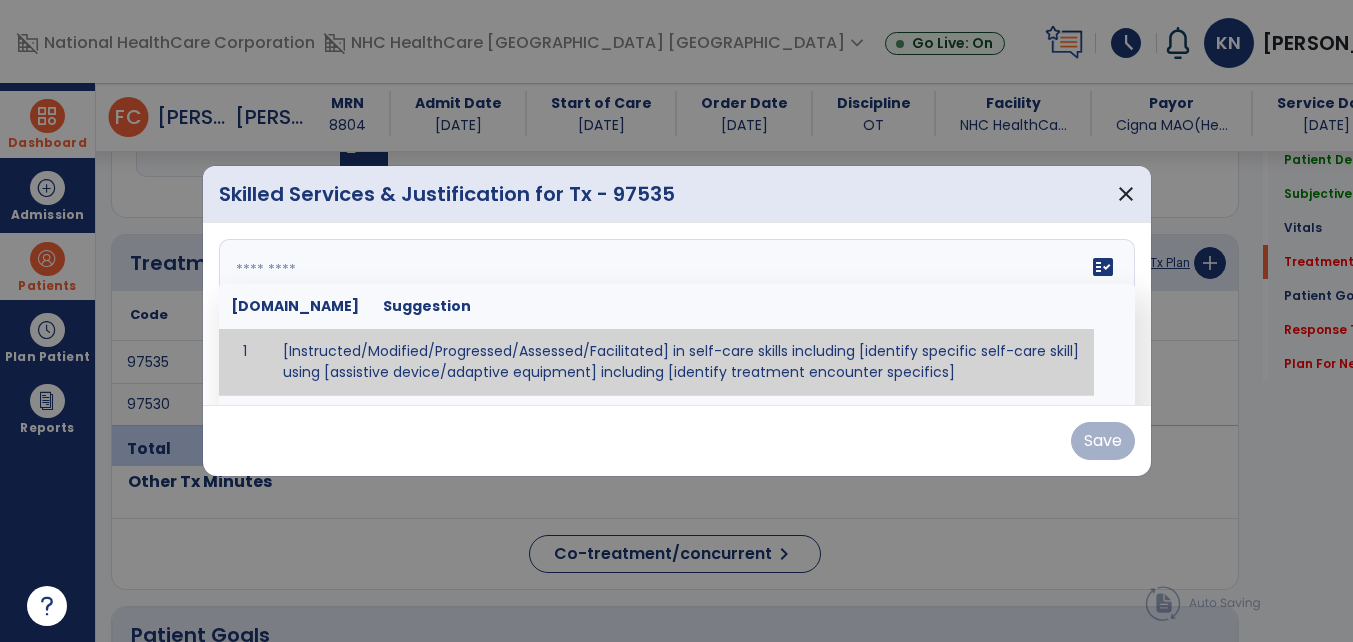 click on "fact_check  [DOMAIN_NAME] Suggestion 1 [Instructed/Modified/Progressed/Assessed/Facilitated] in self-care skills including [identify specific self-care skill] using [assistive device/adaptive equipment] including [identify treatment encounter specifics]" at bounding box center [677, 314] 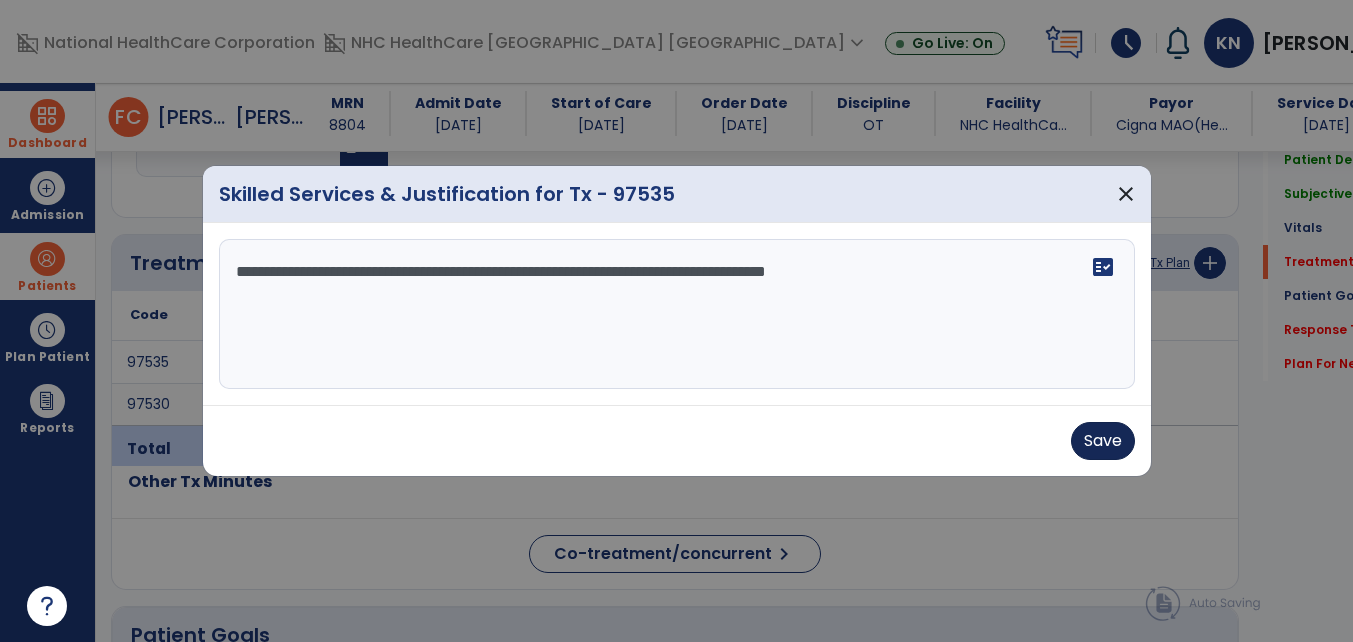 type on "**********" 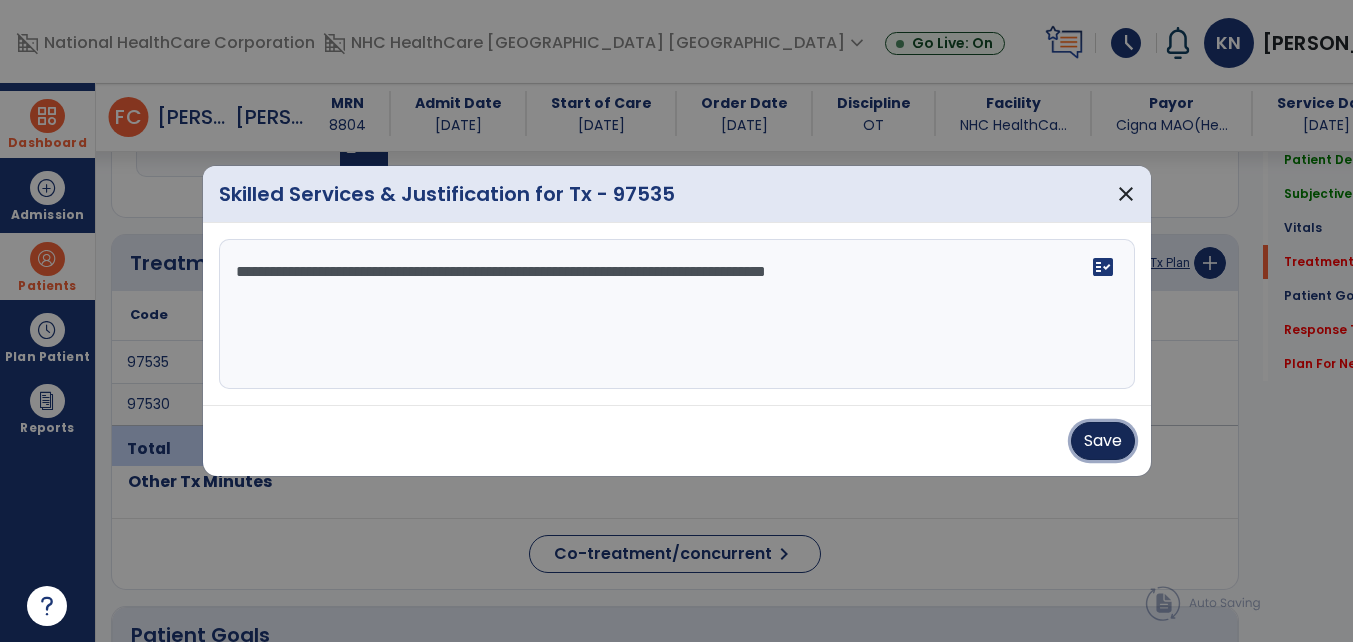 click on "Save" at bounding box center [1103, 441] 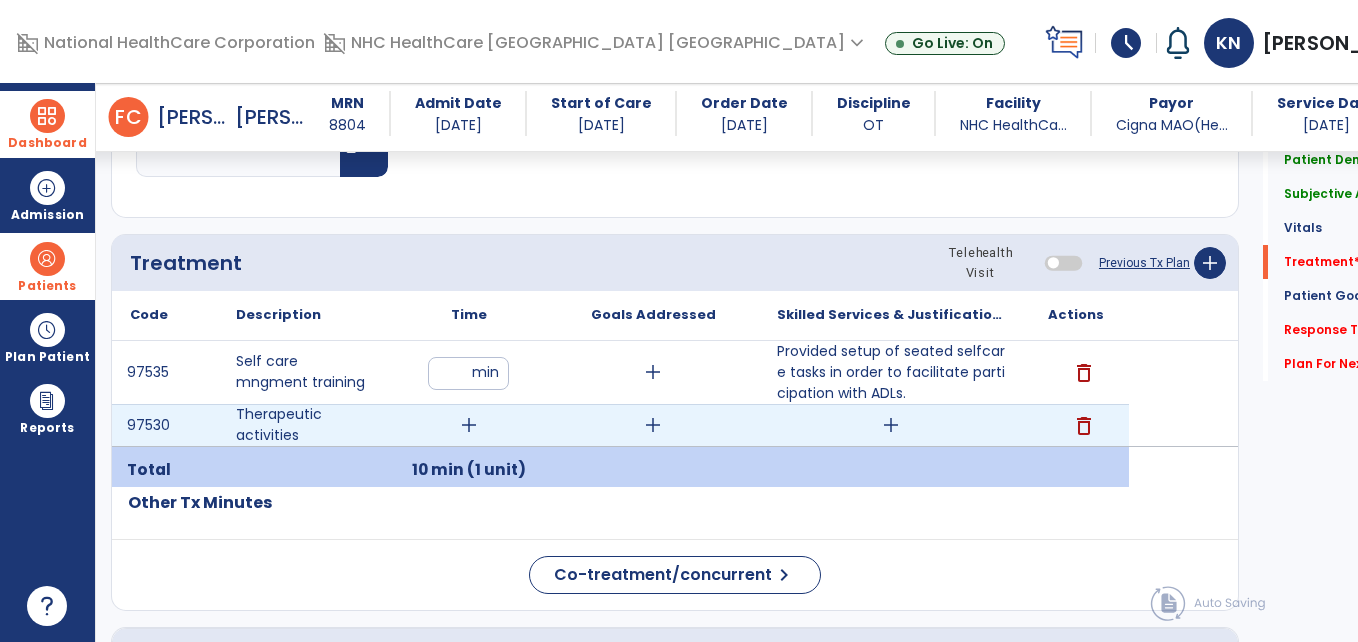 click on "add" at bounding box center (469, 425) 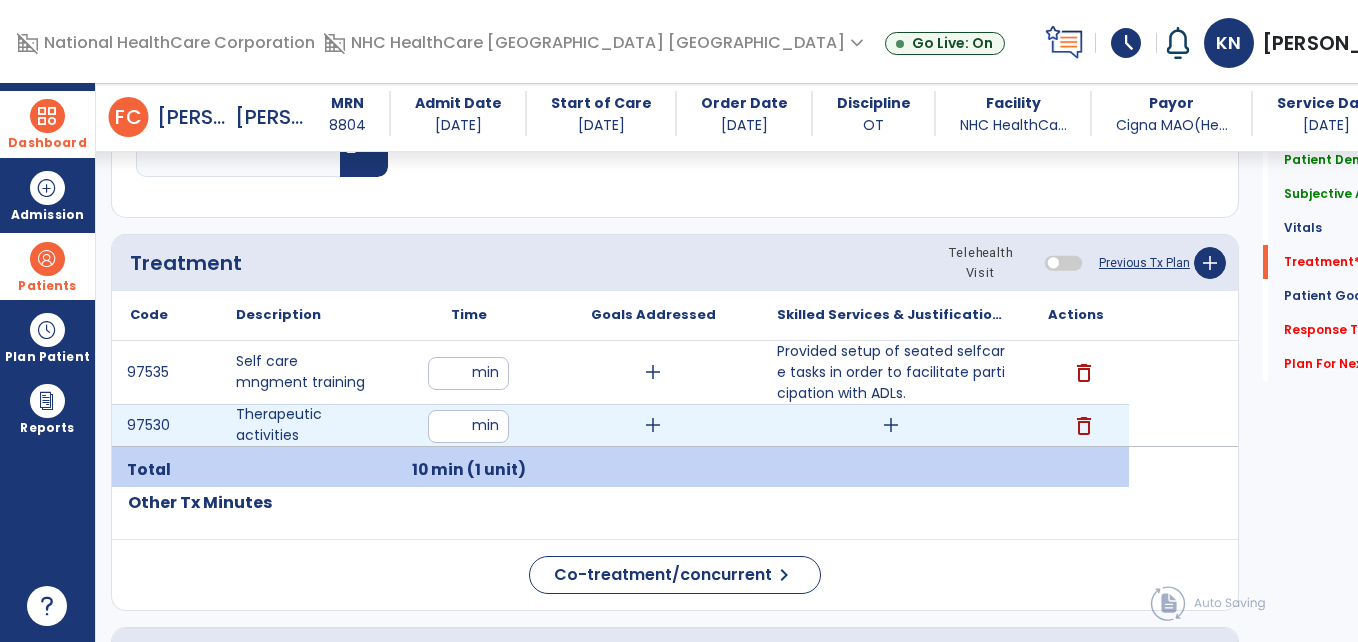 type on "**" 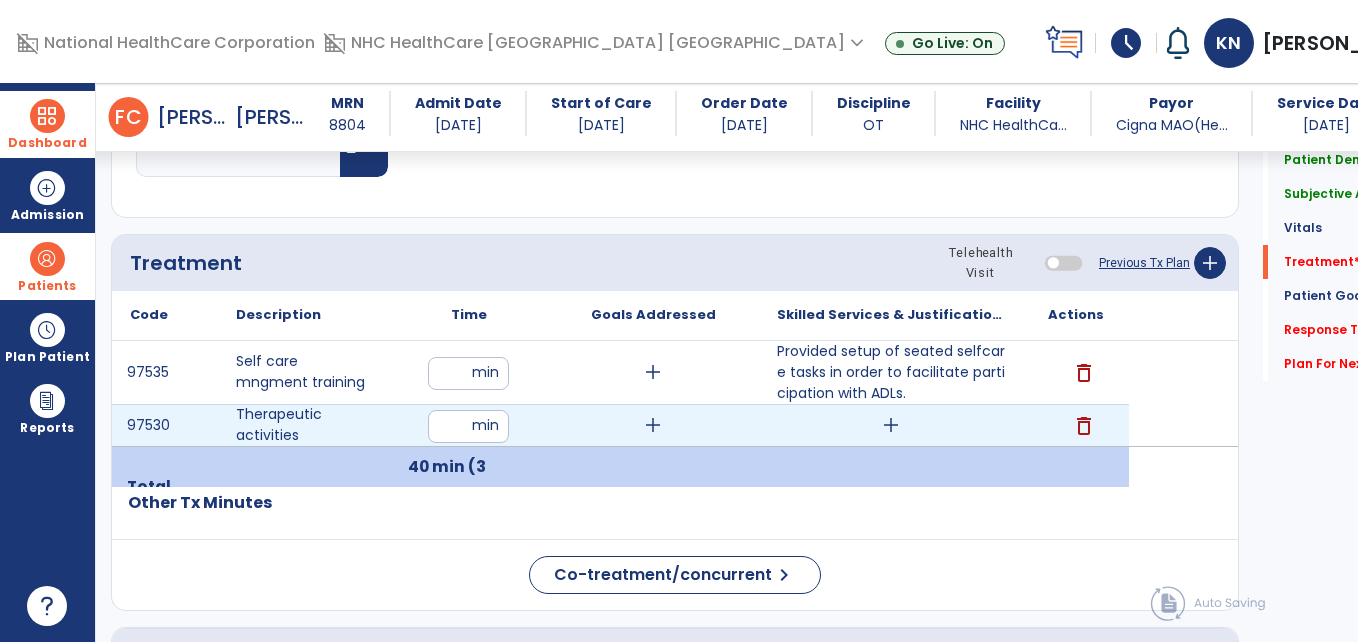 click on "add" at bounding box center [653, 425] 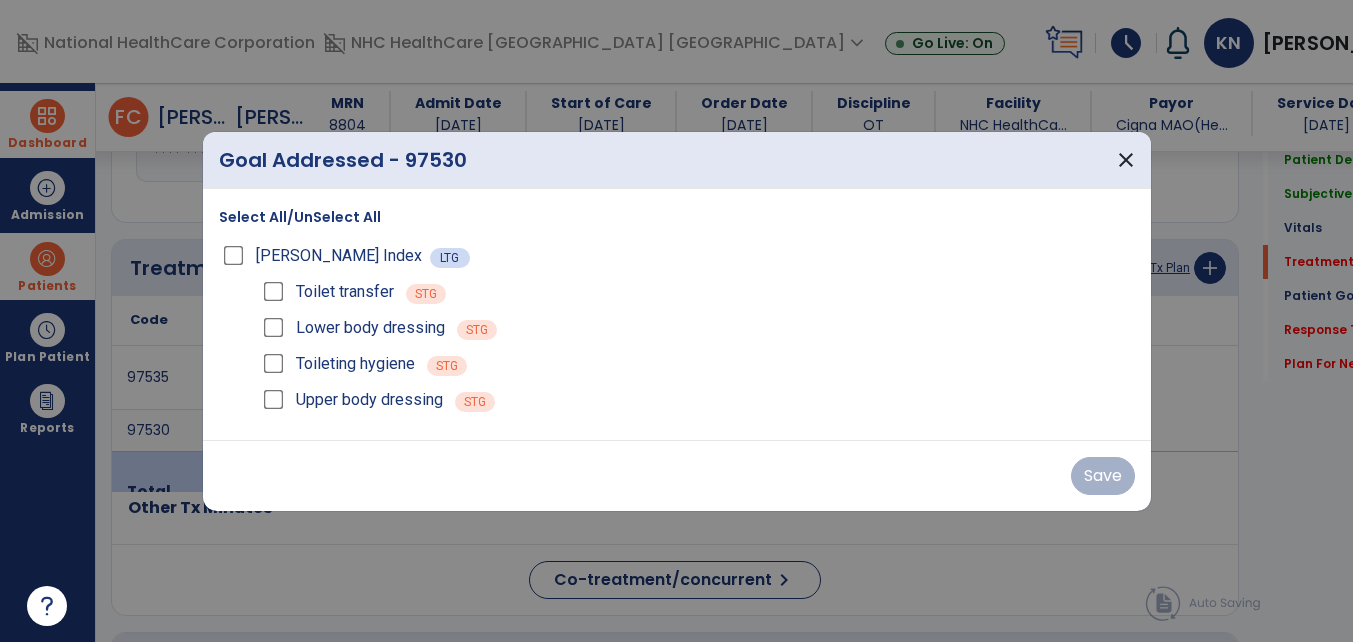 scroll, scrollTop: 1015, scrollLeft: 0, axis: vertical 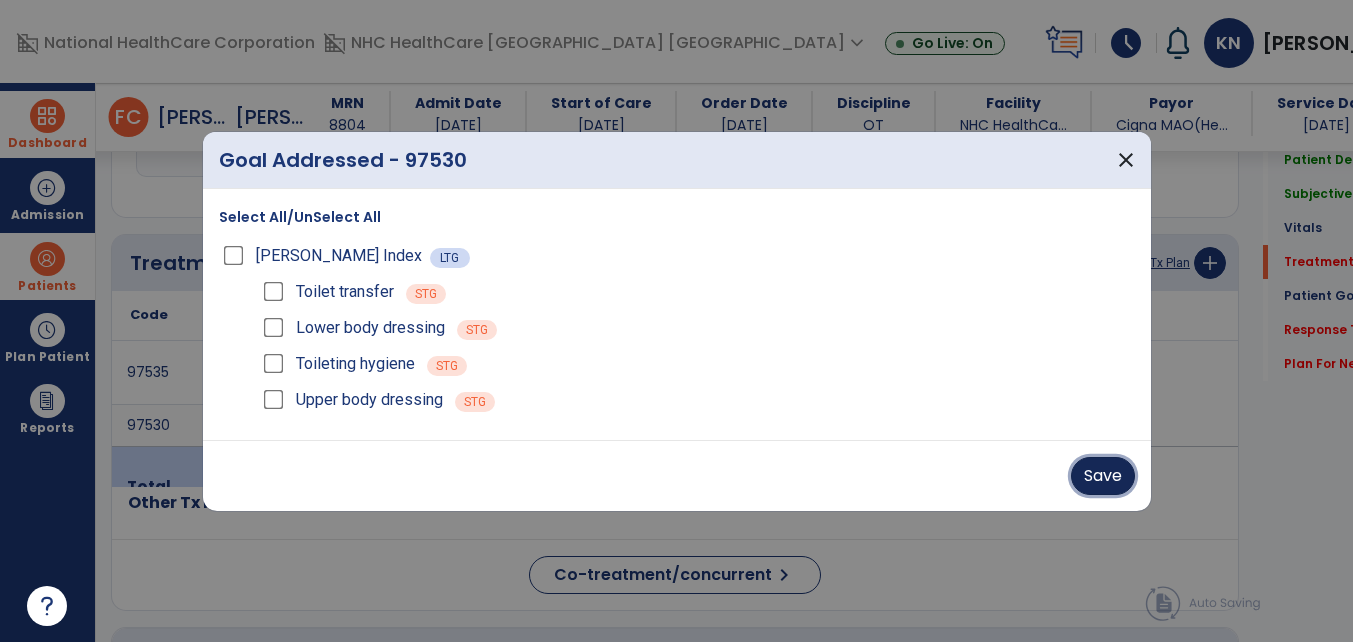 click on "Save" at bounding box center (1103, 476) 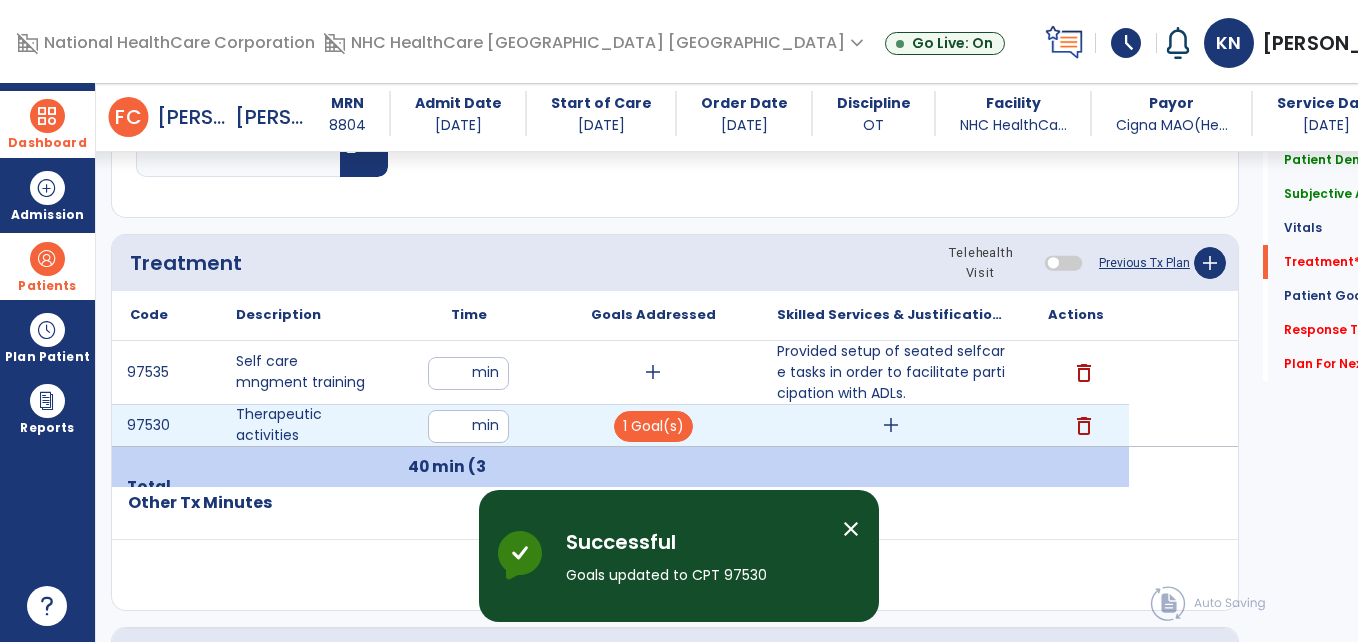 click on "add" at bounding box center (891, 425) 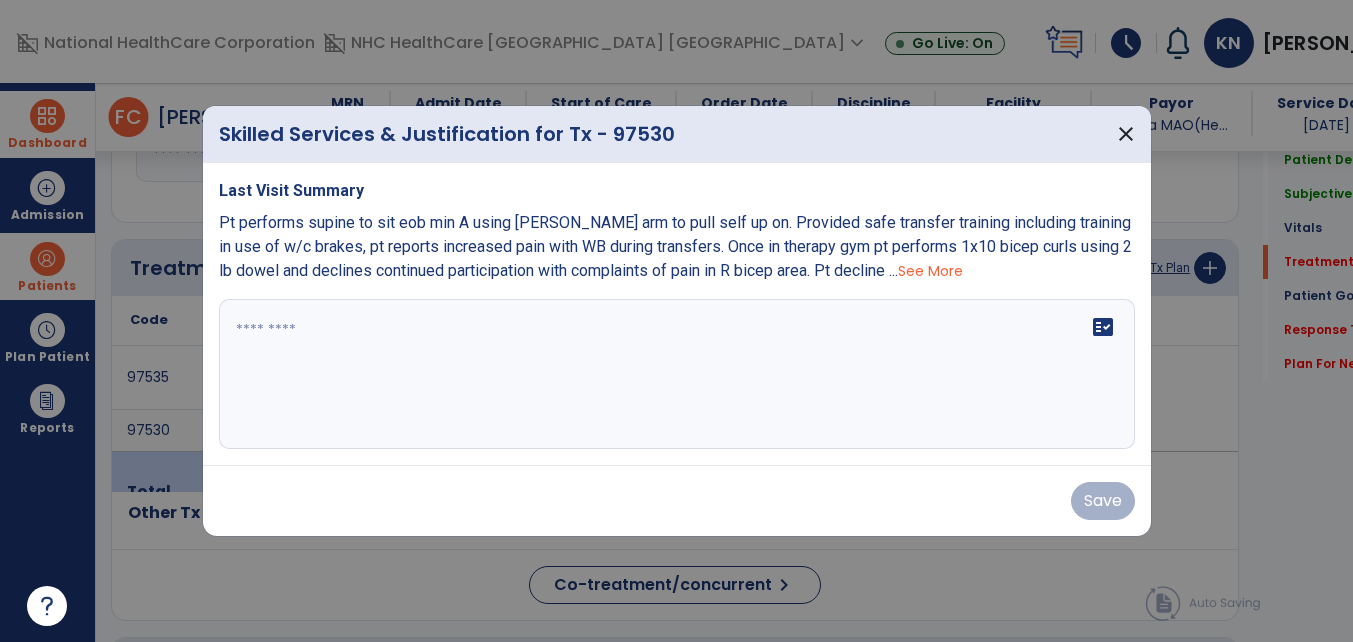 scroll, scrollTop: 1015, scrollLeft: 0, axis: vertical 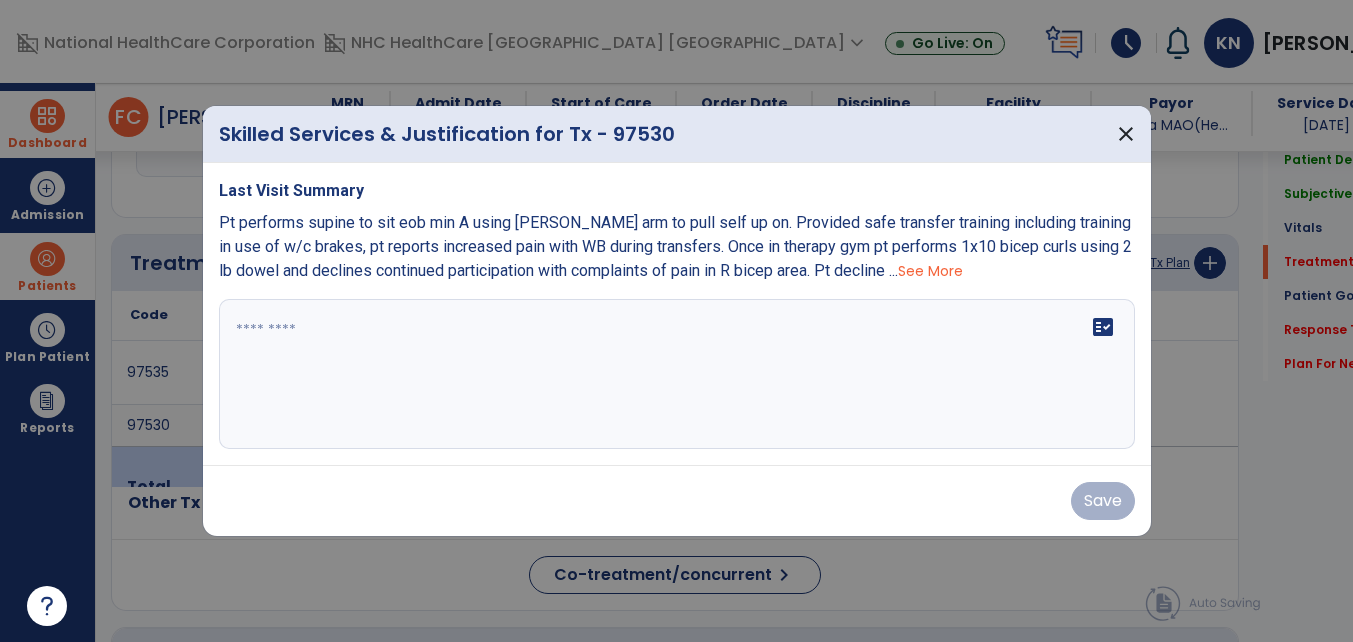 click on "fact_check" at bounding box center (677, 374) 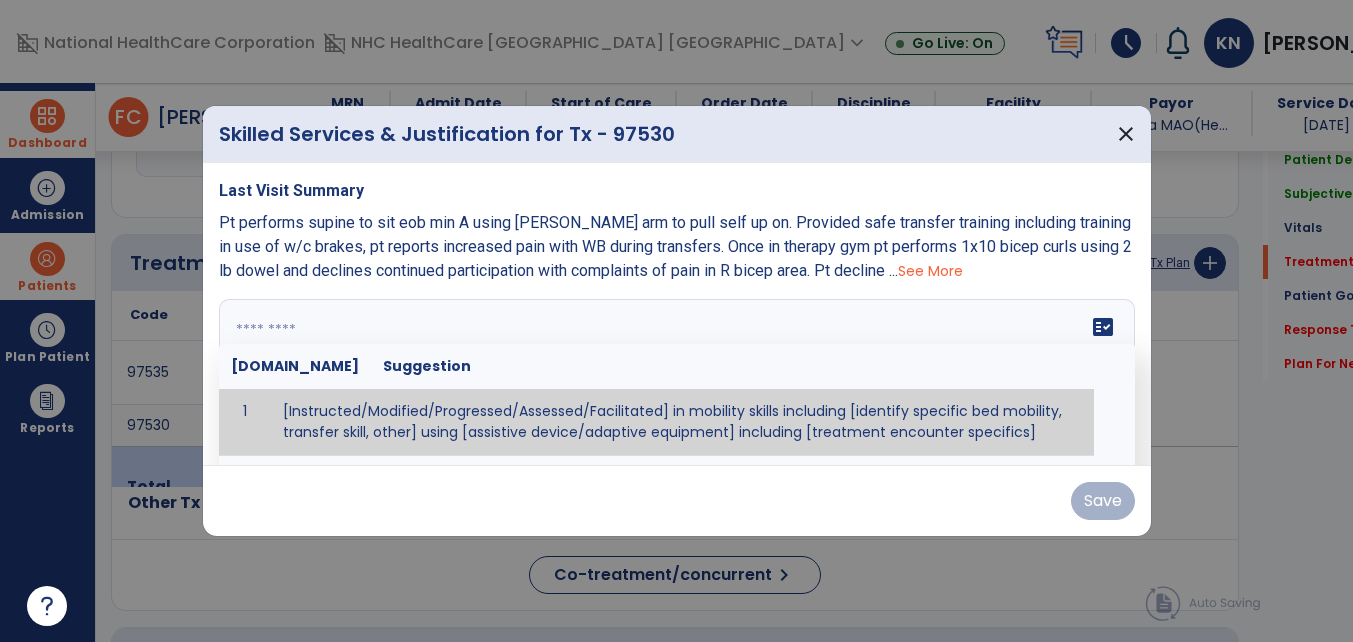 type on "*" 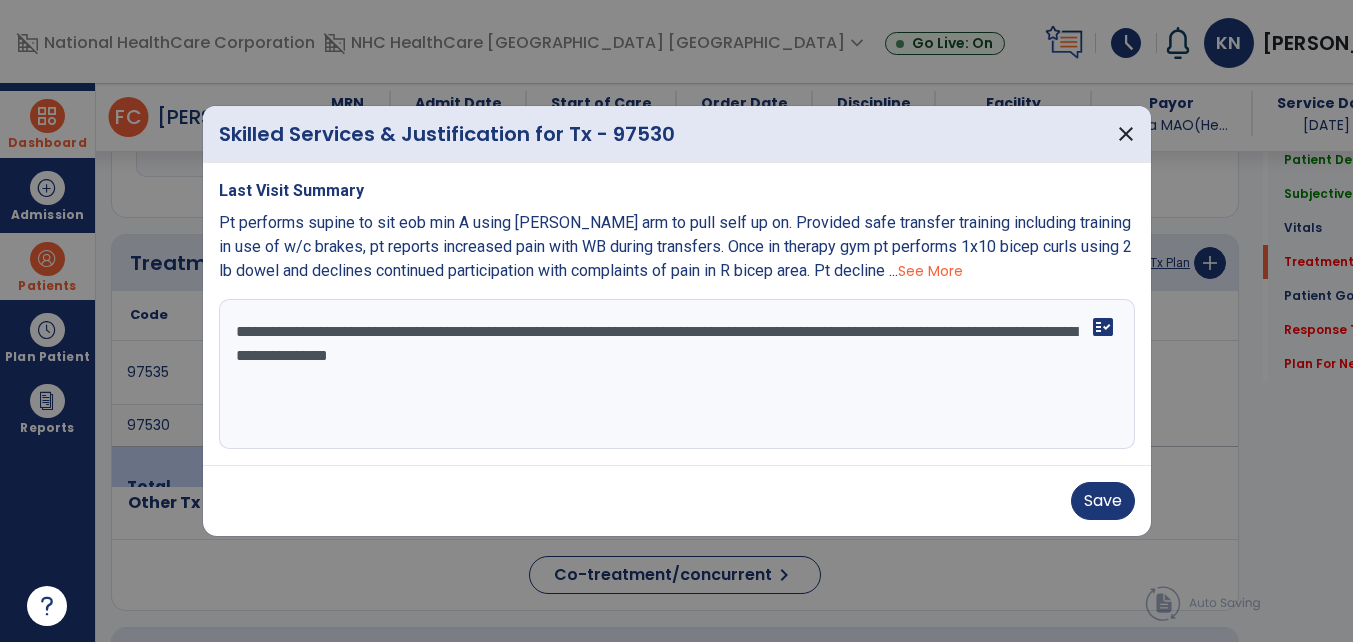 click on "**********" at bounding box center (677, 374) 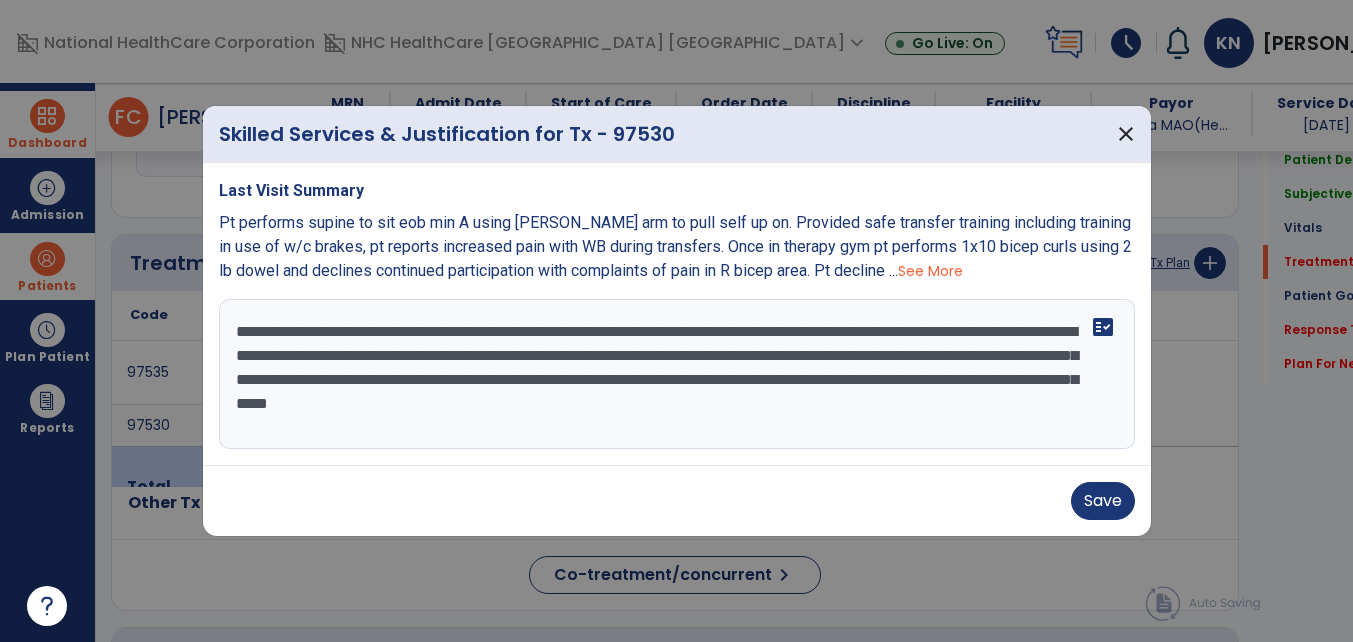 click on "**********" at bounding box center (677, 374) 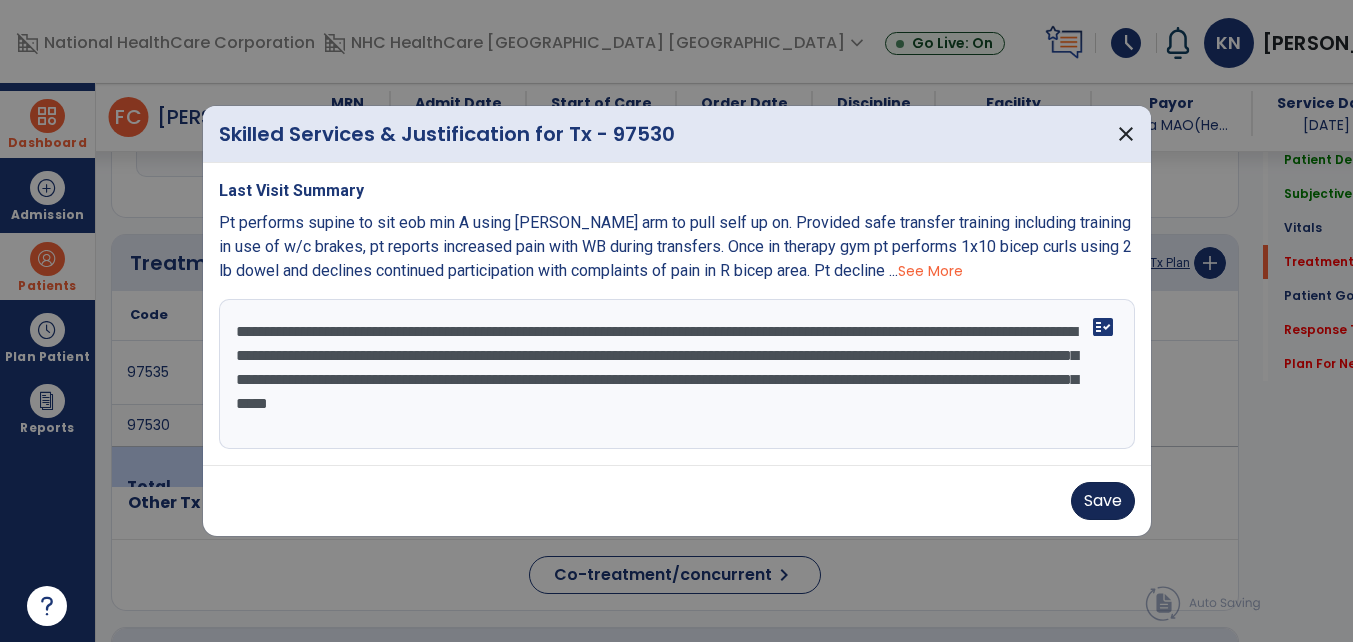 type on "**********" 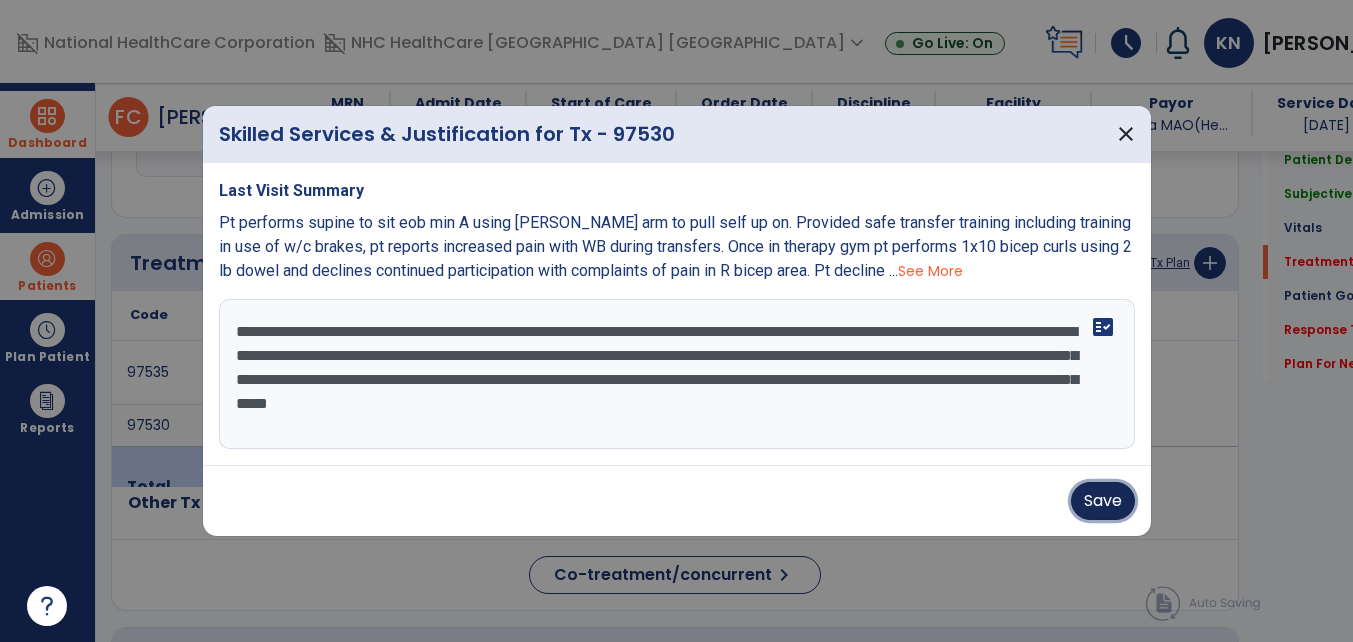 click on "Save" at bounding box center (1103, 501) 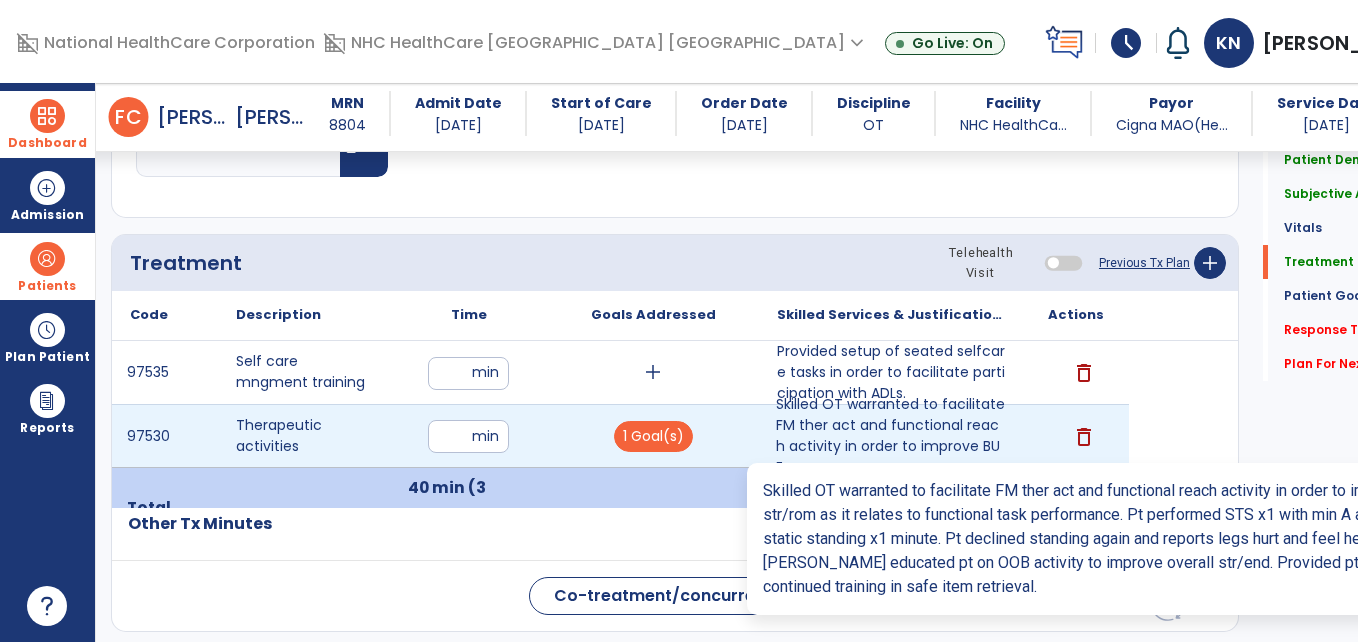 click on "Skilled OT warranted to facilitate FM ther act and functional reach activity in order to improve BUE..." at bounding box center (891, 436) 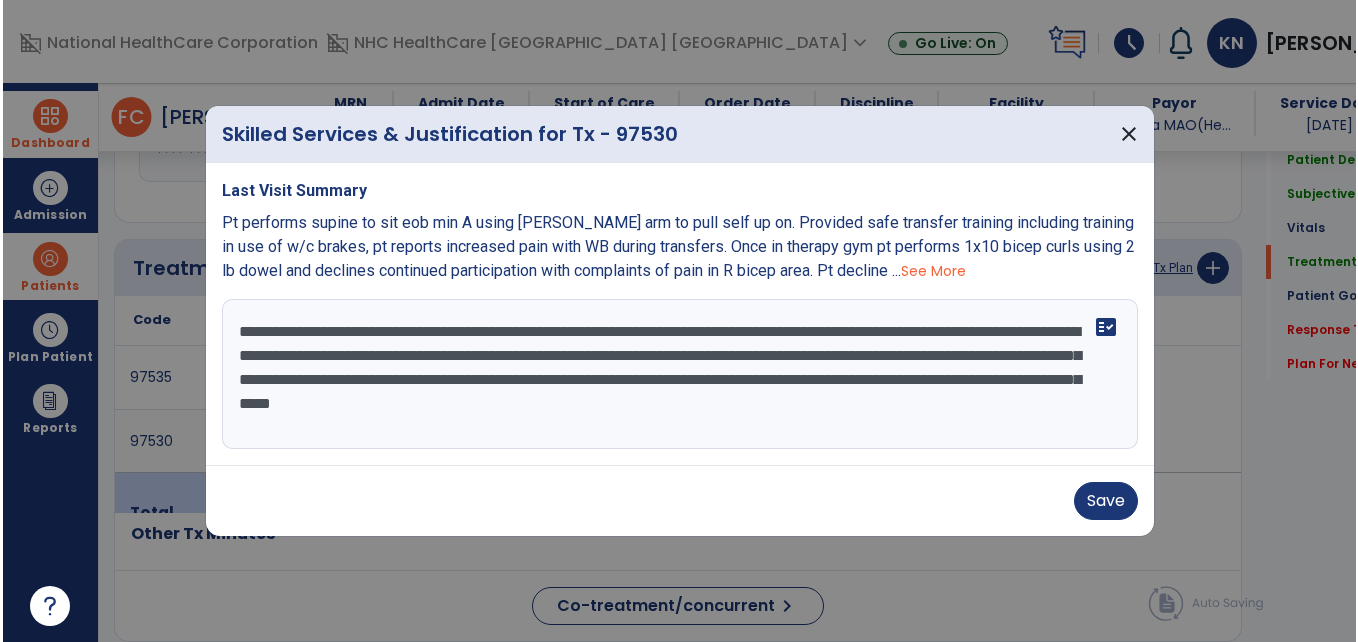 scroll, scrollTop: 1015, scrollLeft: 0, axis: vertical 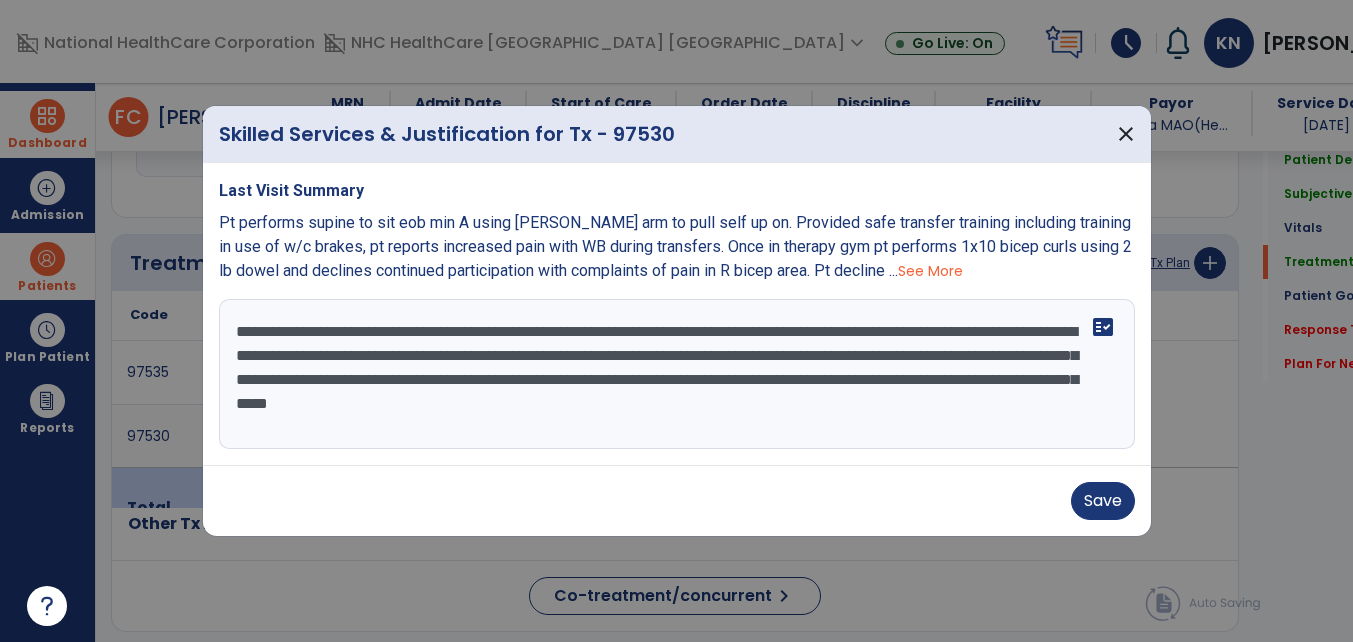 click on "**********" at bounding box center [677, 374] 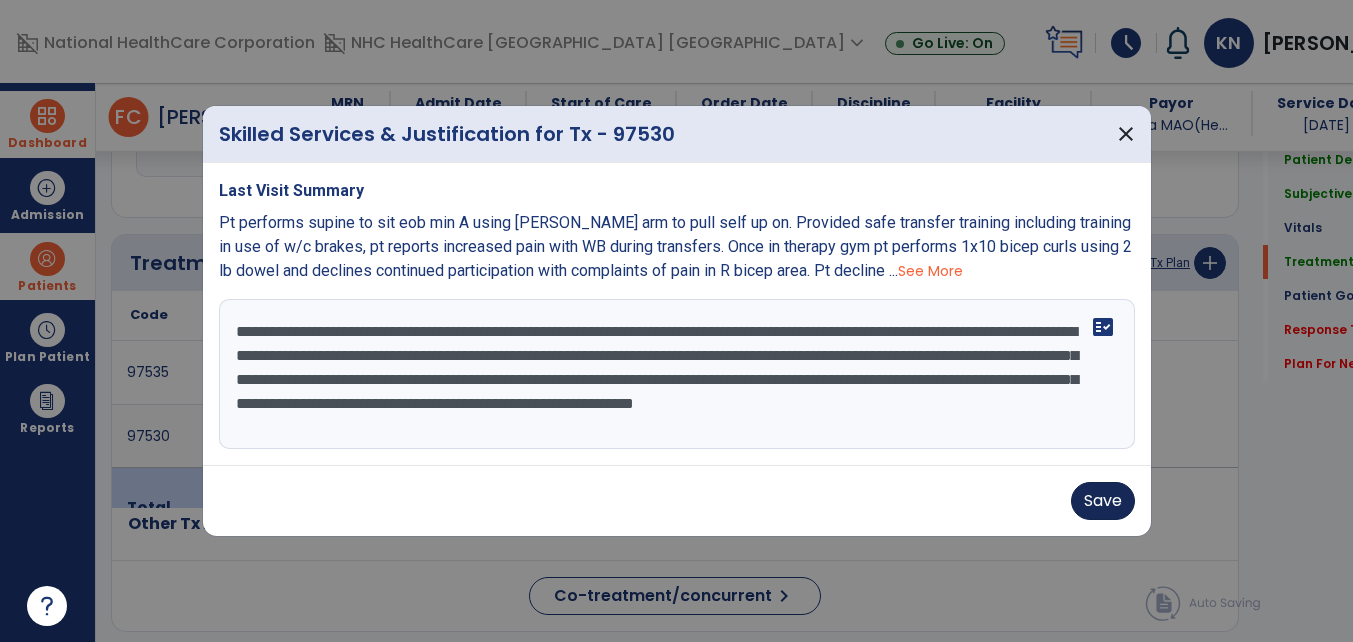 type on "**********" 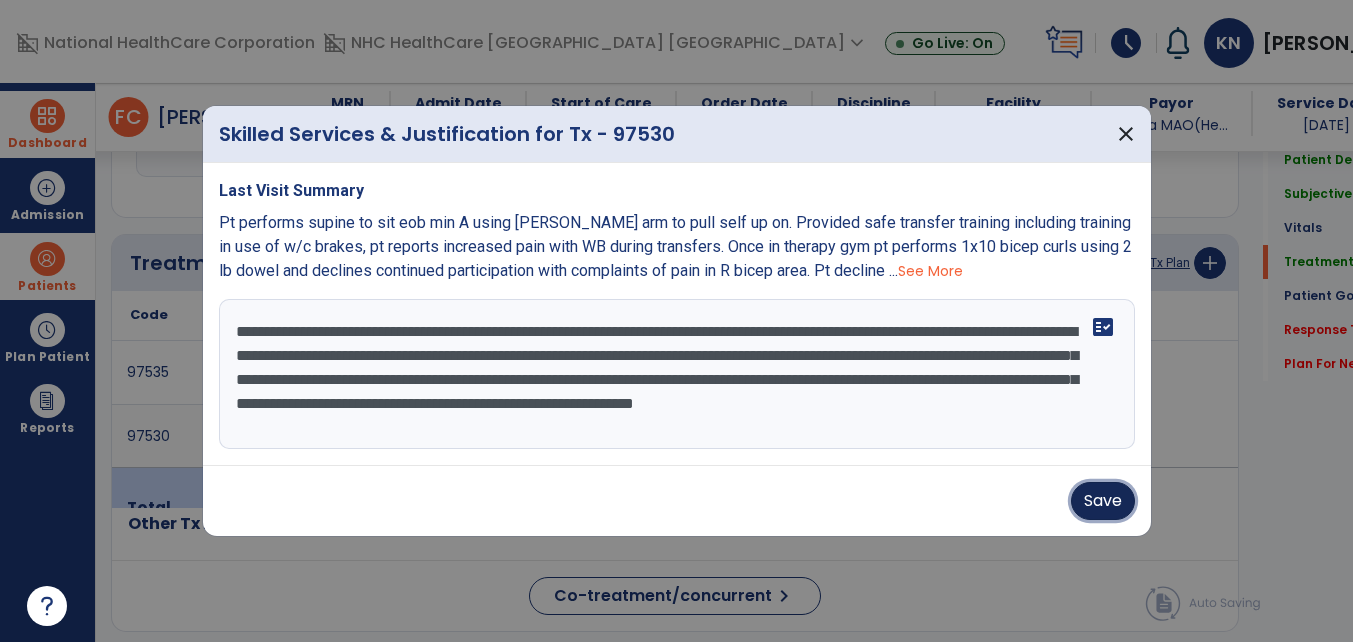 click on "Save" at bounding box center [1103, 501] 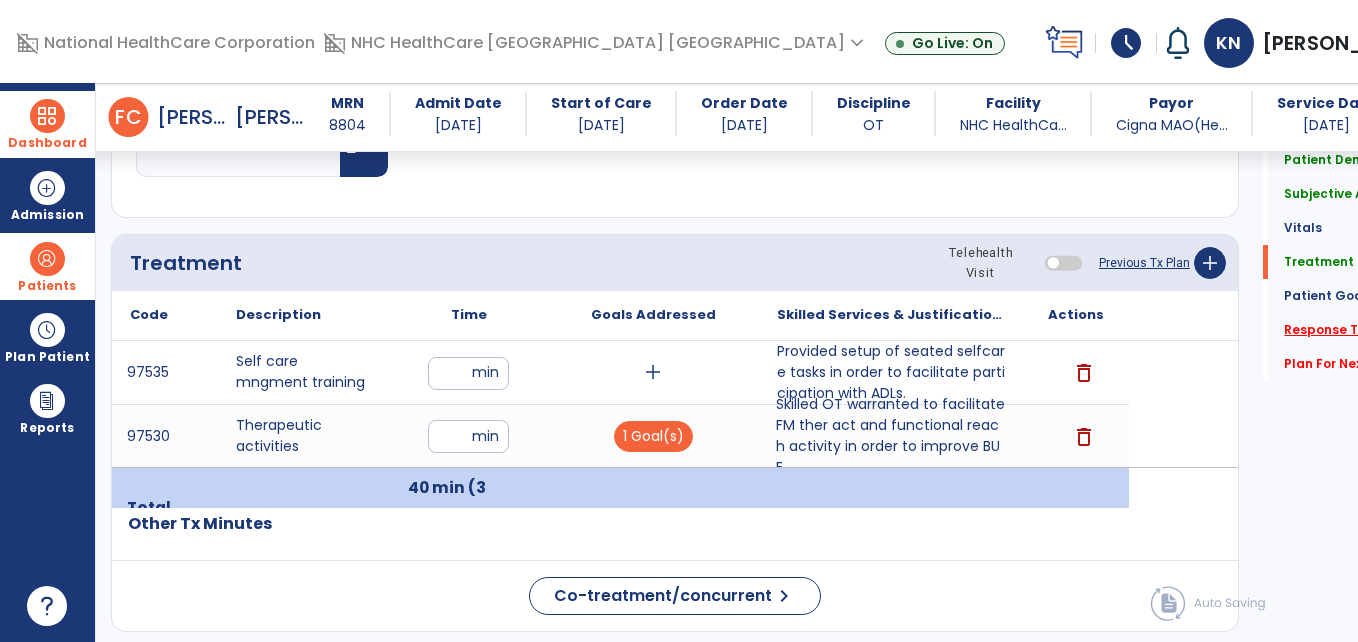 click on "Response To Treatment   *" 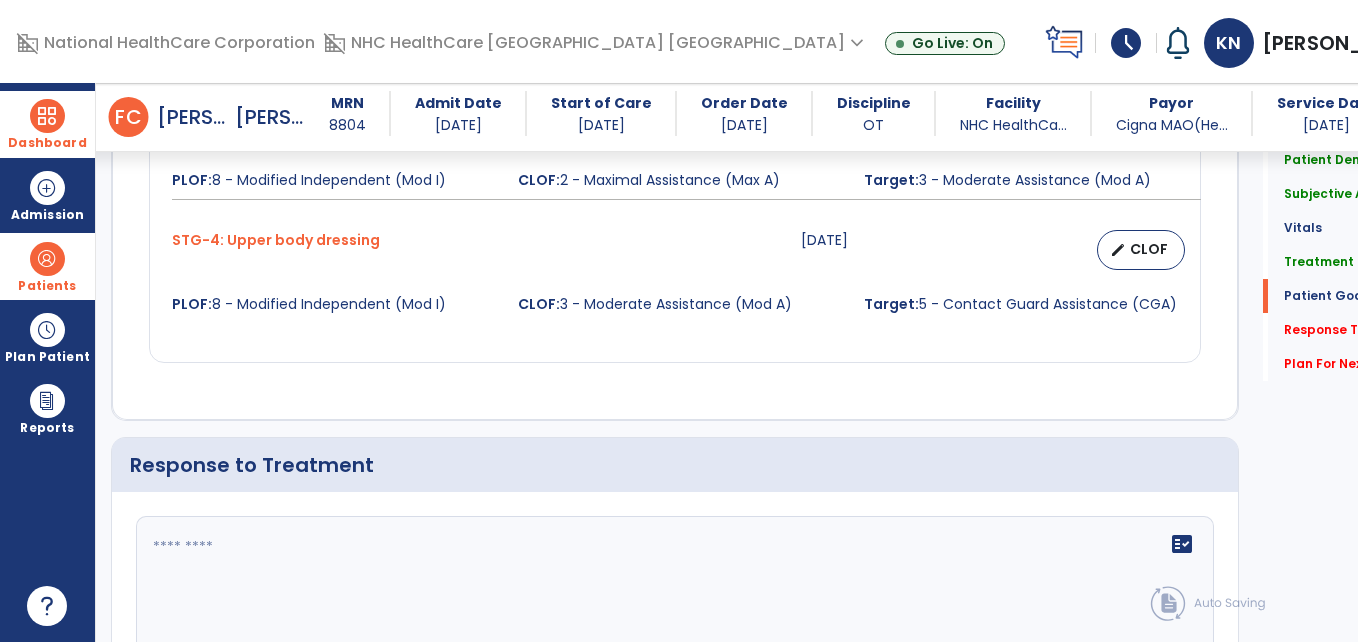 scroll, scrollTop: 2263, scrollLeft: 0, axis: vertical 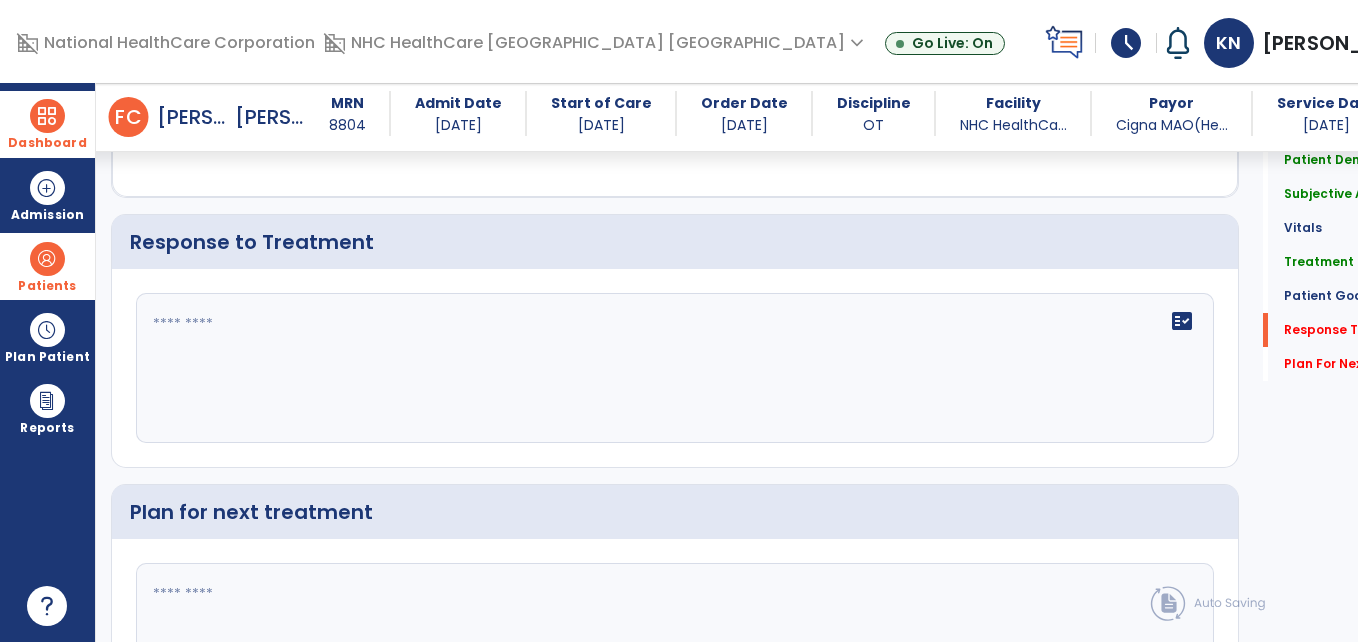 click on "fact_check" 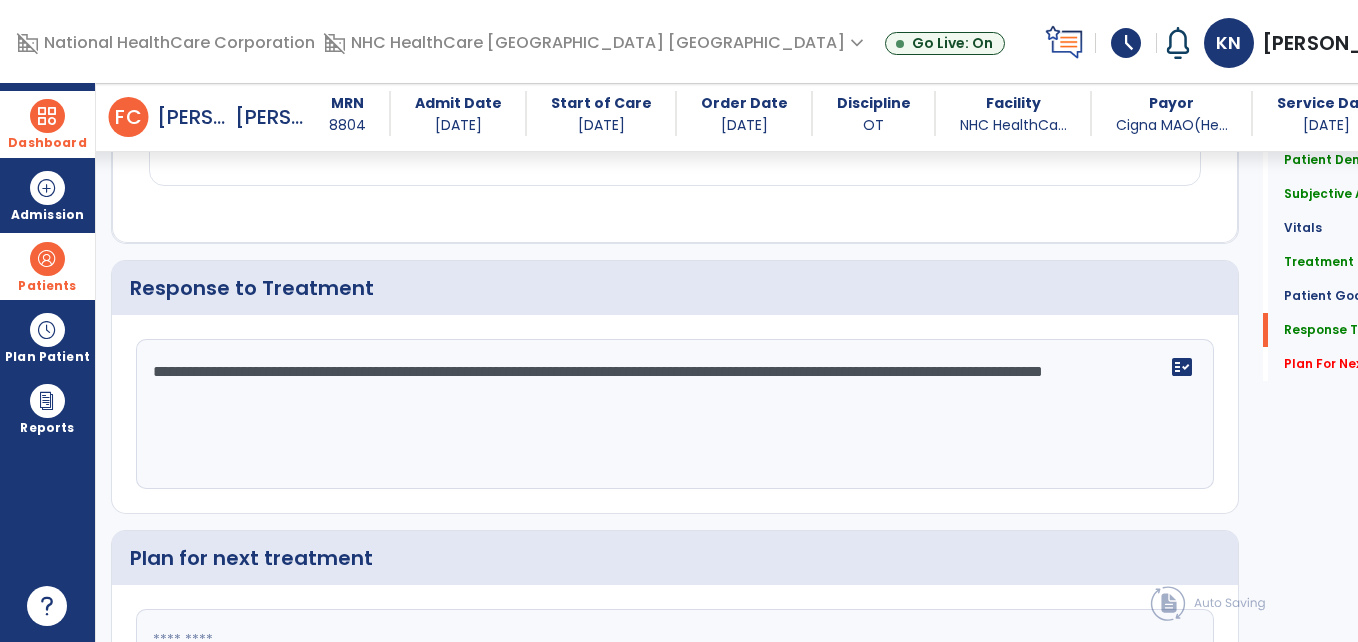 scroll, scrollTop: 2263, scrollLeft: 0, axis: vertical 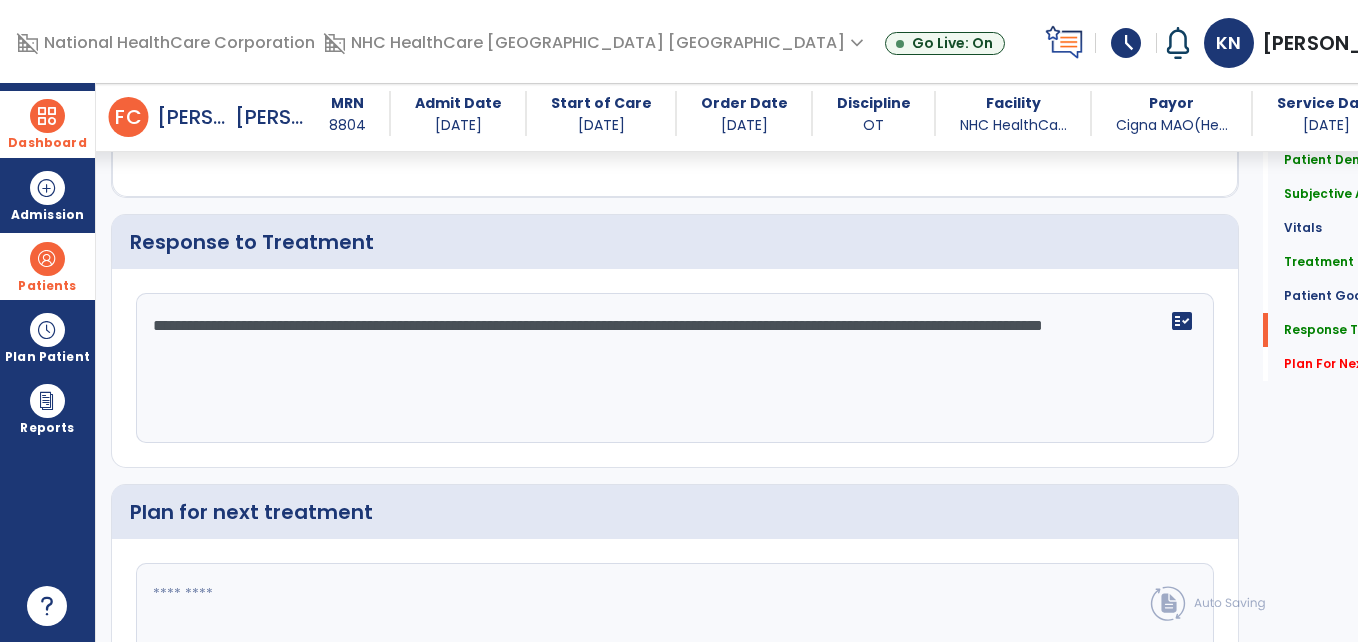 click on "**********" 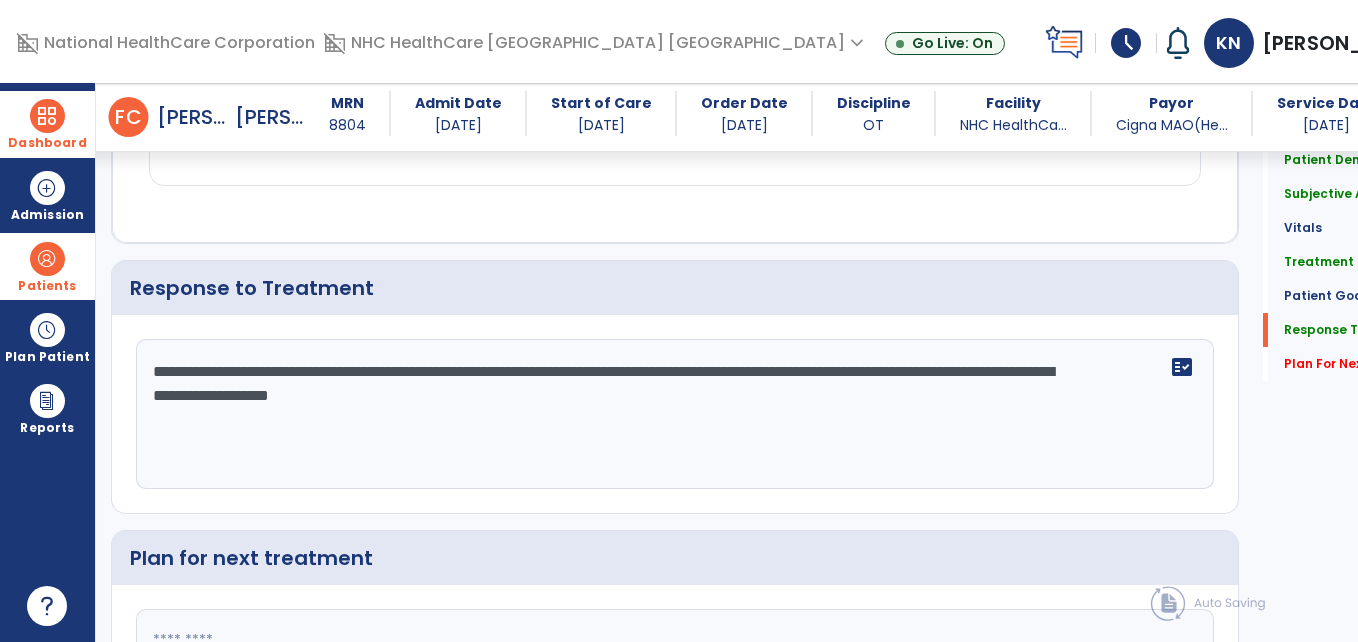 scroll, scrollTop: 2263, scrollLeft: 0, axis: vertical 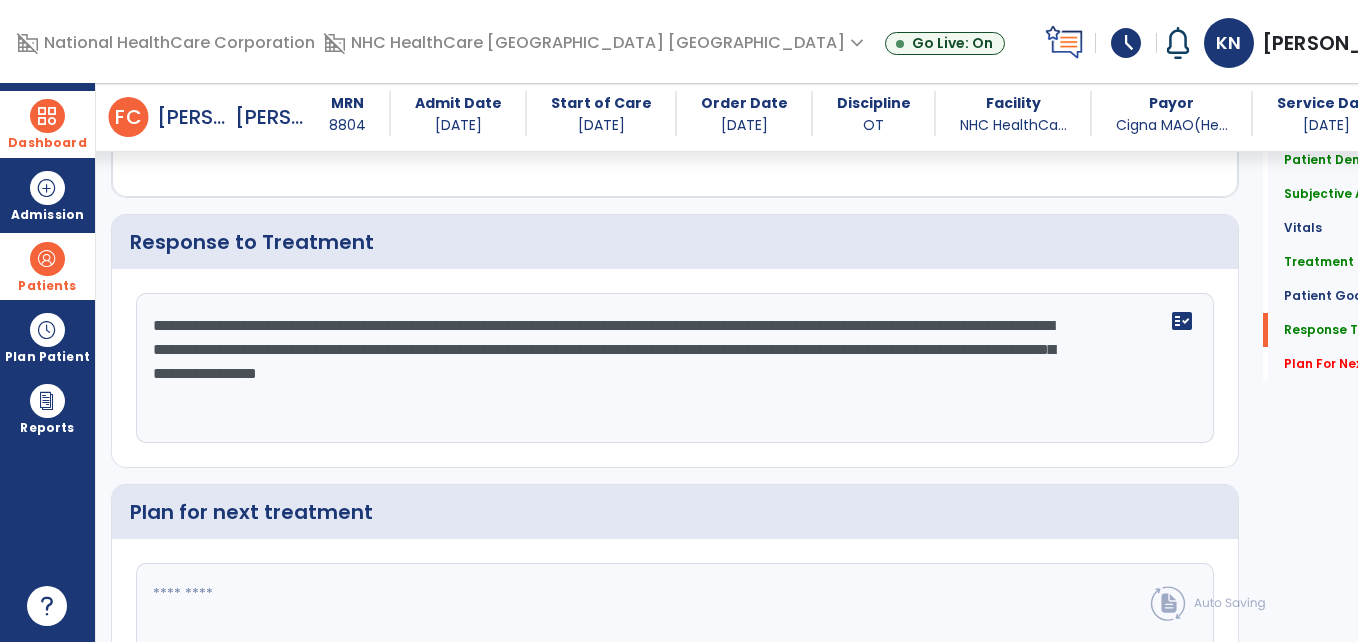 type on "**********" 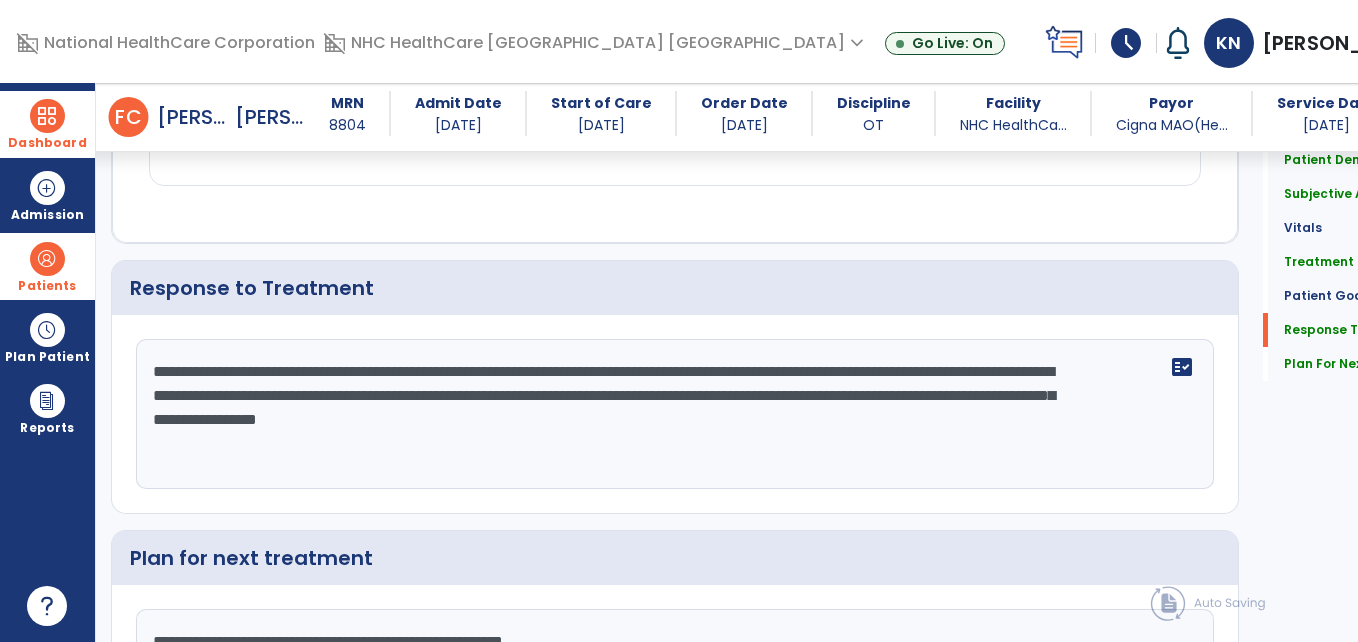 scroll, scrollTop: 2263, scrollLeft: 0, axis: vertical 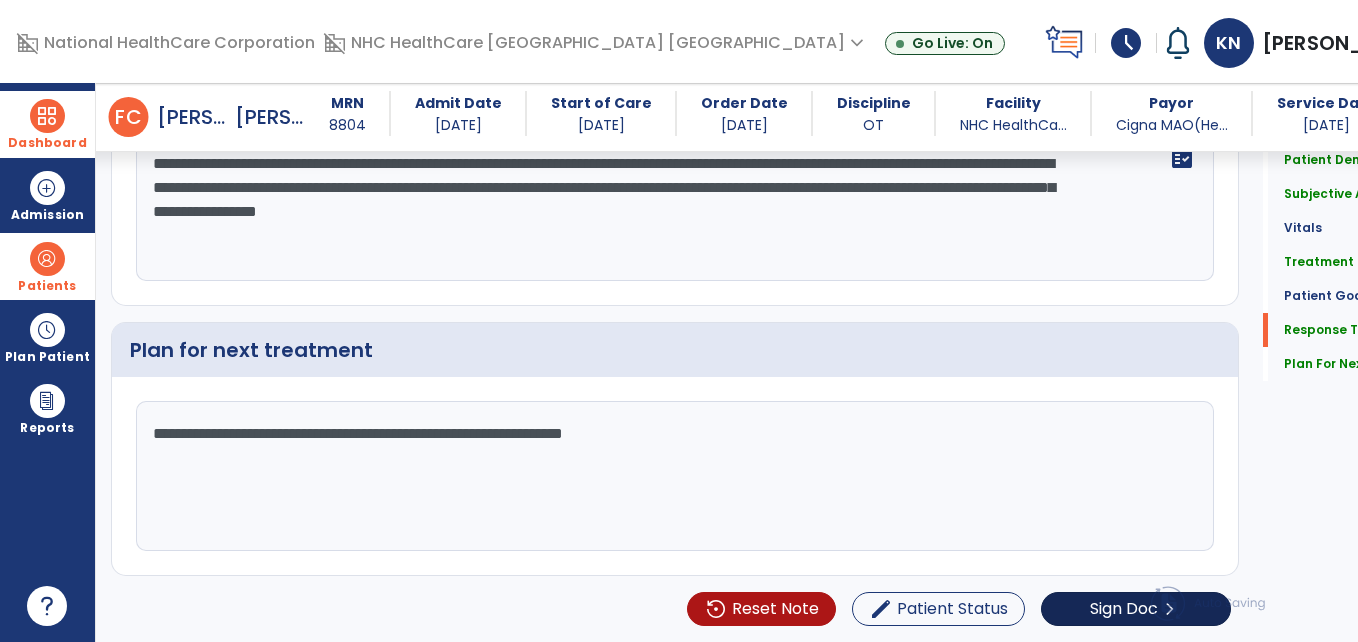 type on "**********" 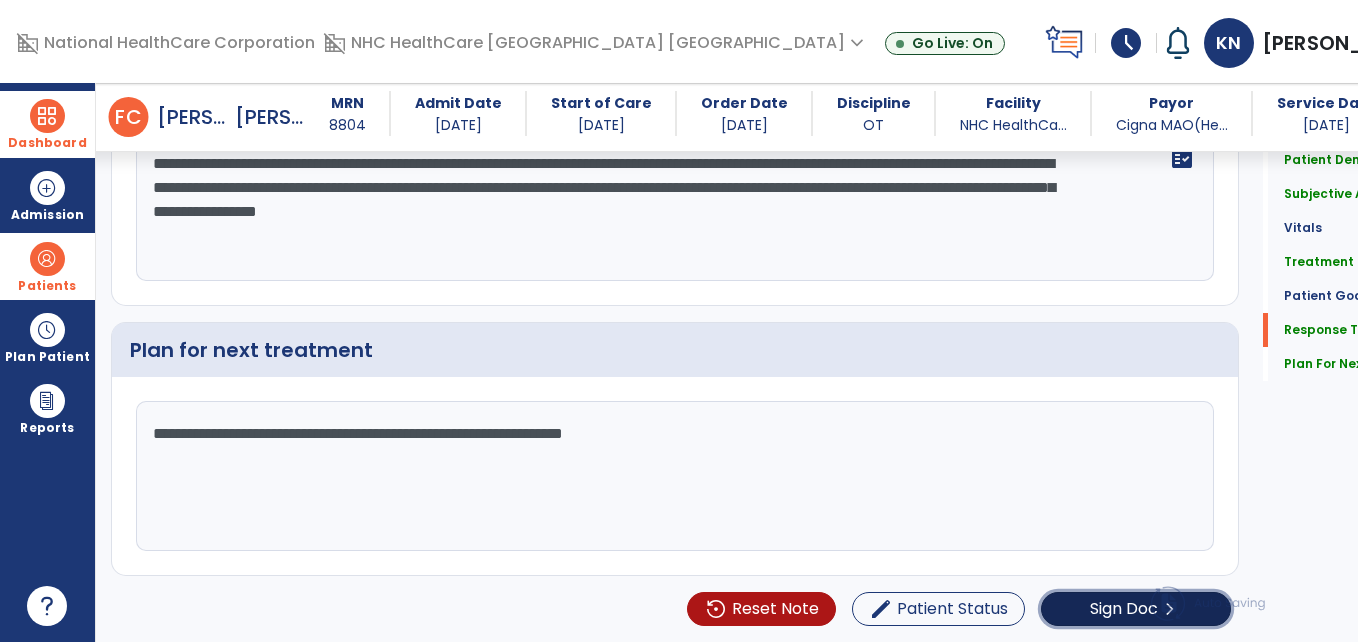 click on "Sign Doc" 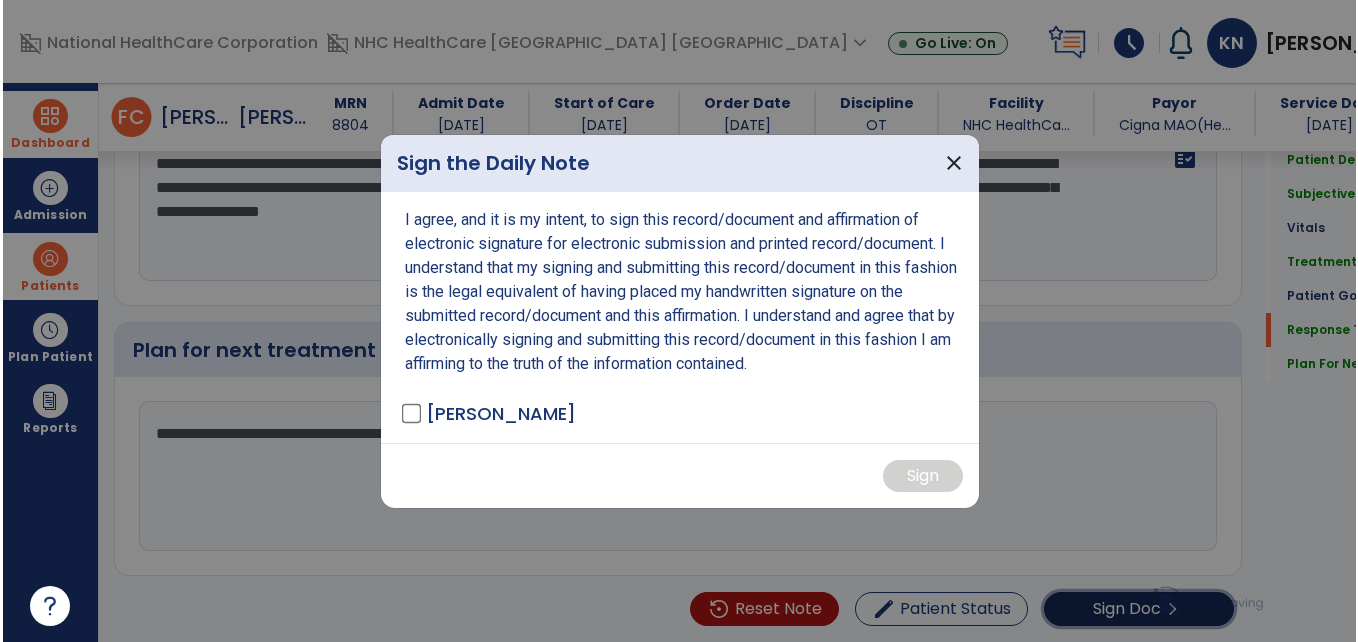 scroll, scrollTop: 2489, scrollLeft: 0, axis: vertical 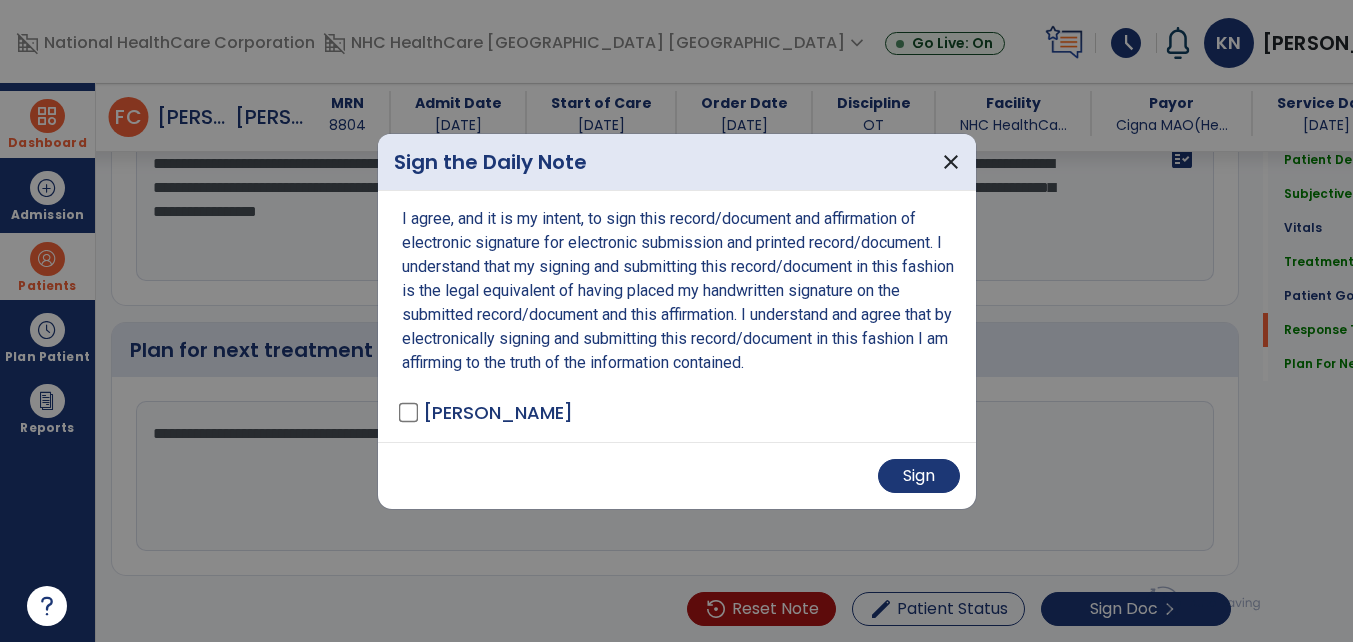 click on "Sign" at bounding box center (677, 475) 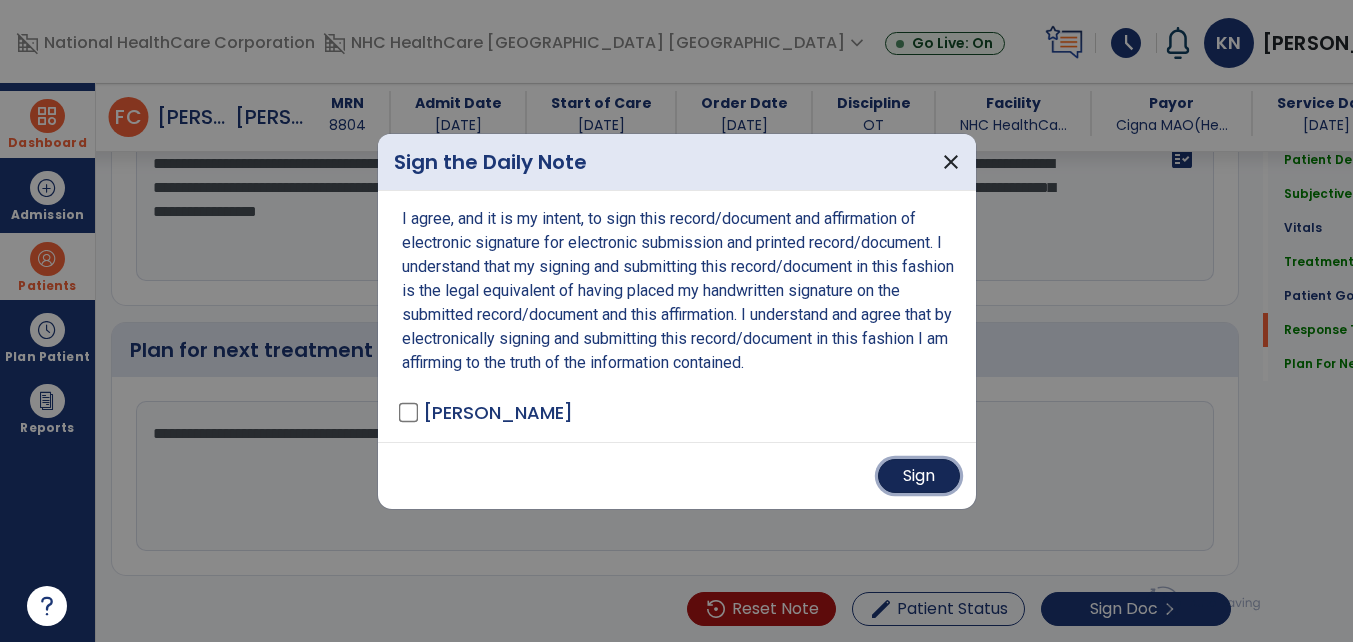 click on "Sign" at bounding box center (919, 476) 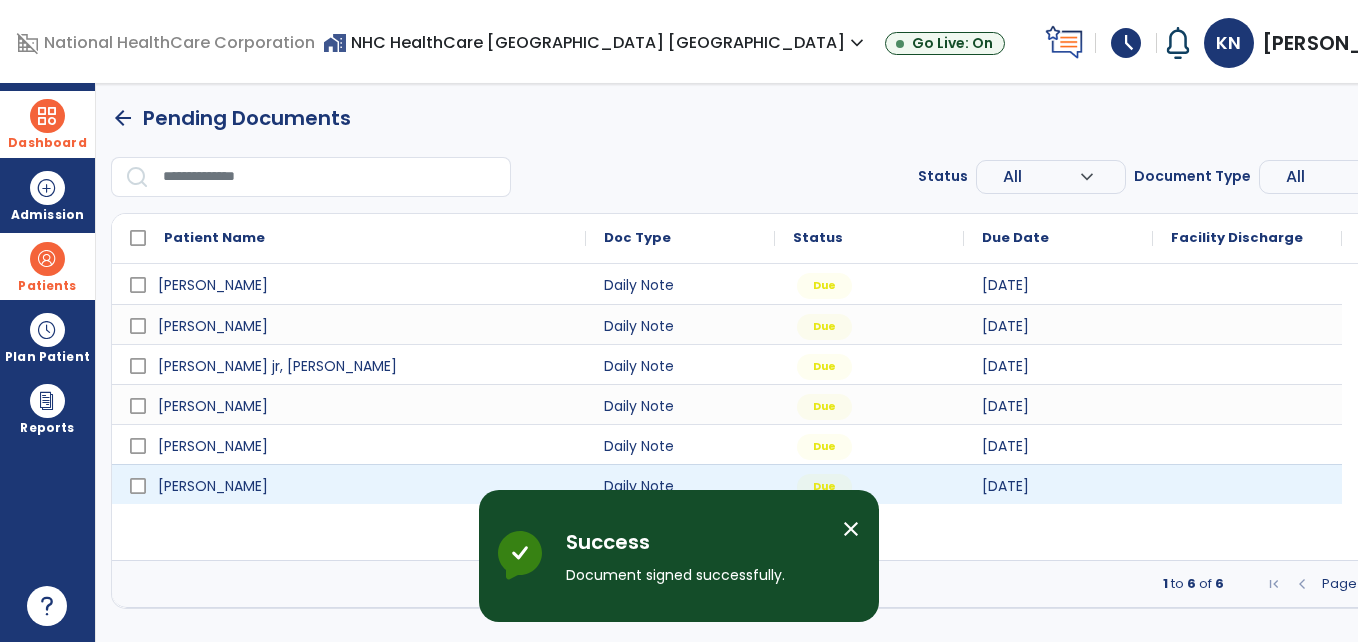 scroll, scrollTop: 0, scrollLeft: 0, axis: both 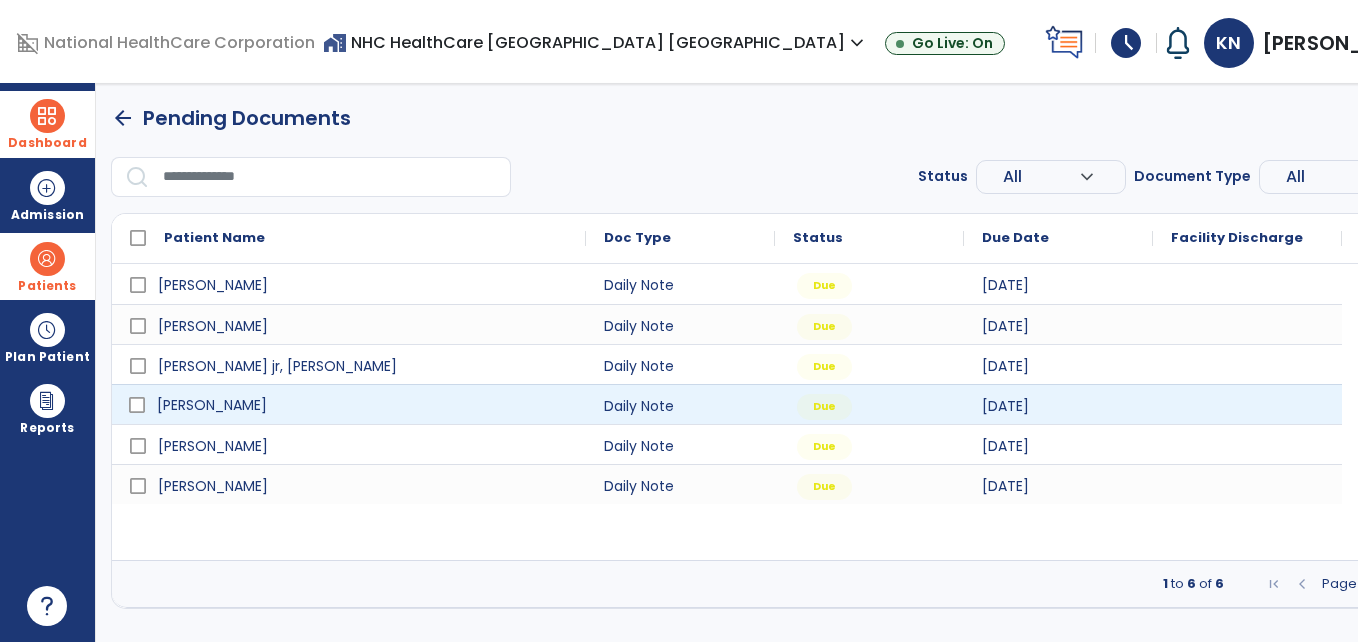 click on "[PERSON_NAME]" at bounding box center [363, 405] 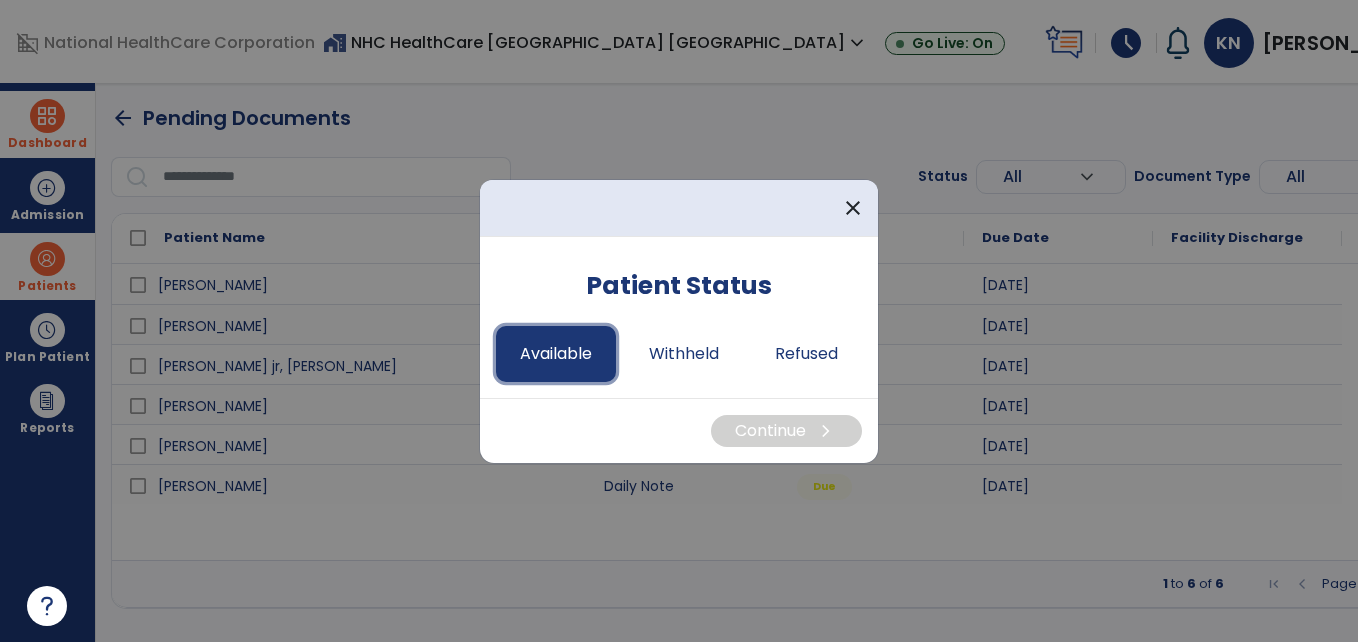 click on "Available" at bounding box center (556, 354) 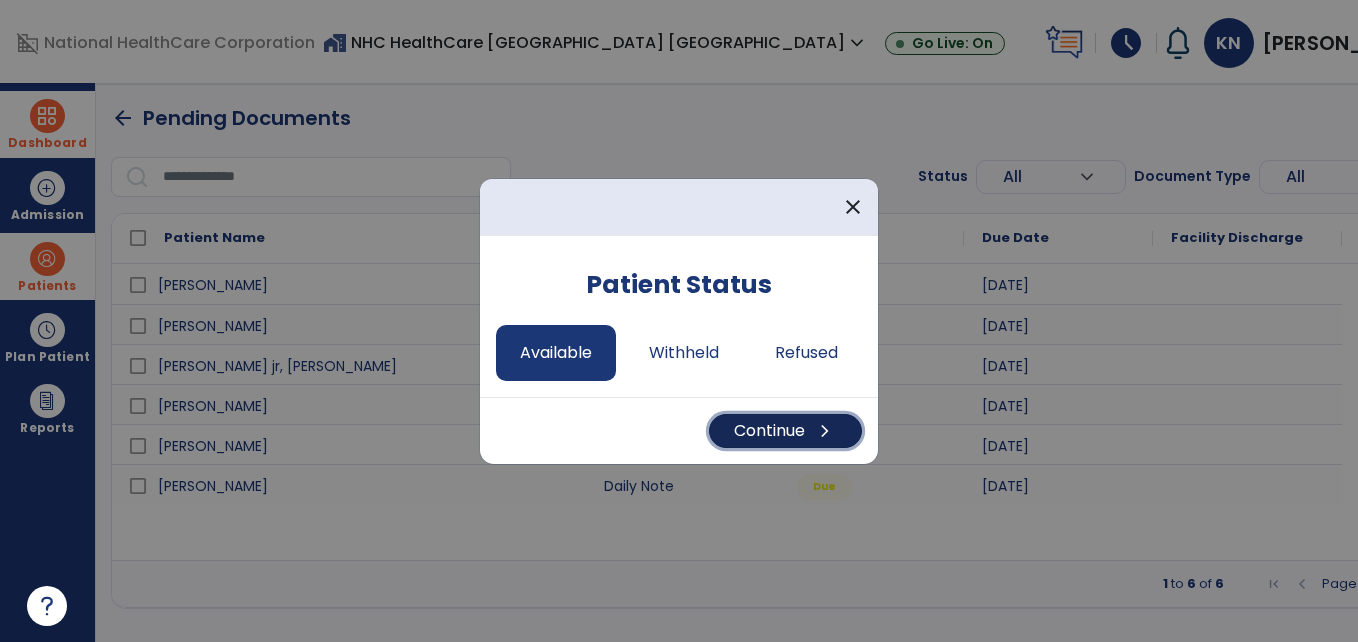 click on "Continue   chevron_right" at bounding box center (785, 431) 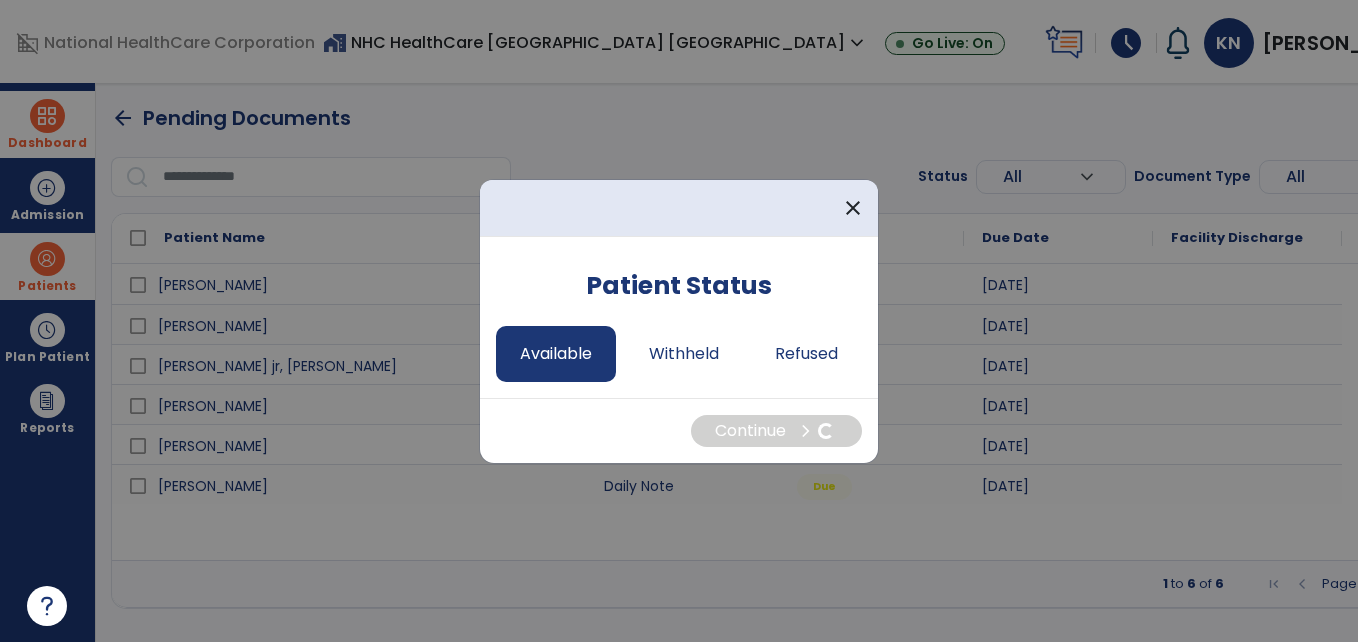 select on "*" 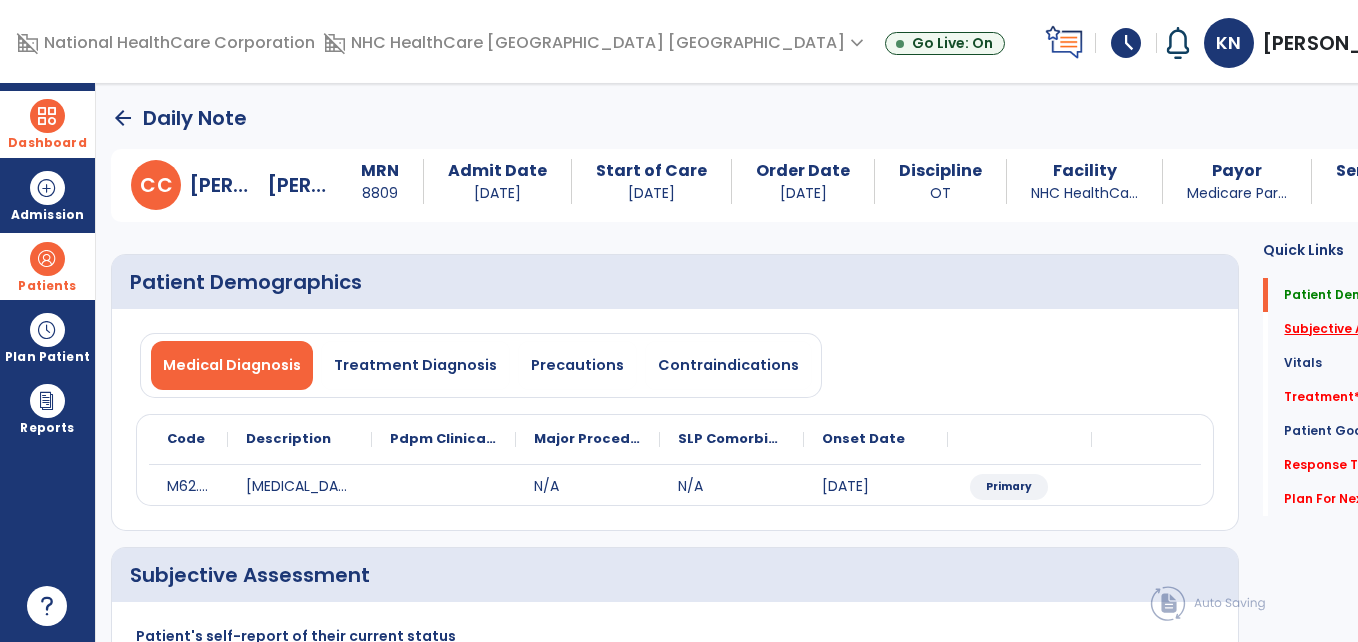 click on "Subjective Assessment   *" 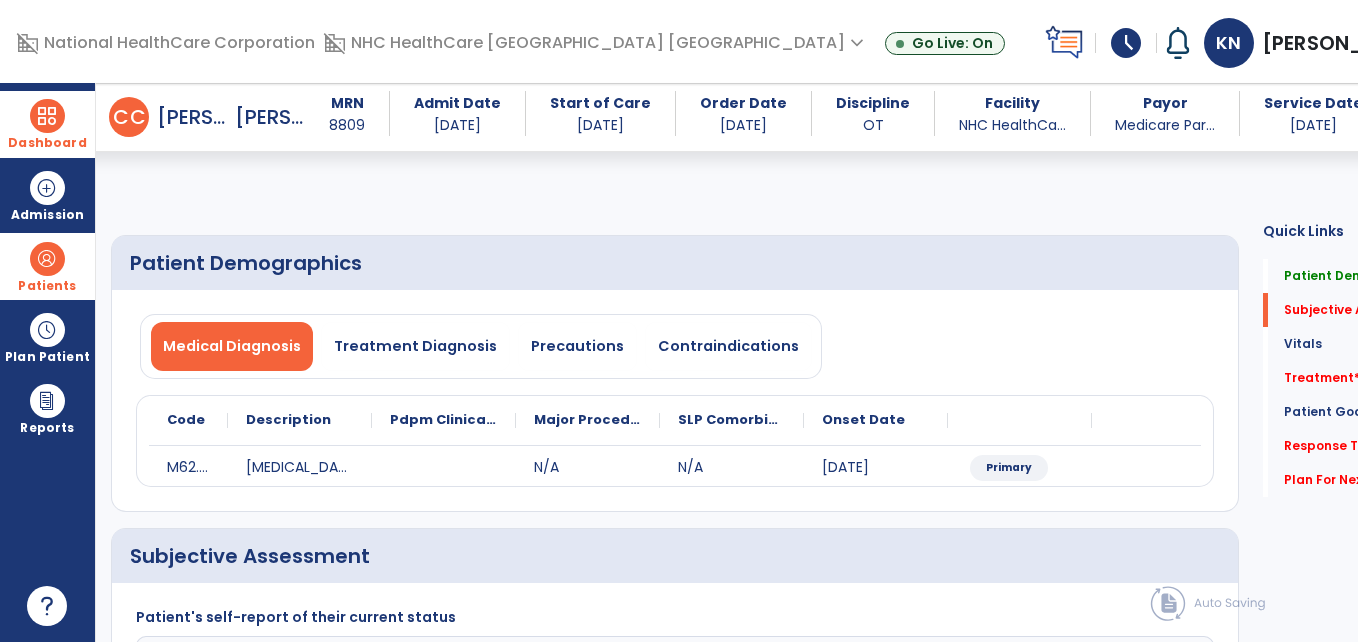 scroll, scrollTop: 326, scrollLeft: 0, axis: vertical 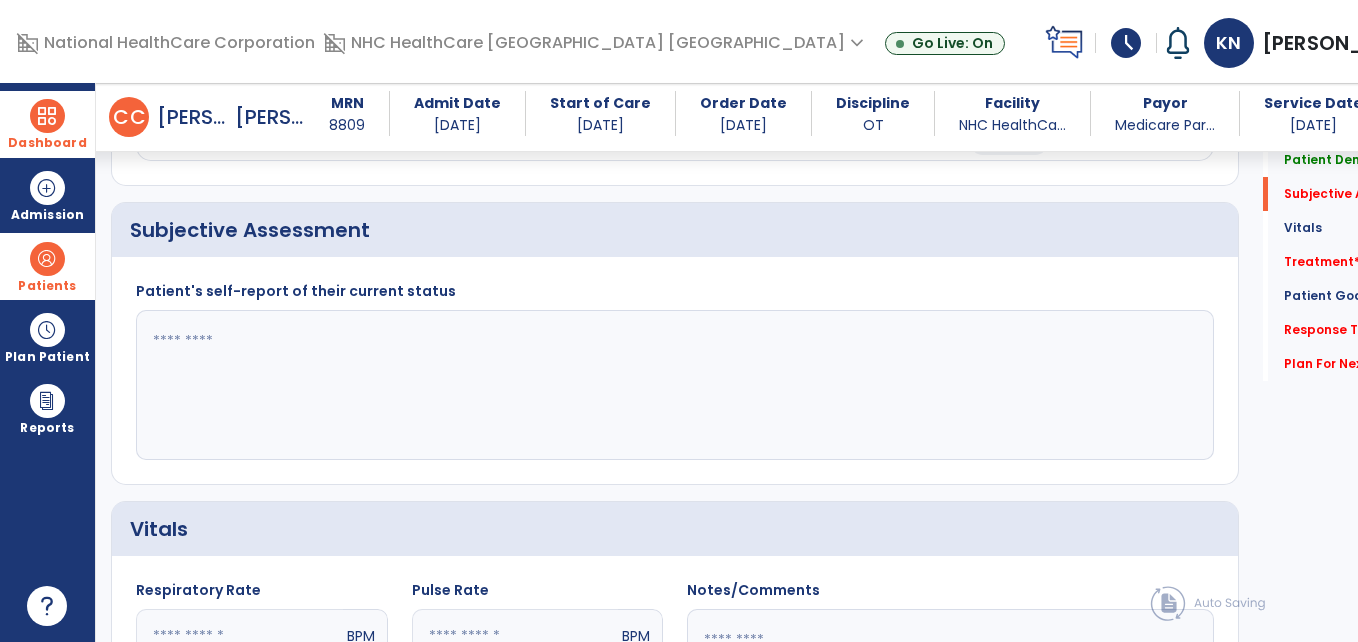 click 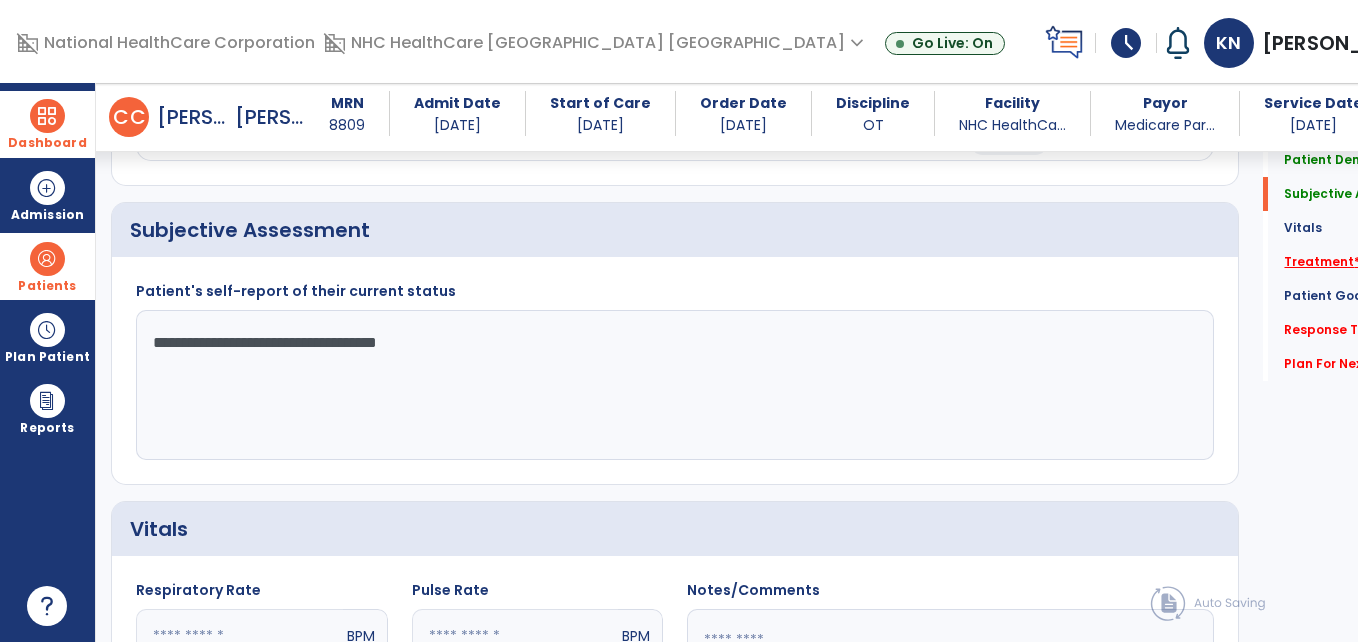 type on "**********" 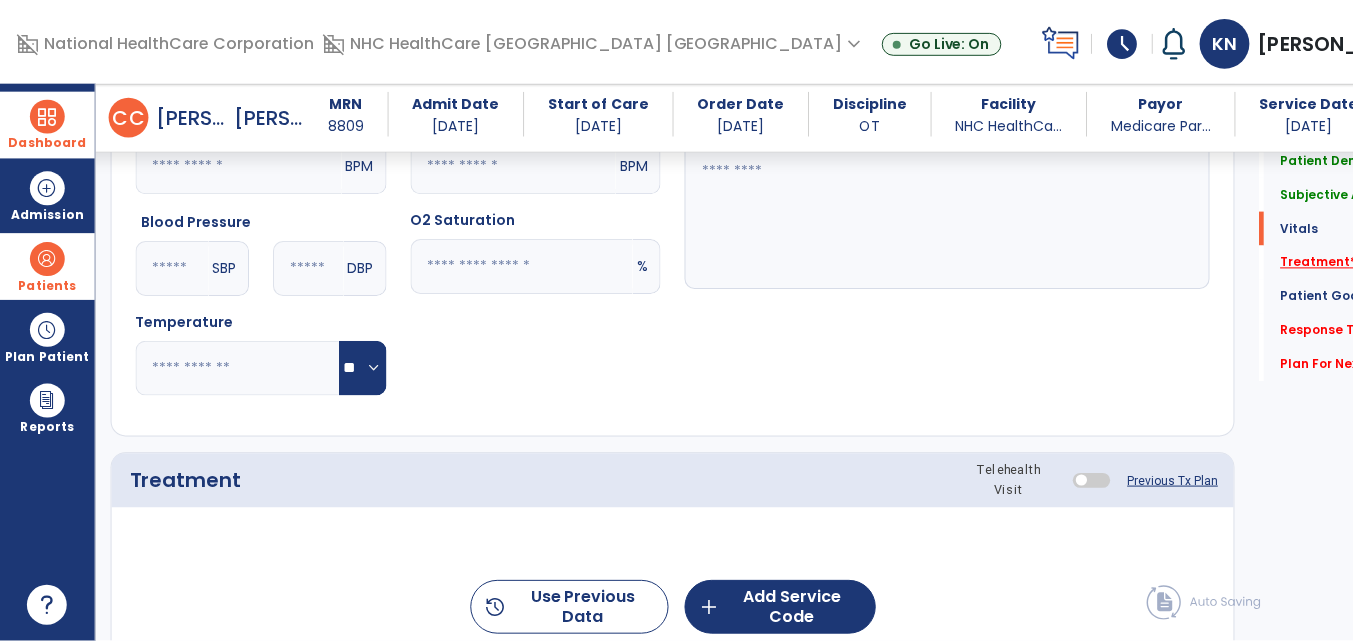 scroll, scrollTop: 1015, scrollLeft: 0, axis: vertical 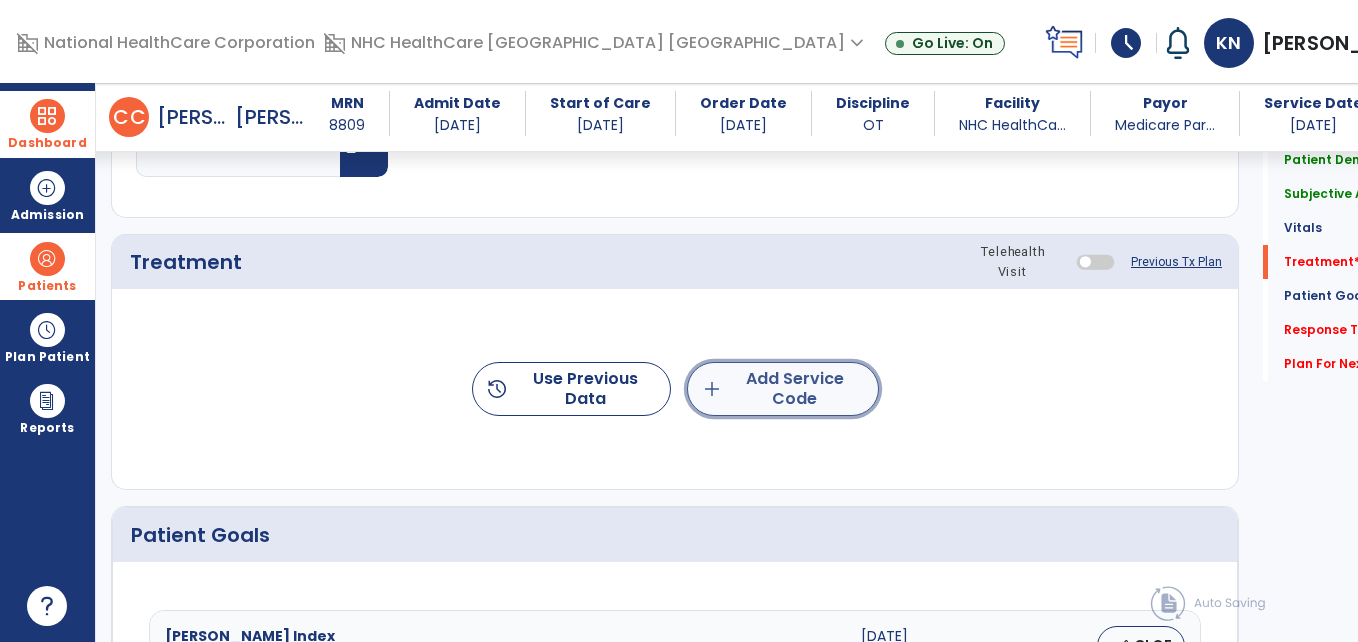 click on "add  Add Service Code" 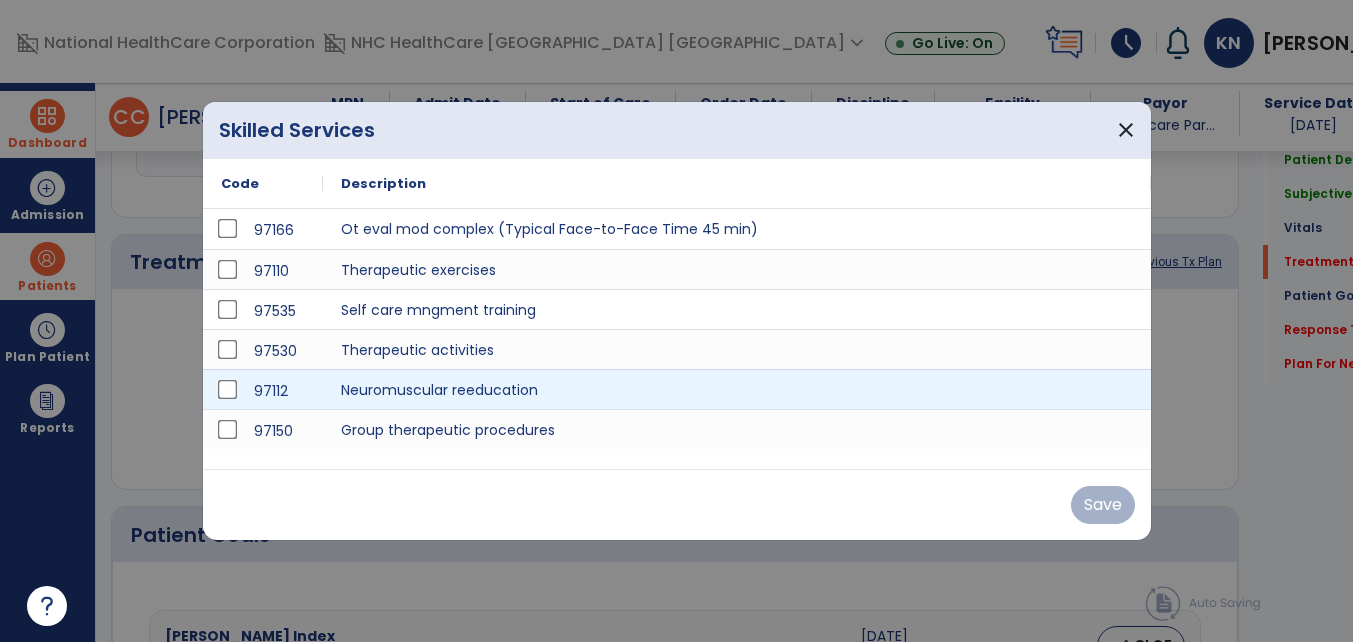 scroll, scrollTop: 1015, scrollLeft: 0, axis: vertical 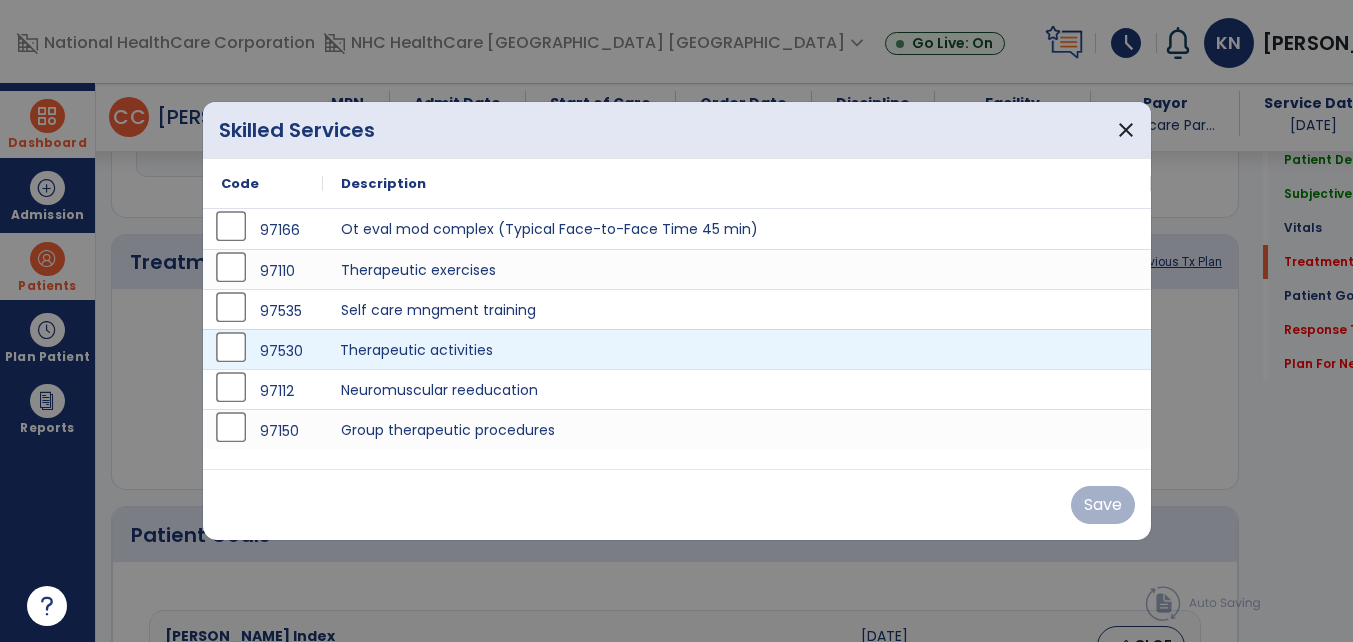 click on "Therapeutic activities" at bounding box center (737, 349) 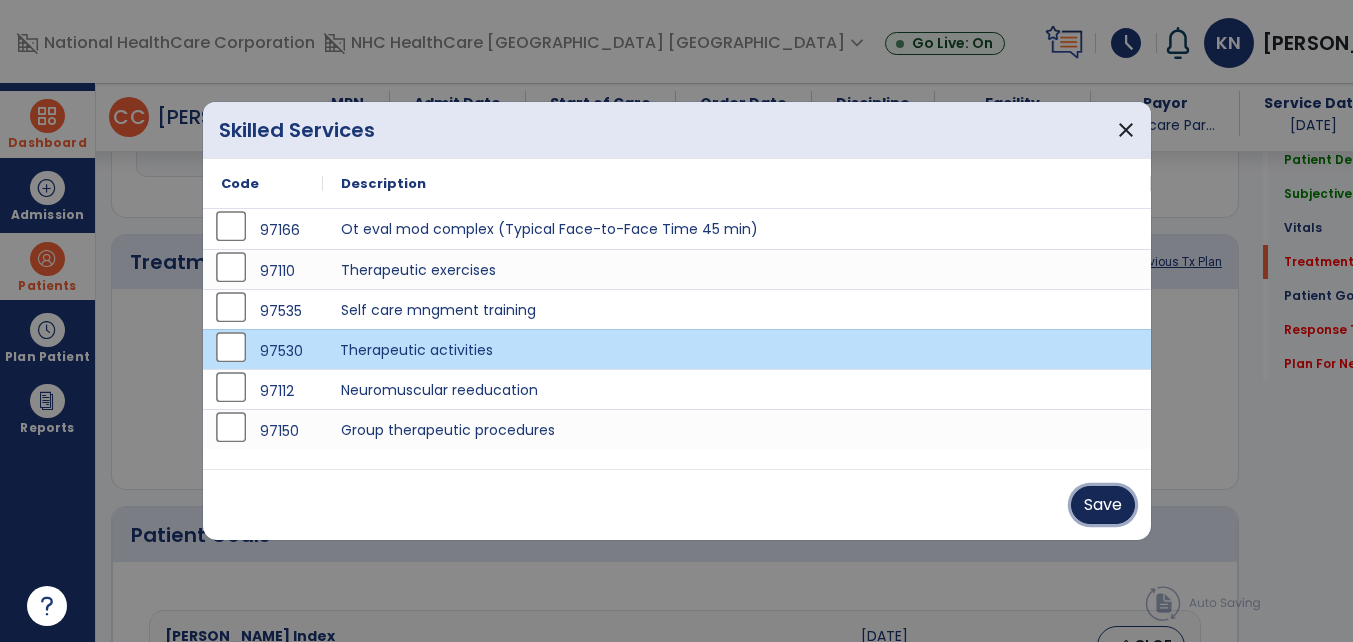 click on "Save" at bounding box center [1103, 505] 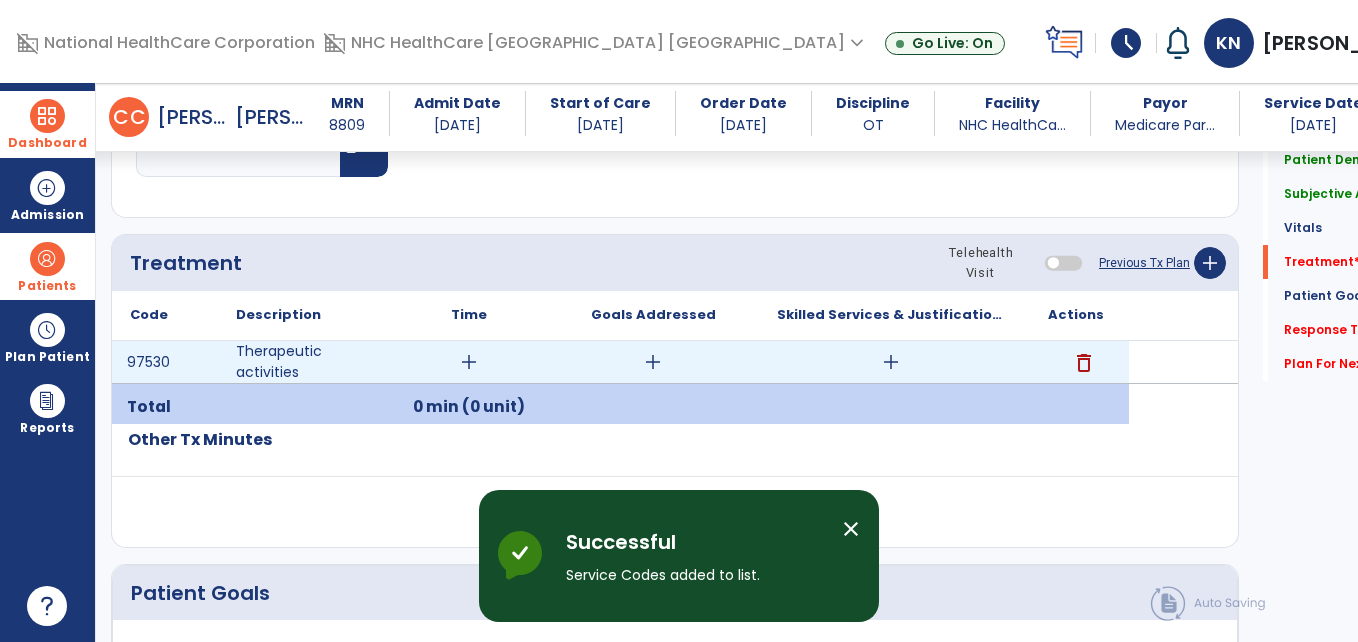 click on "add" at bounding box center [469, 362] 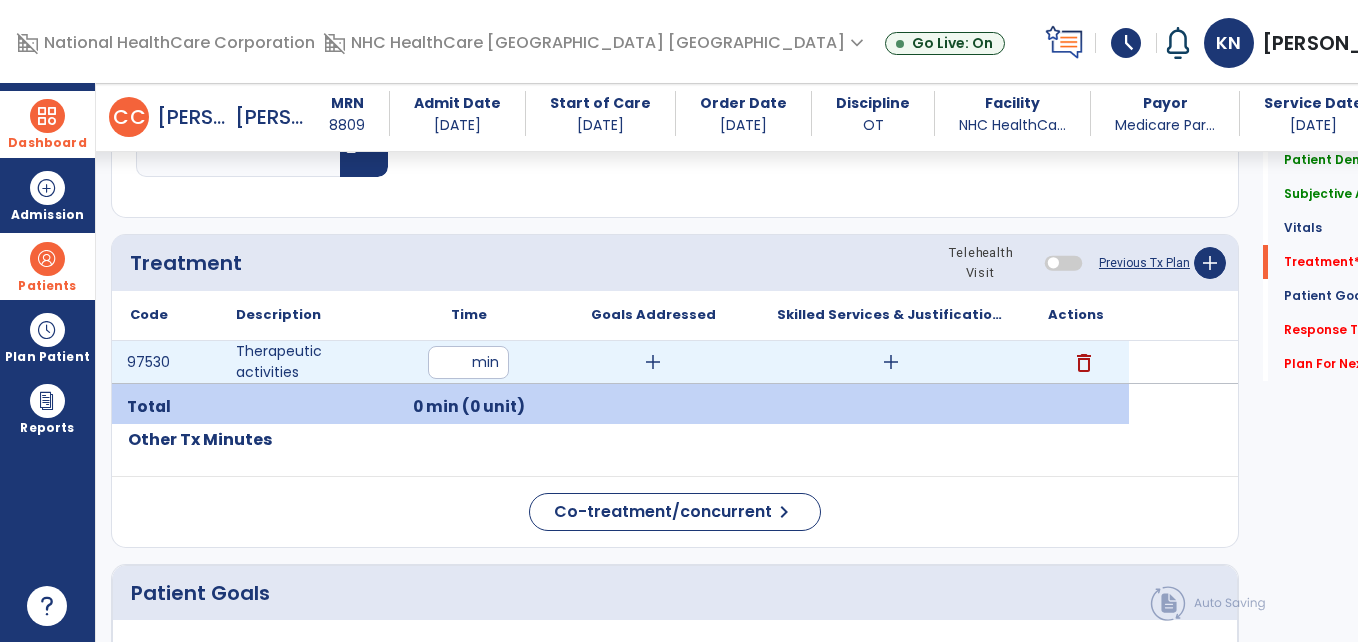 type on "**" 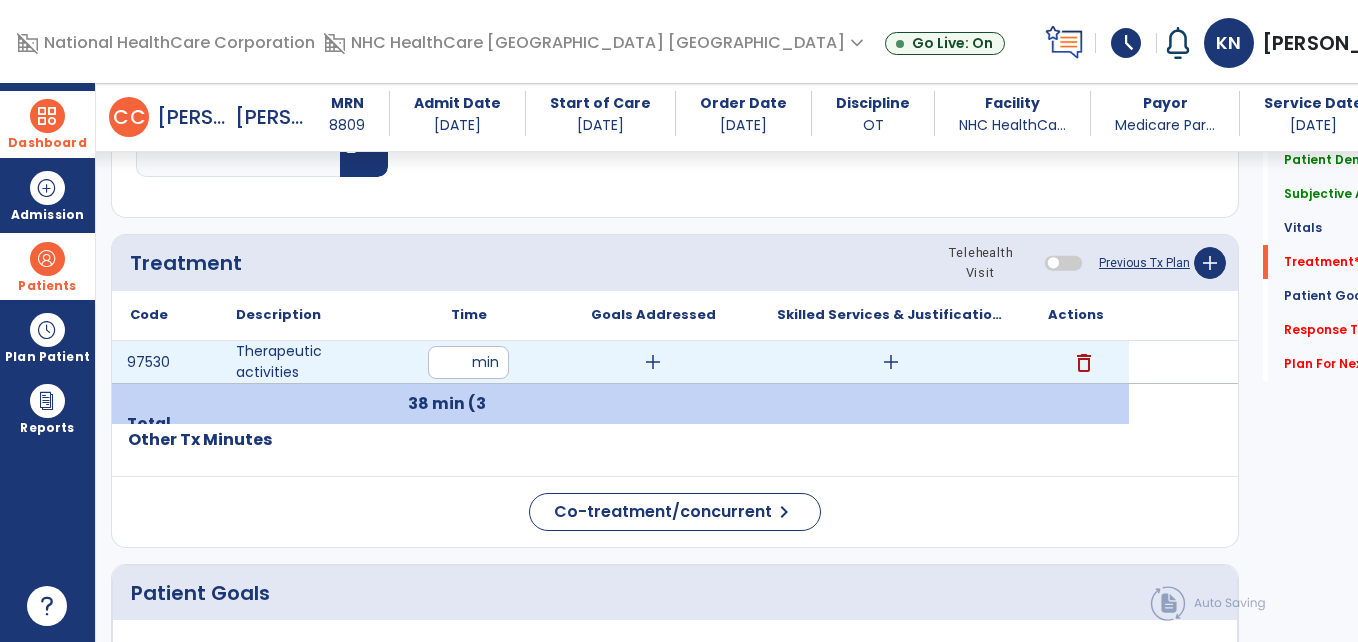 click on "add" at bounding box center (653, 362) 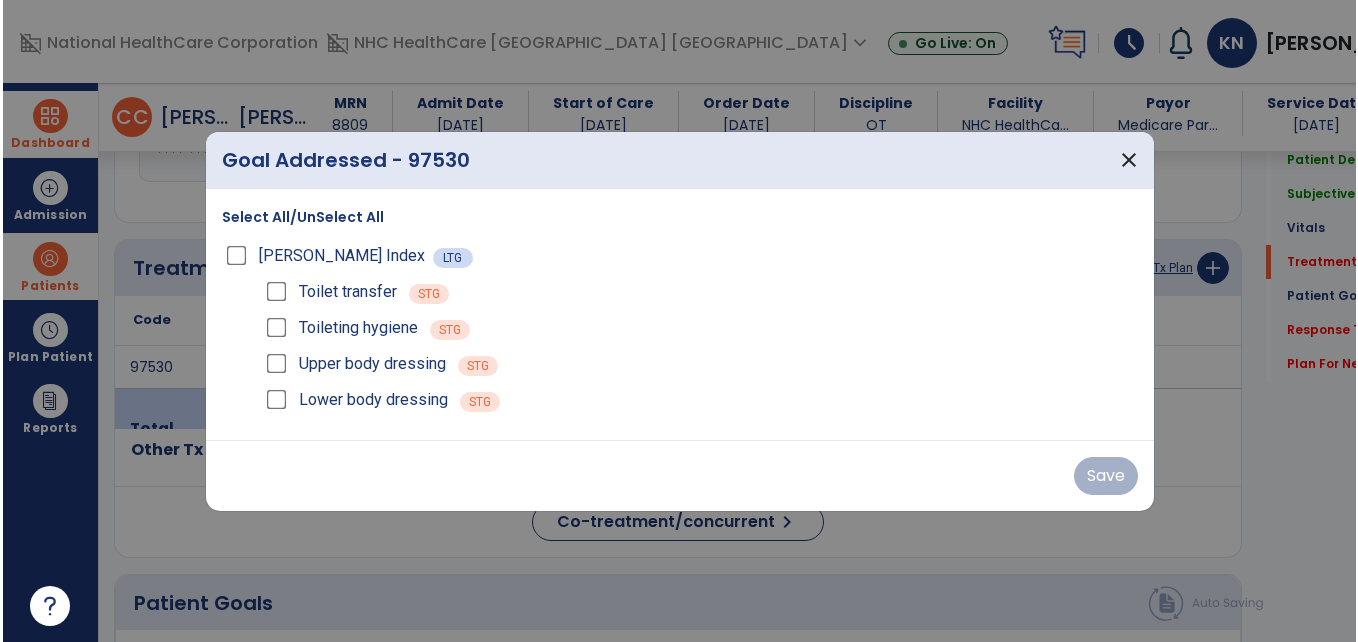 scroll, scrollTop: 1015, scrollLeft: 0, axis: vertical 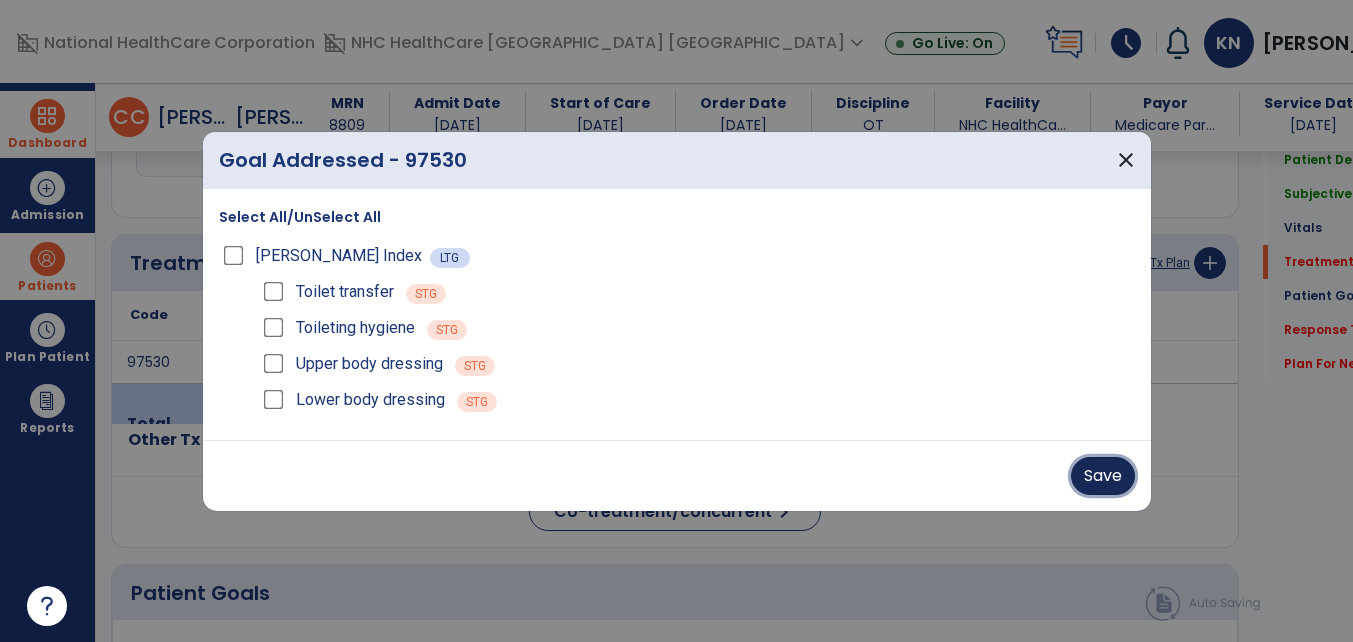 click on "Save" at bounding box center (1103, 476) 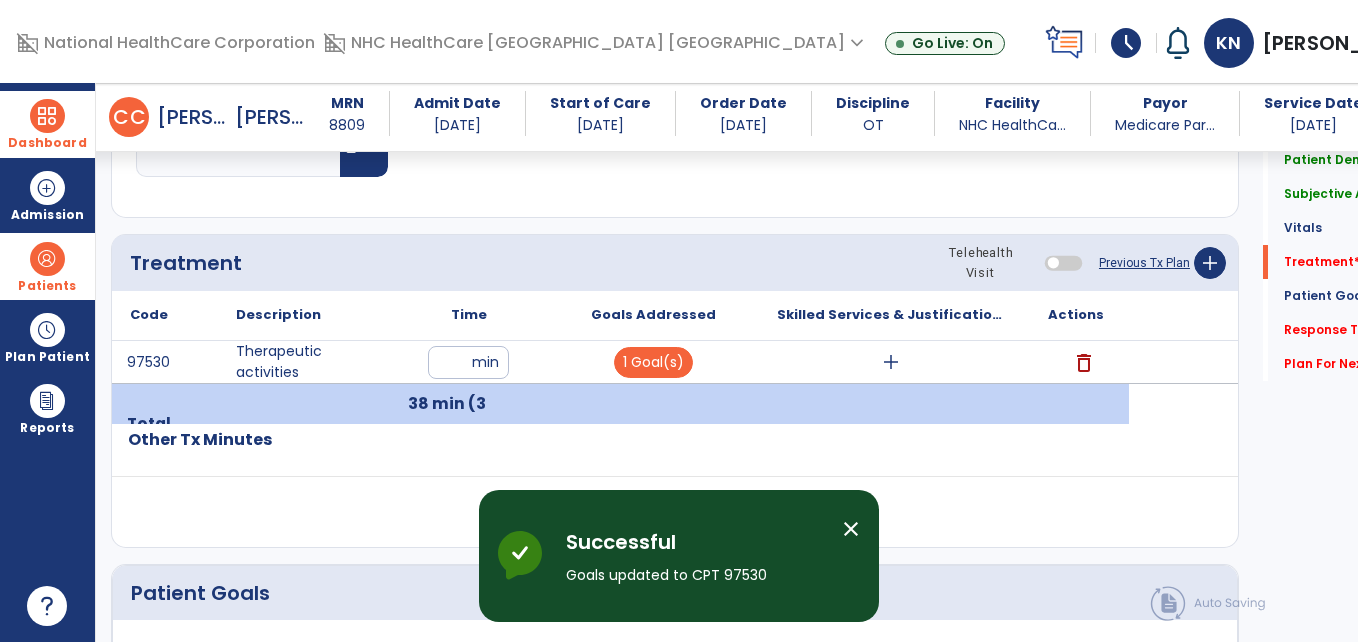 click on "Patients" at bounding box center [47, 286] 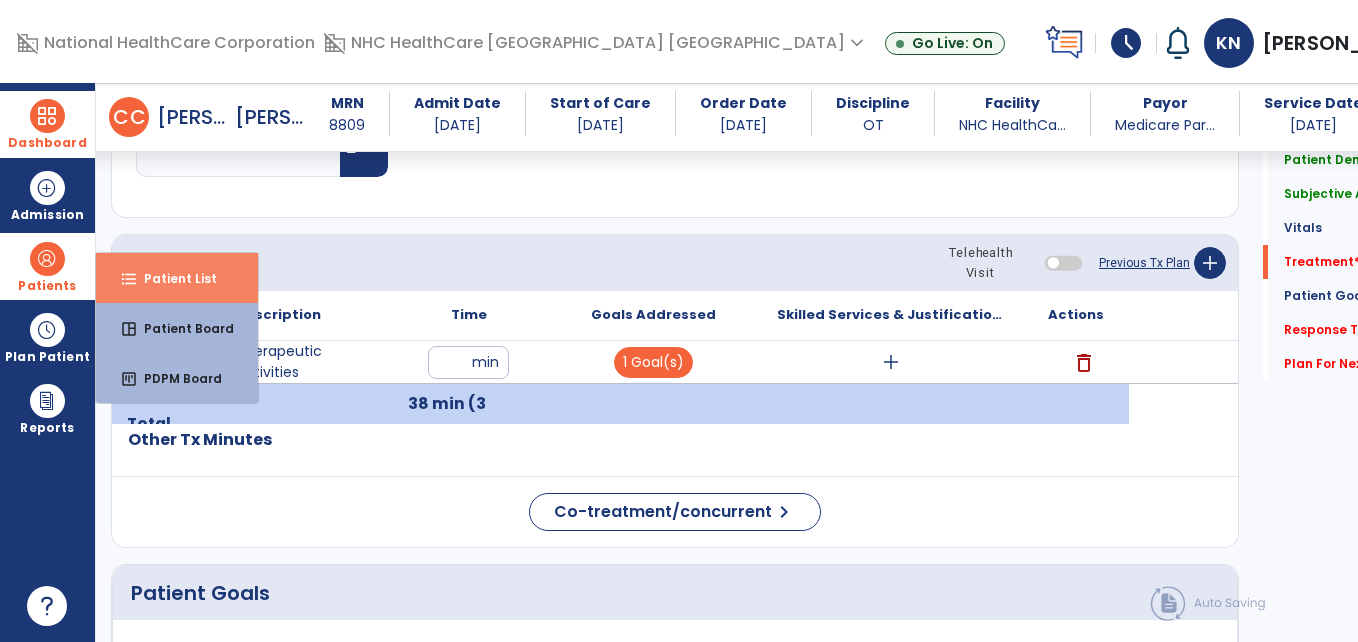 click on "Patient List" at bounding box center (172, 278) 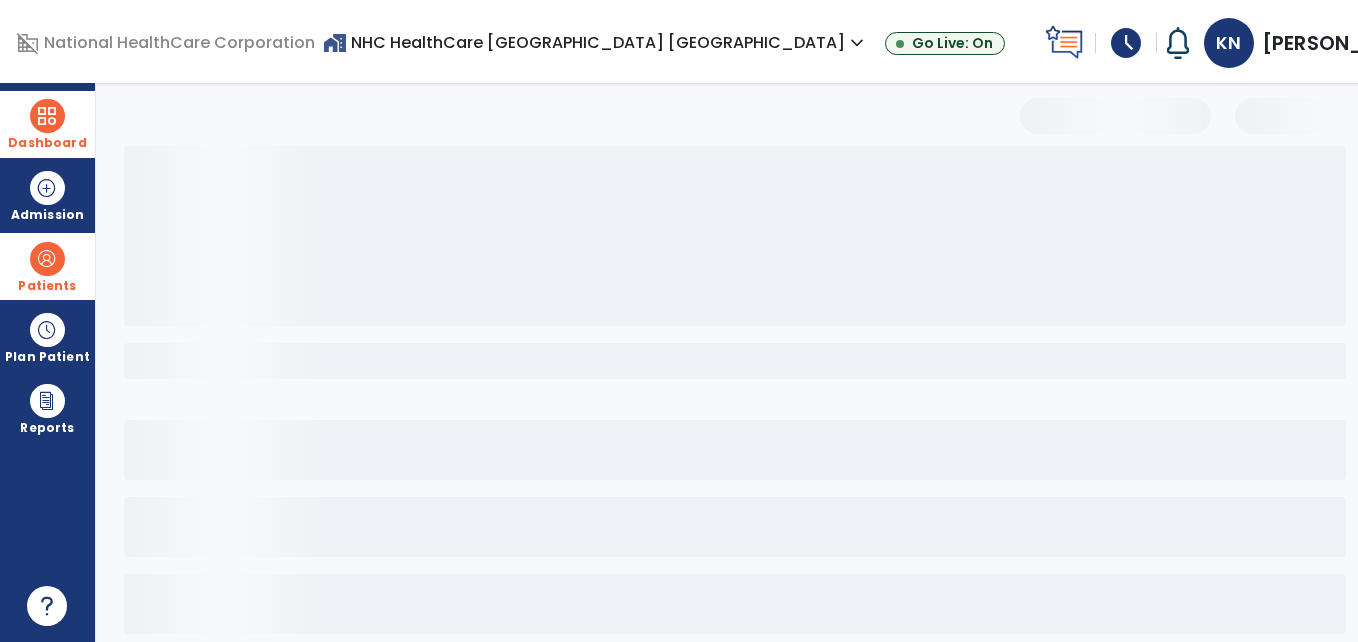 scroll, scrollTop: 101, scrollLeft: 0, axis: vertical 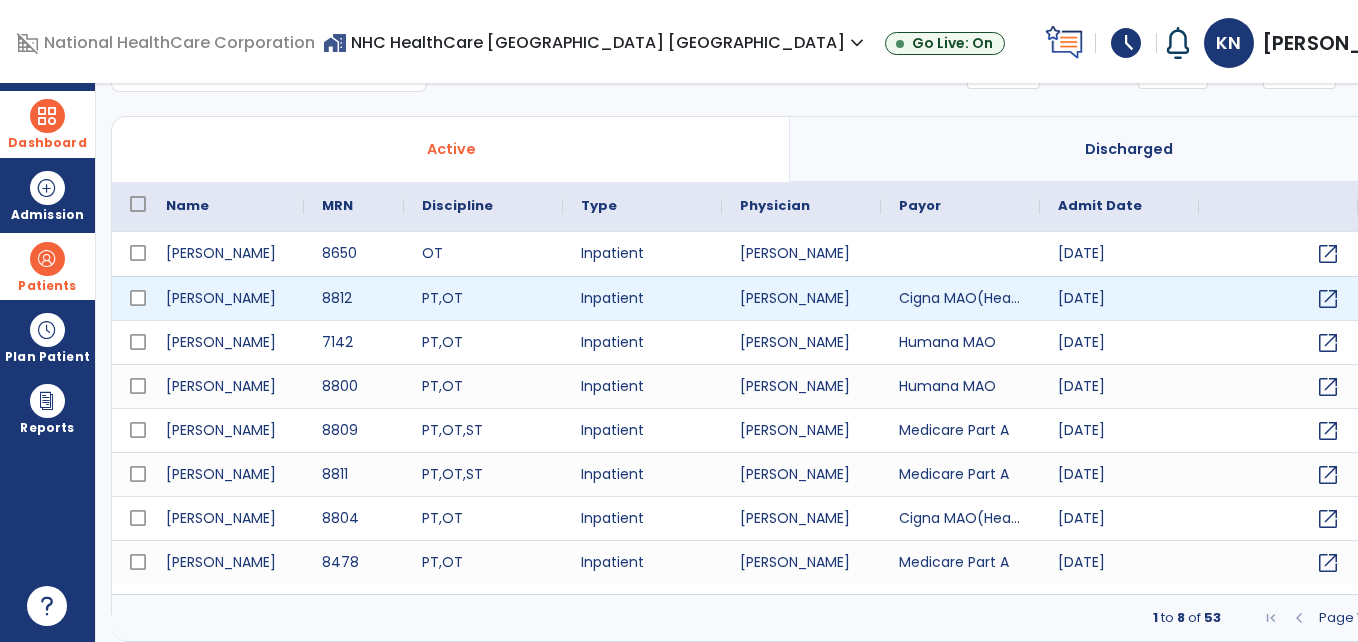 select on "***" 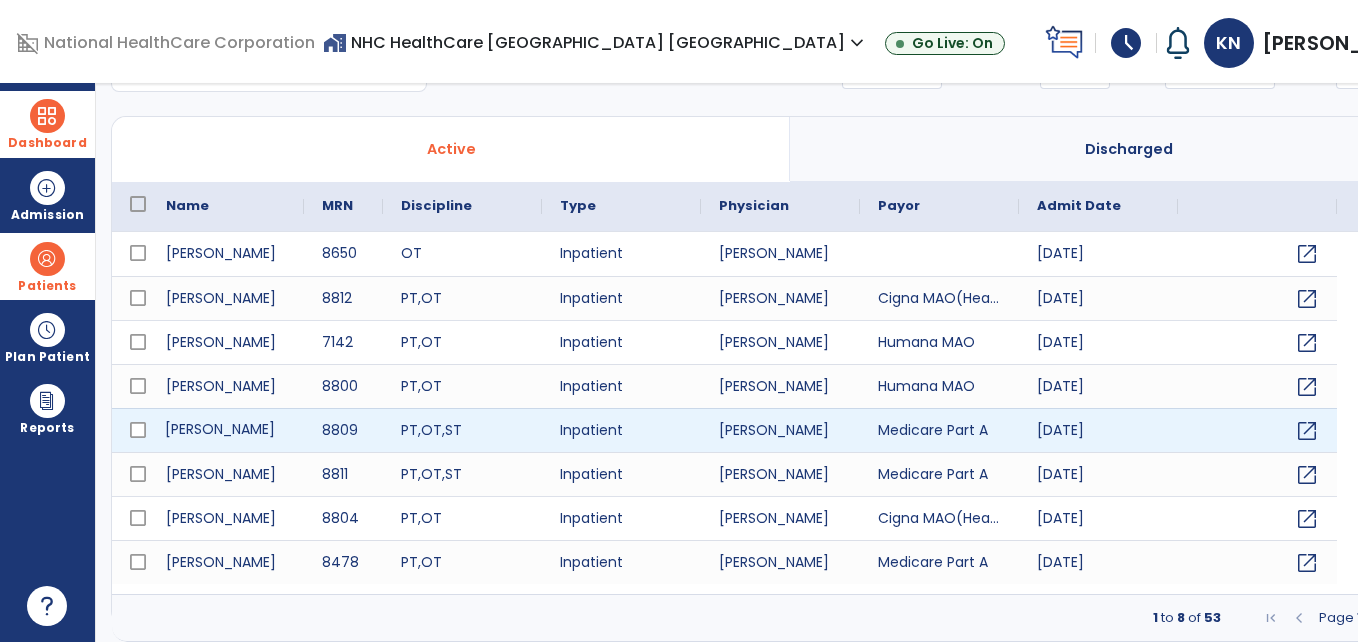 click on "[PERSON_NAME]" at bounding box center (226, 430) 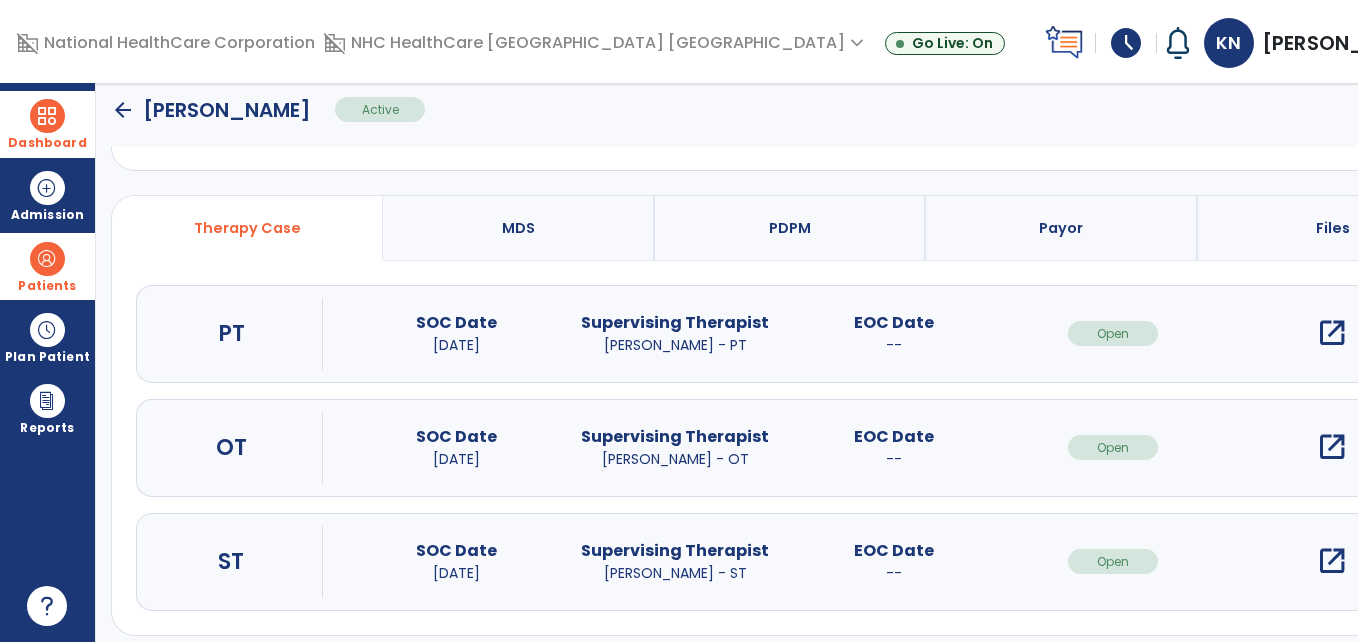 click on "open_in_new" at bounding box center (1332, 333) 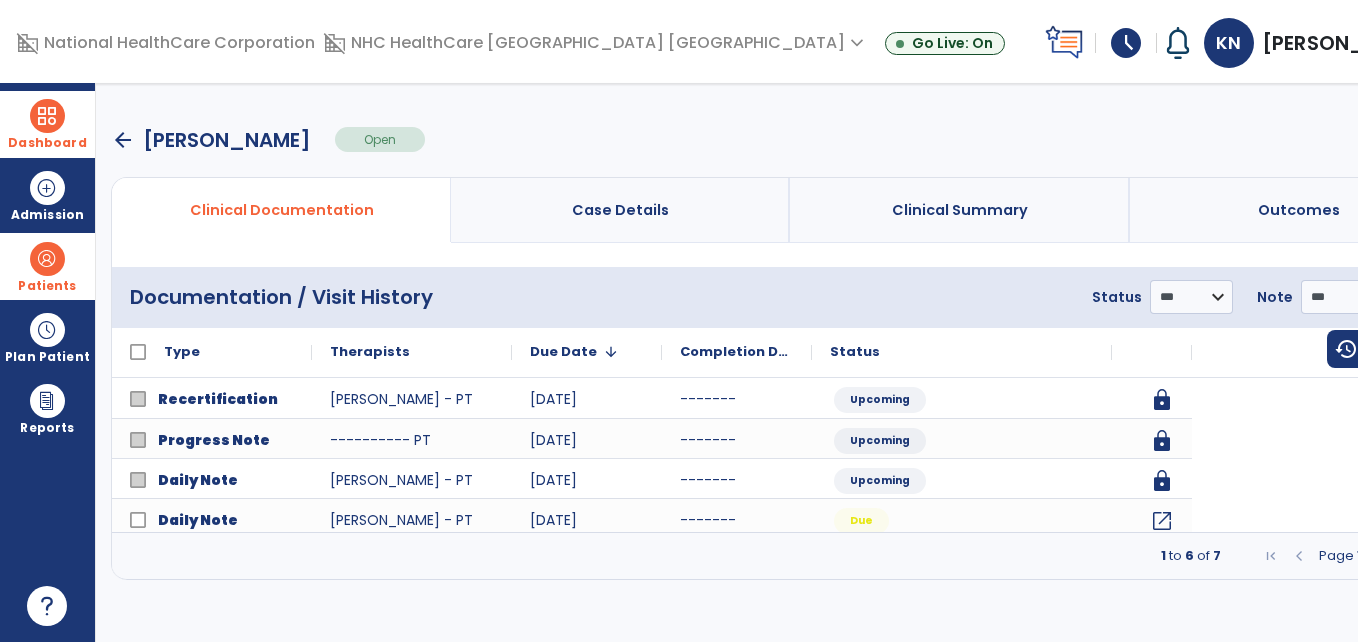 scroll, scrollTop: 0, scrollLeft: 0, axis: both 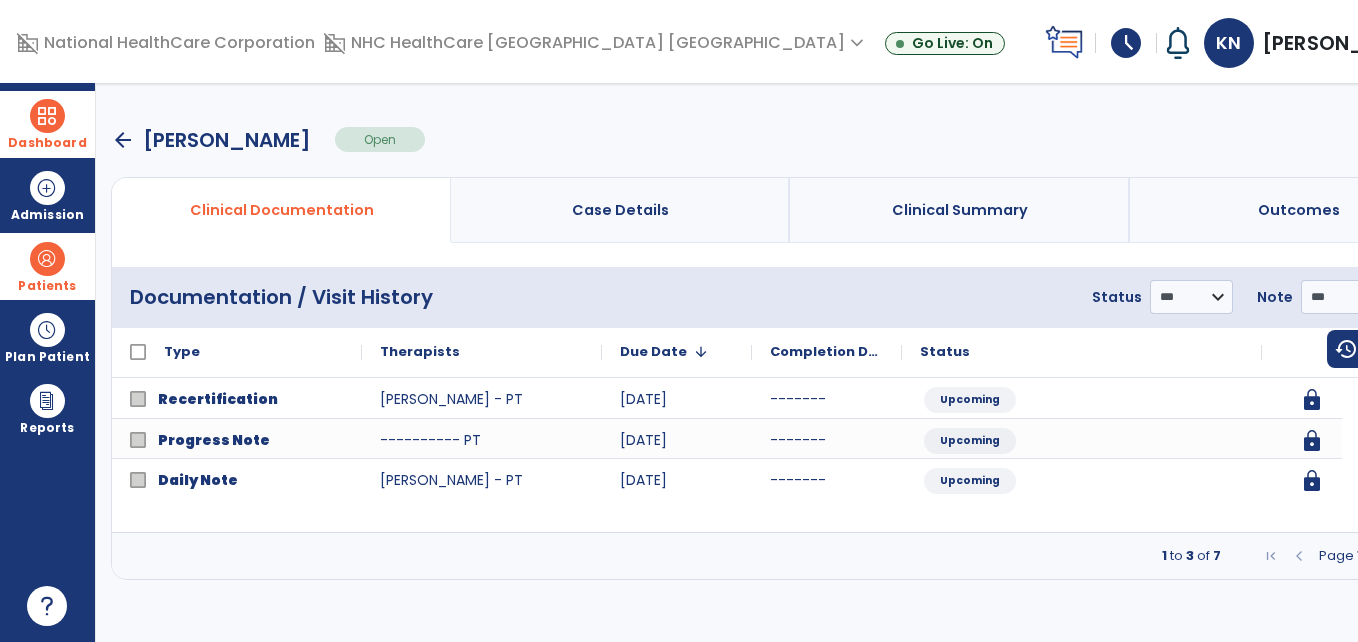 click at bounding box center (1409, 556) 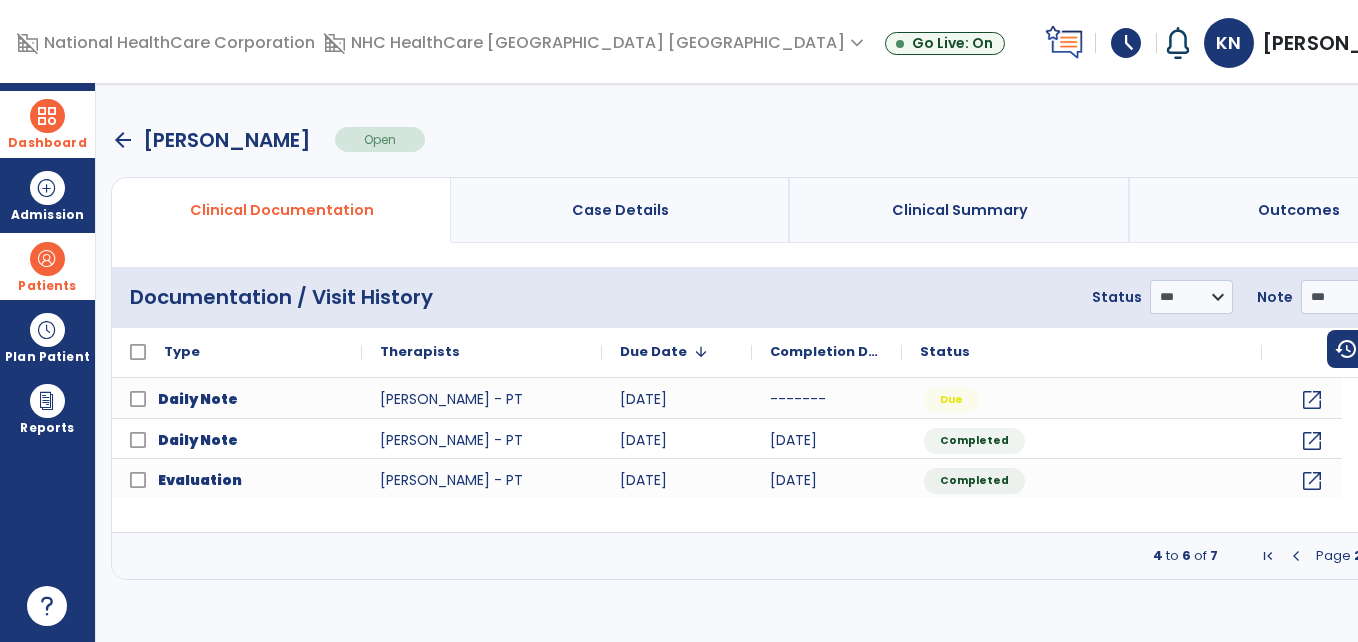 click at bounding box center (47, 259) 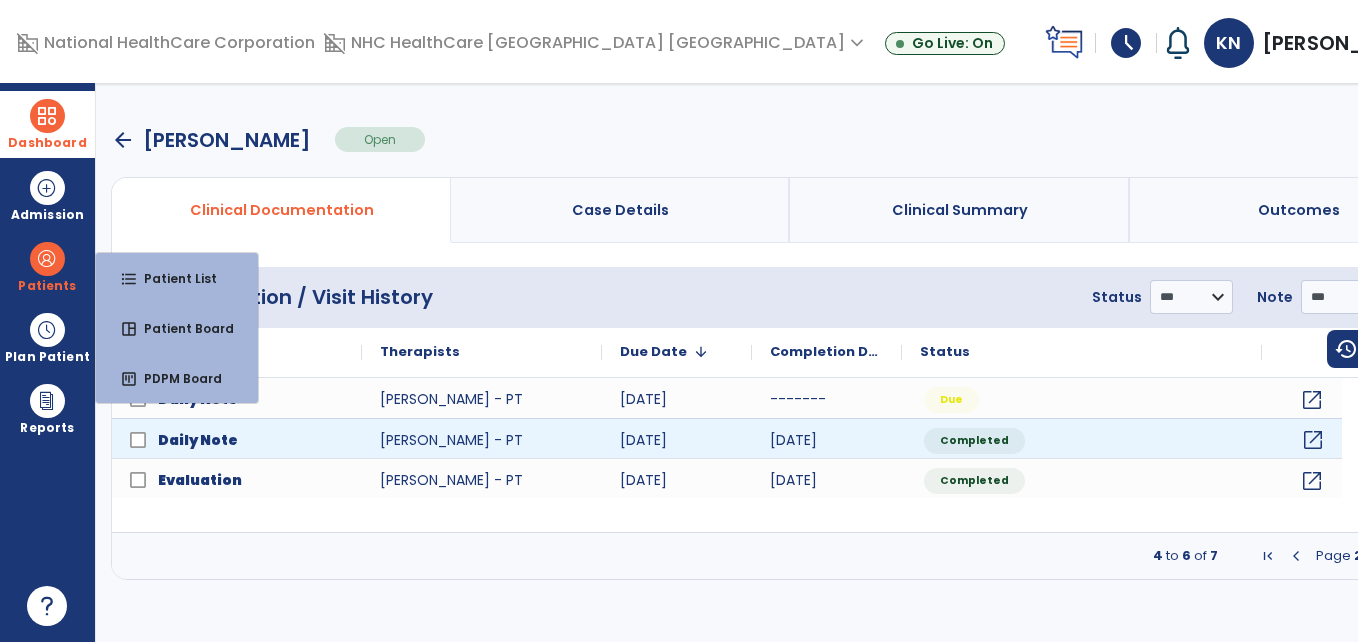 click on "open_in_new" 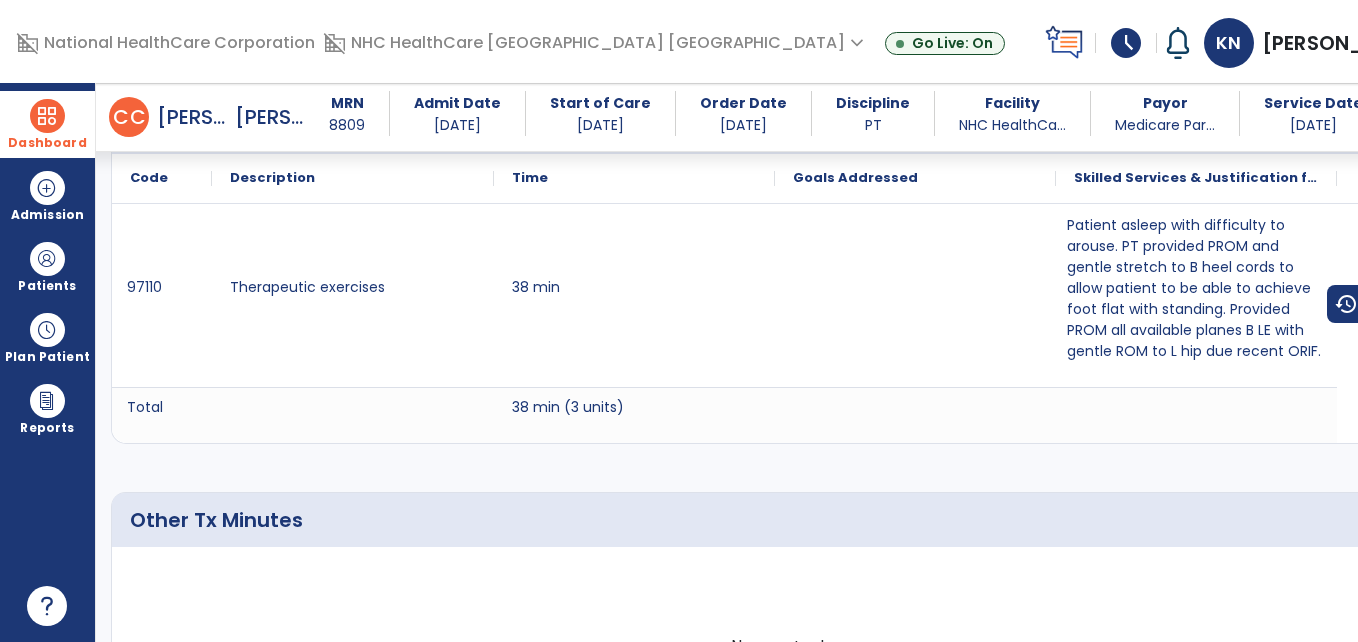 scroll, scrollTop: 1494, scrollLeft: 0, axis: vertical 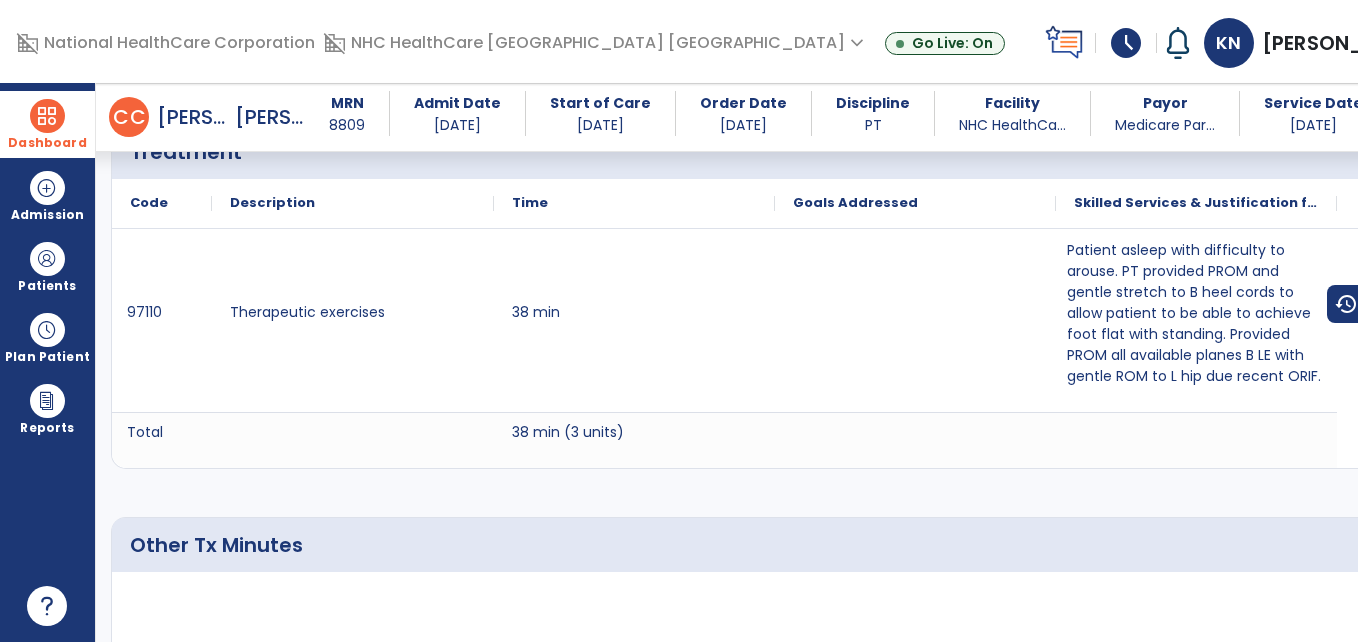 click on "Dashboard" at bounding box center (47, 143) 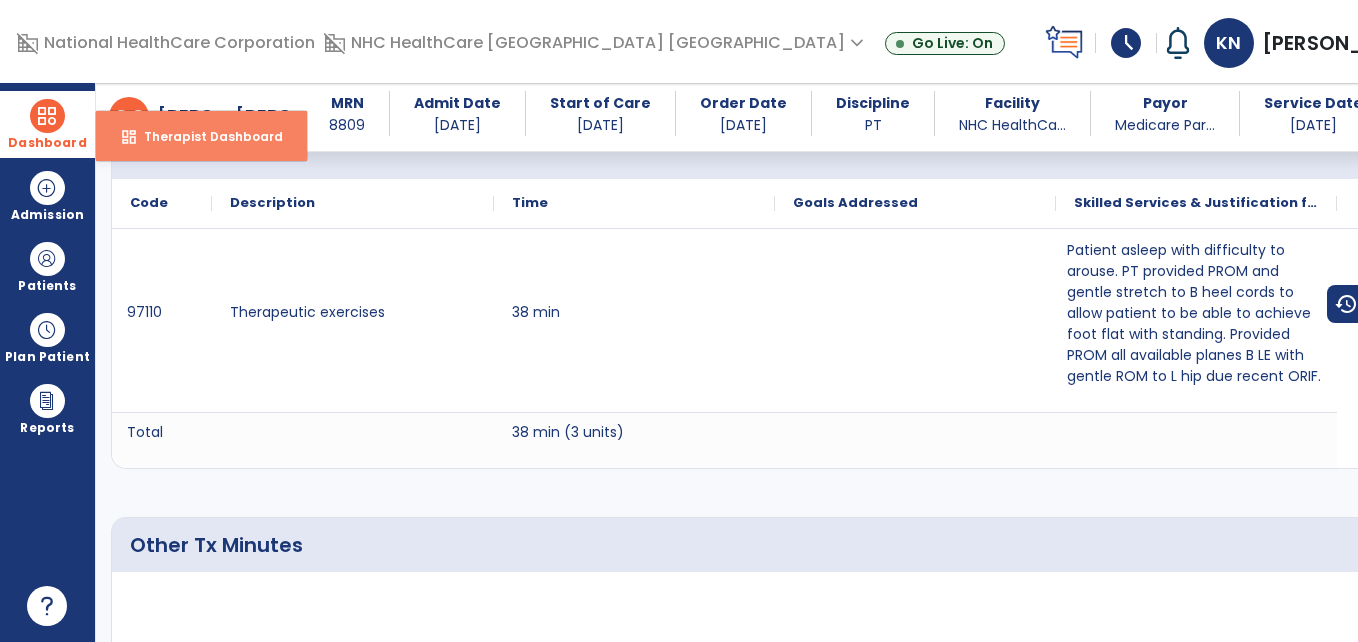 click on "Therapist Dashboard" at bounding box center (205, 136) 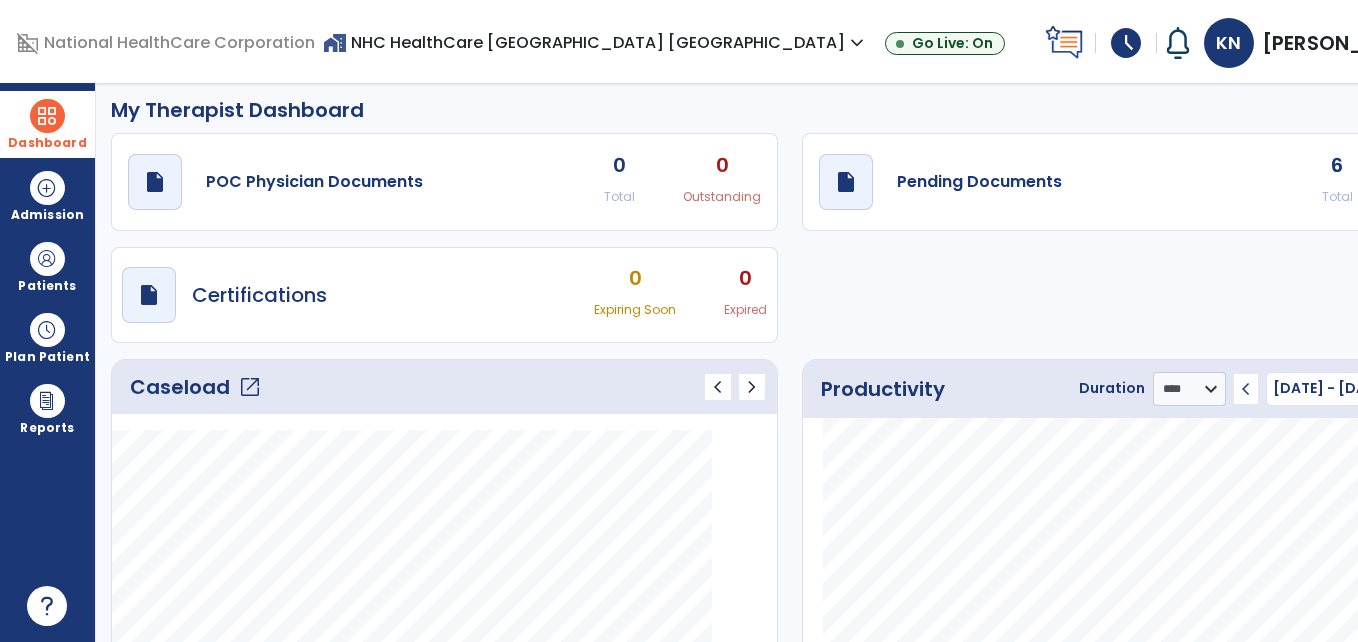 scroll, scrollTop: 0, scrollLeft: 0, axis: both 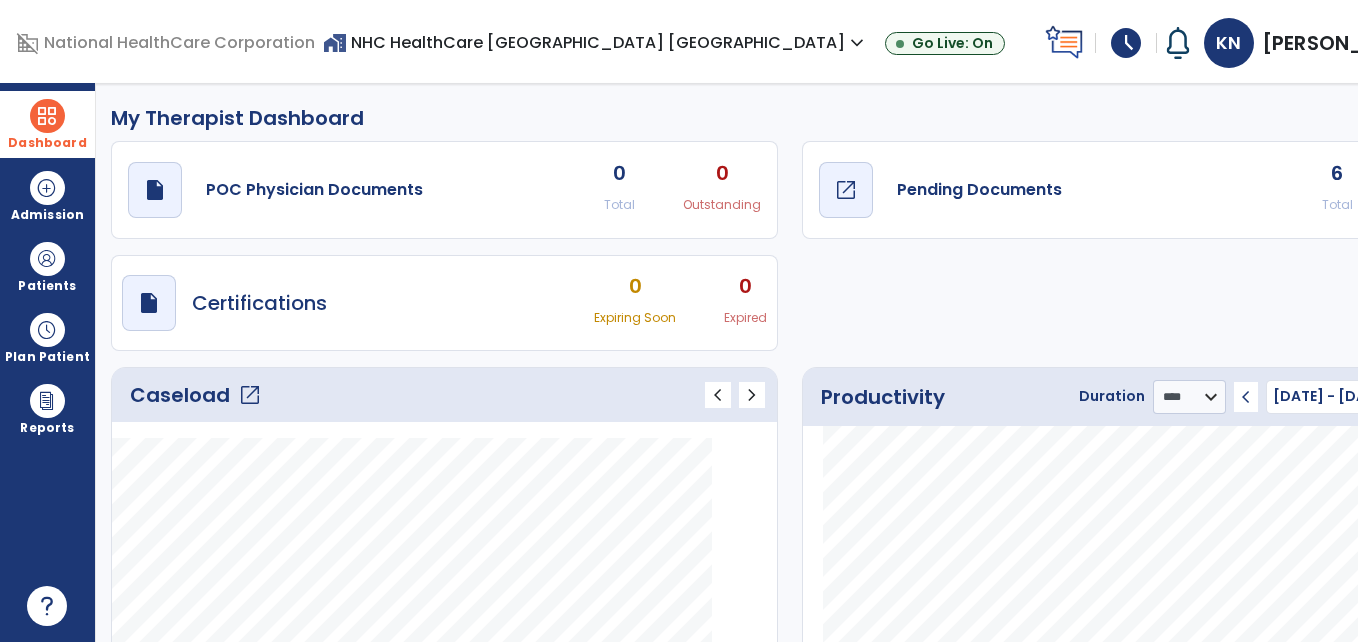 click on "Pending Documents" 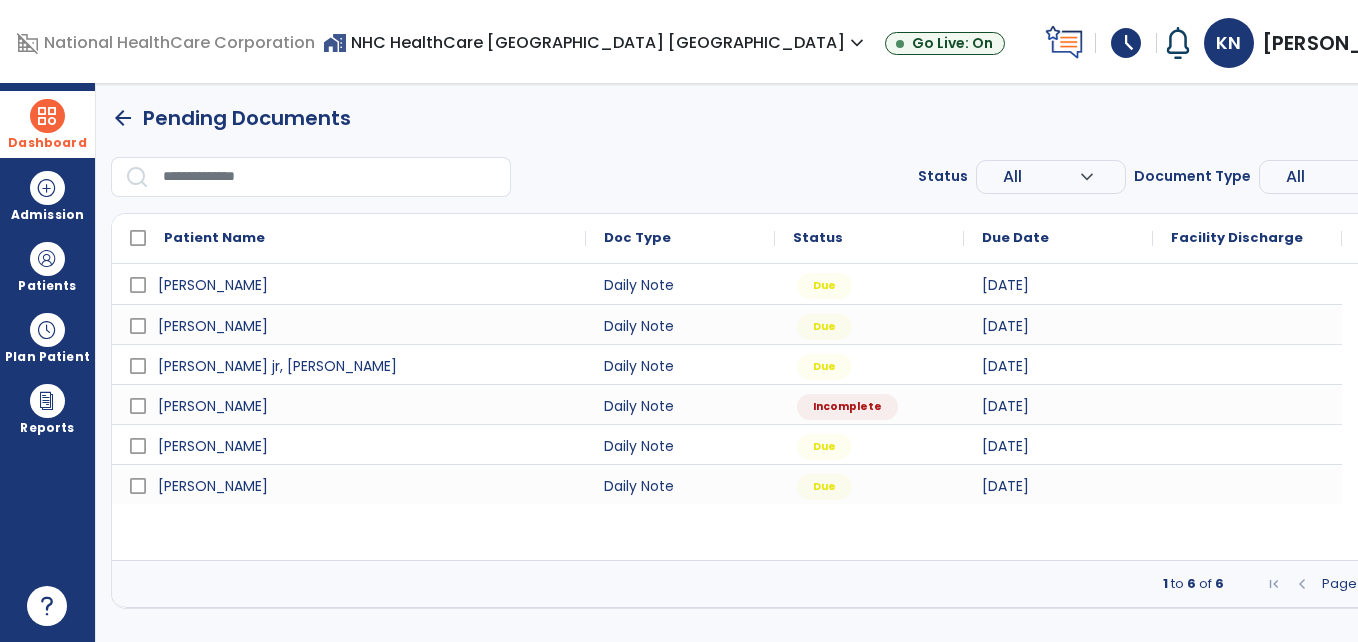 click on "Patient Name" at bounding box center (366, 238) 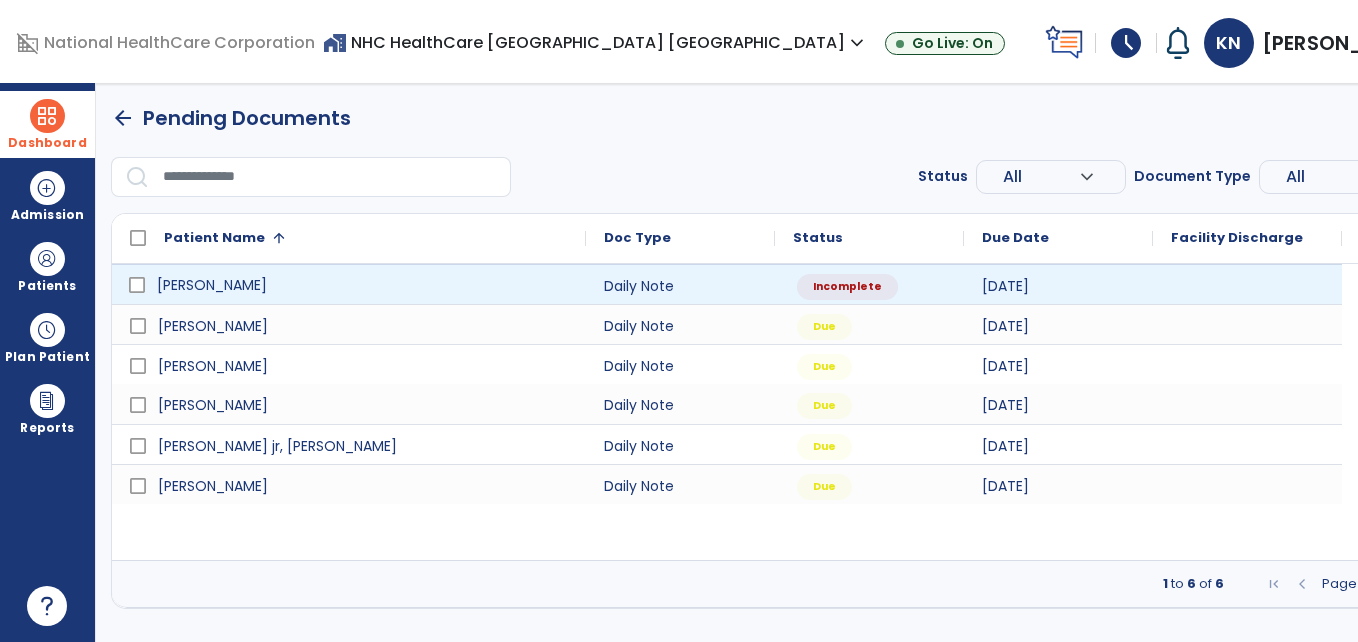 click on "[PERSON_NAME]" at bounding box center (363, 285) 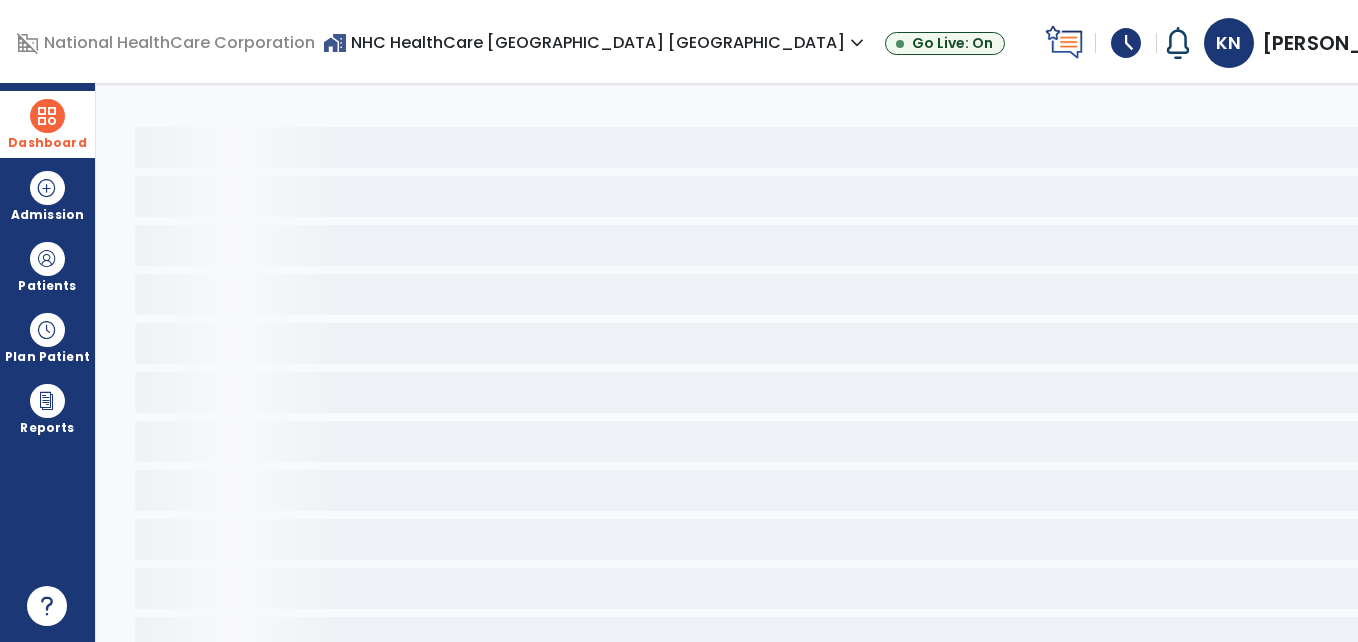 select on "*" 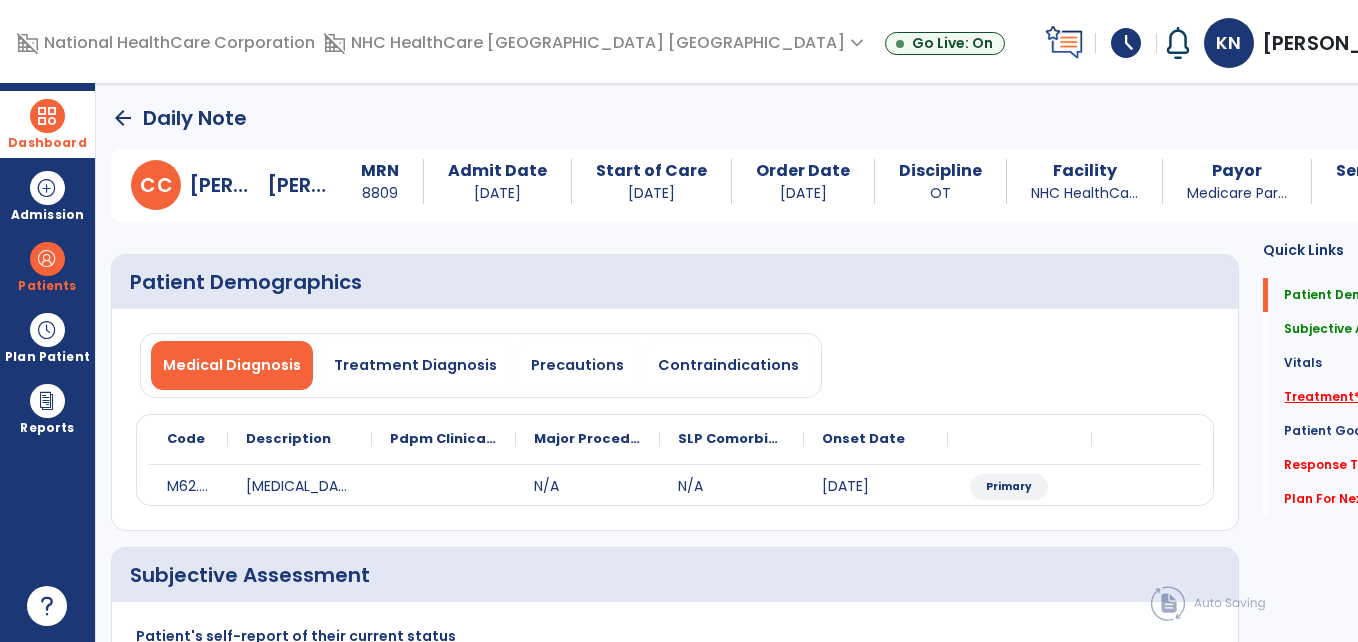 click on "Treatment   *" 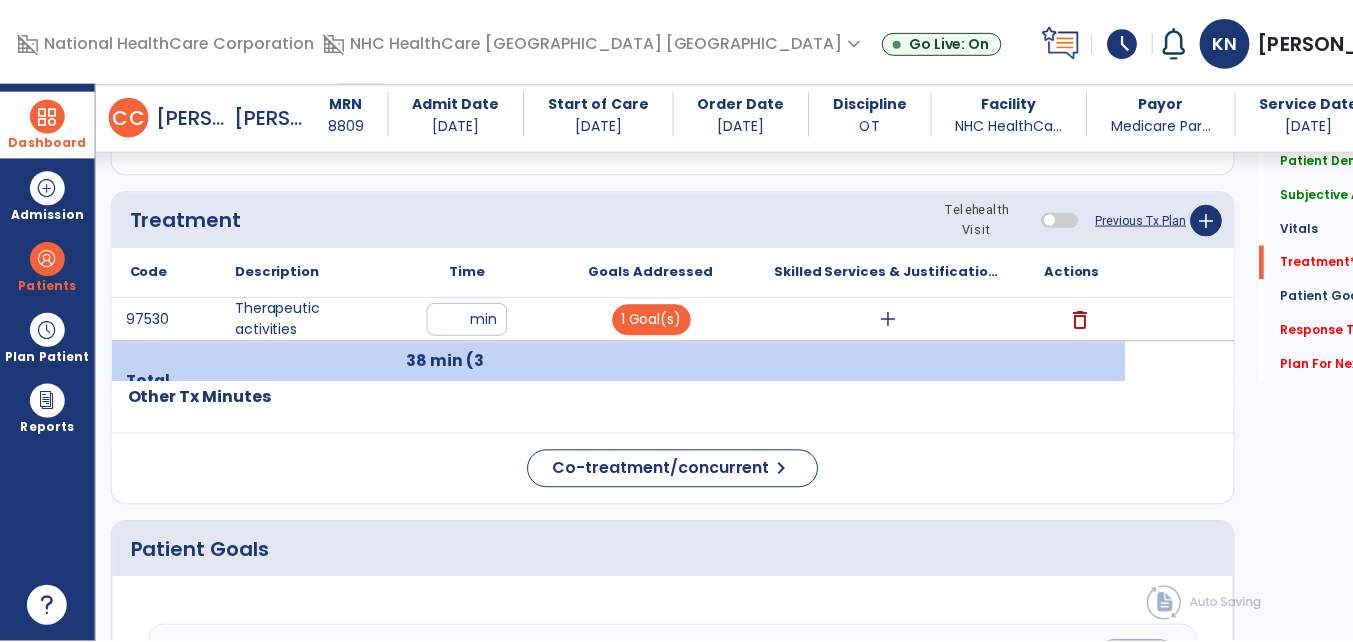 scroll, scrollTop: 1063, scrollLeft: 0, axis: vertical 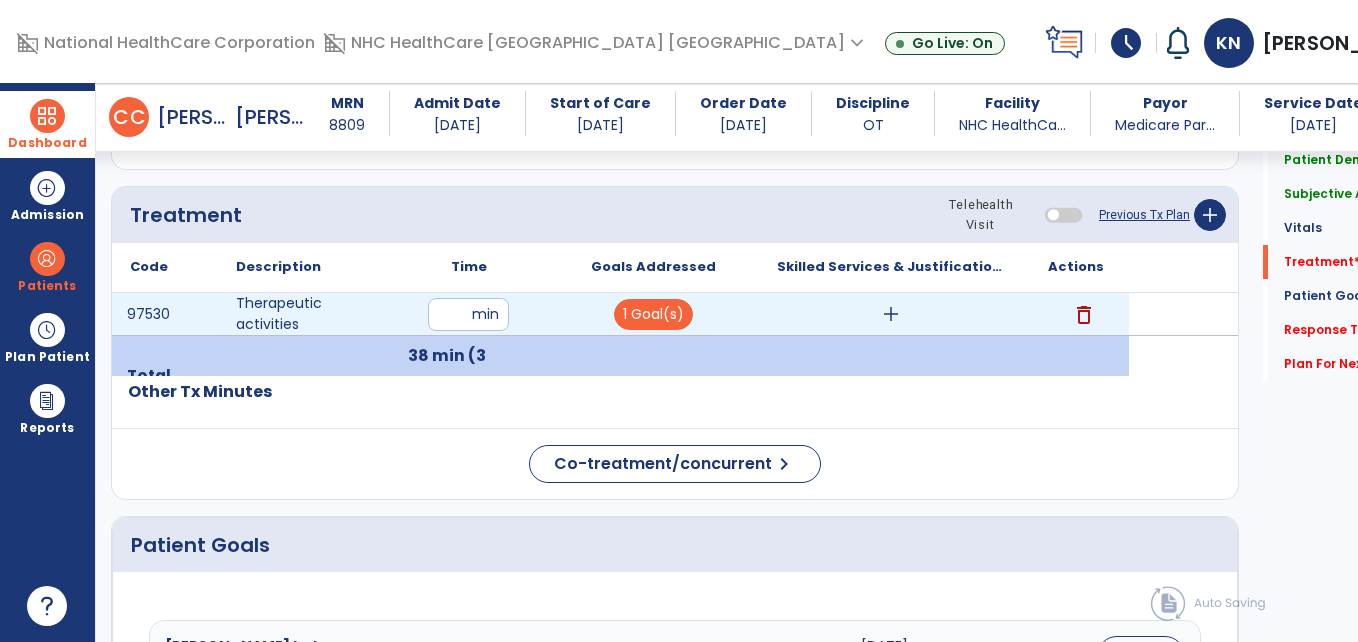 click on "add" at bounding box center (891, 314) 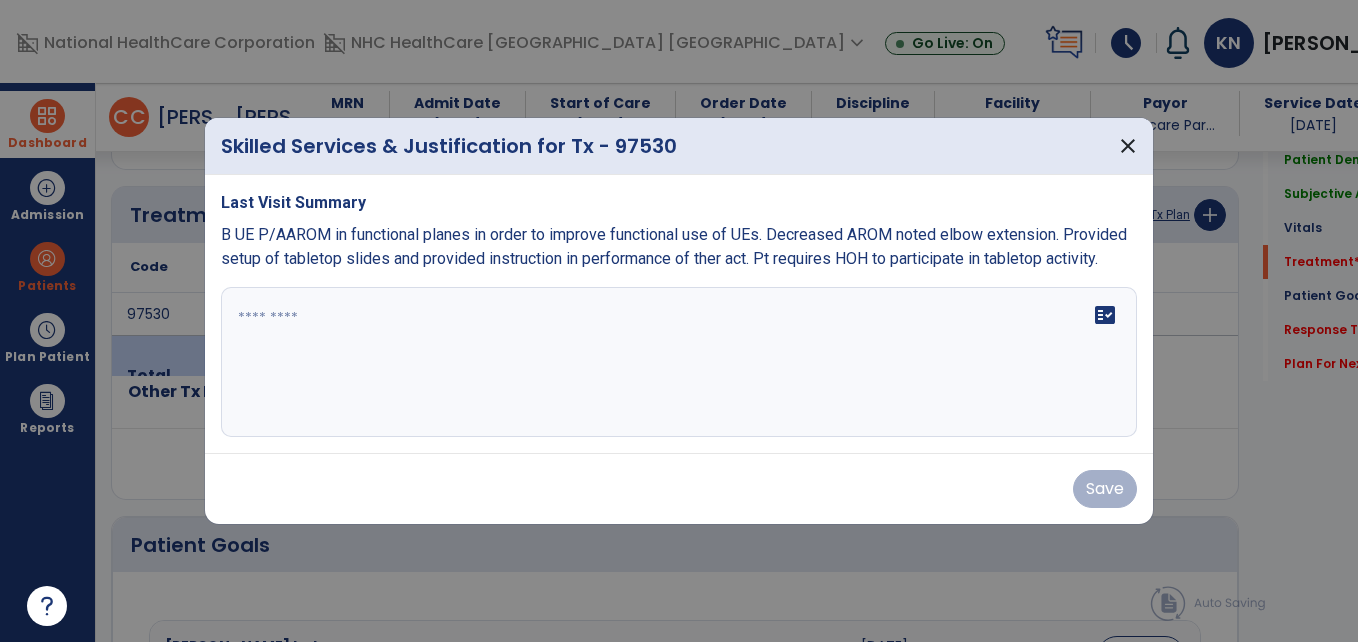 scroll, scrollTop: 1063, scrollLeft: 0, axis: vertical 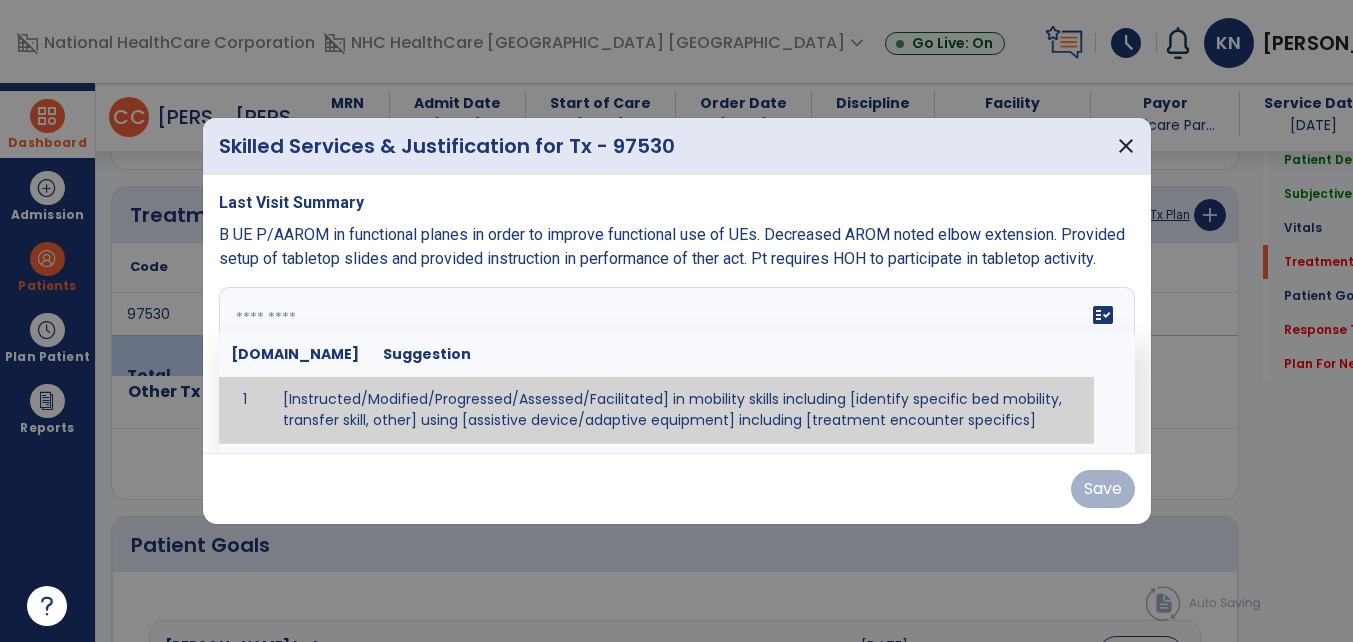 click on "fact_check  [DOMAIN_NAME] Suggestion 1 [Instructed/Modified/Progressed/Assessed/Facilitated] in mobility skills including [identify specific bed mobility, transfer skill, other] using [assistive device/adaptive equipment] including [treatment encounter specifics]" at bounding box center (677, 362) 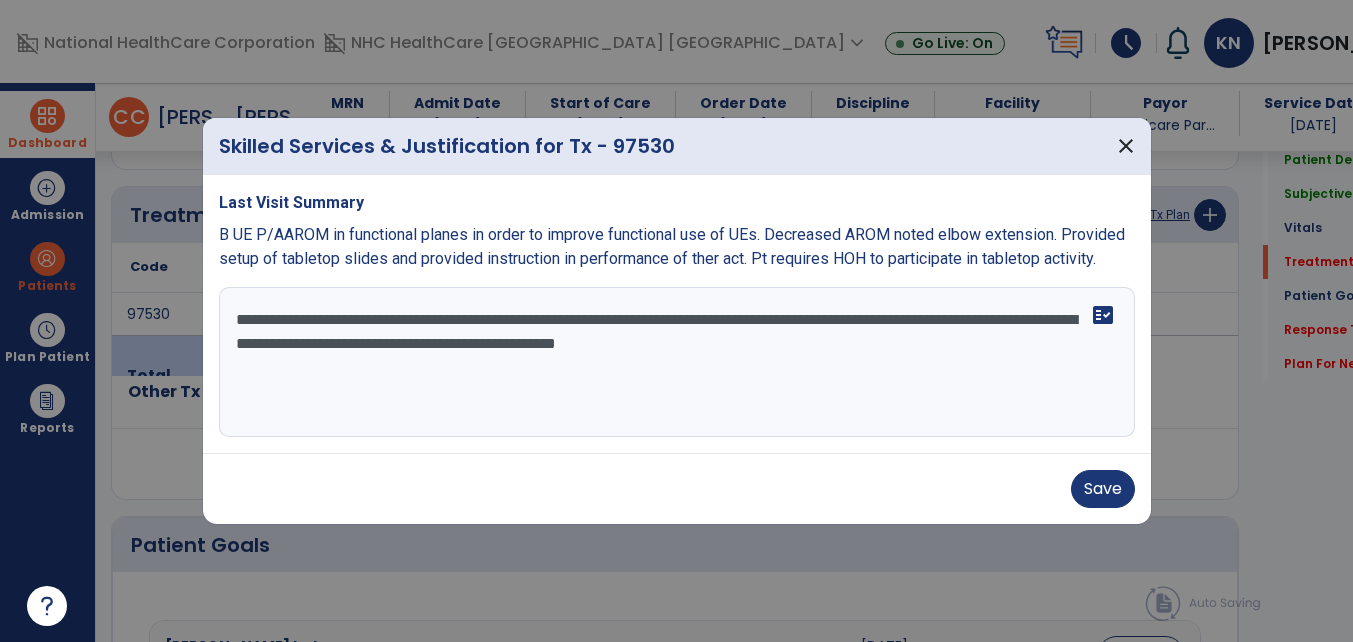 click on "**********" at bounding box center [677, 362] 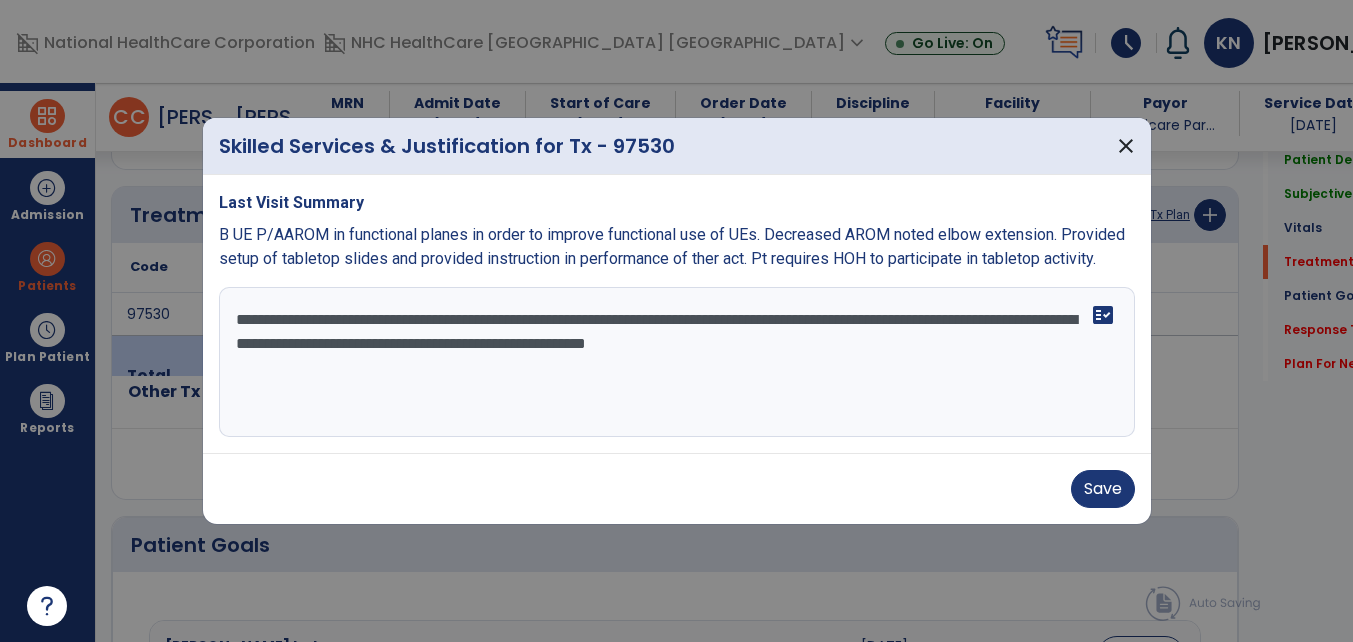 click on "**********" at bounding box center (677, 362) 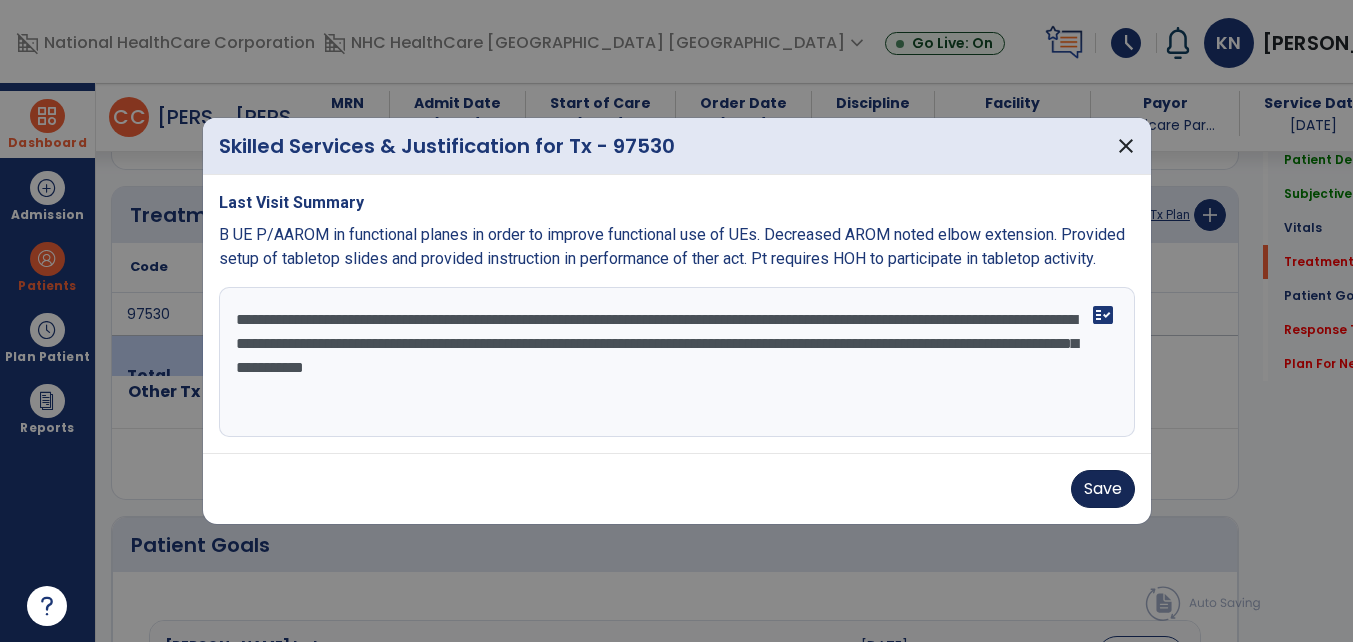 type on "**********" 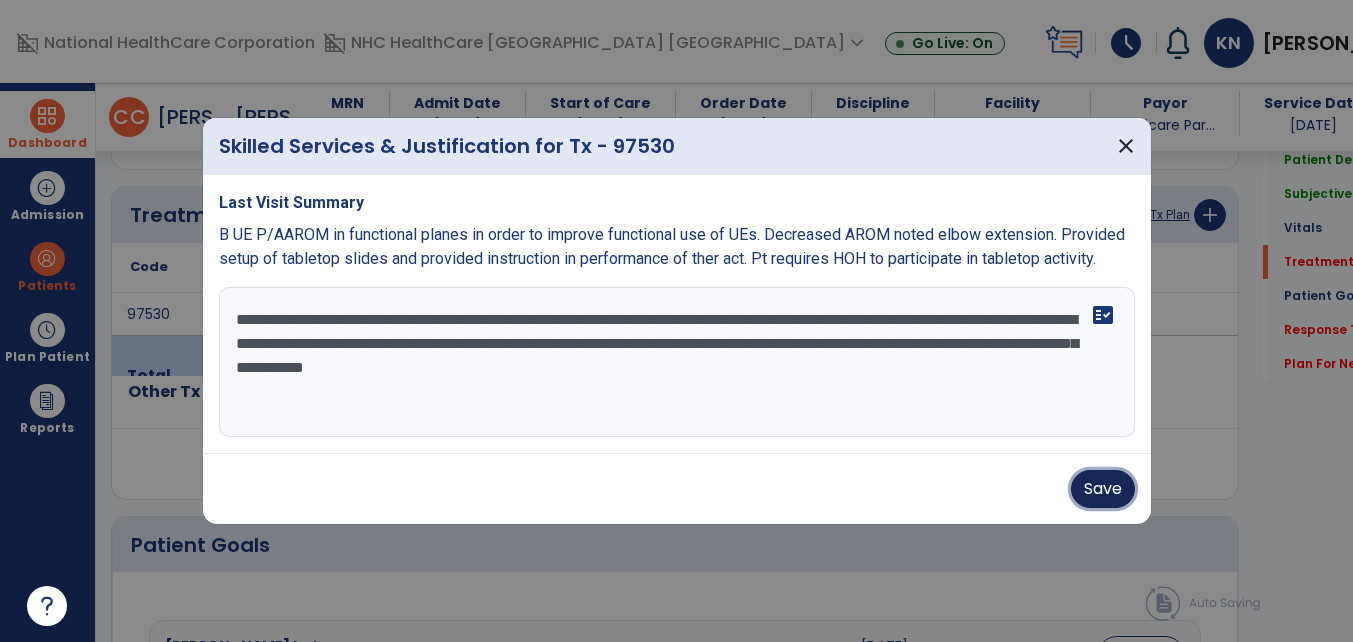 click on "Save" at bounding box center (1103, 489) 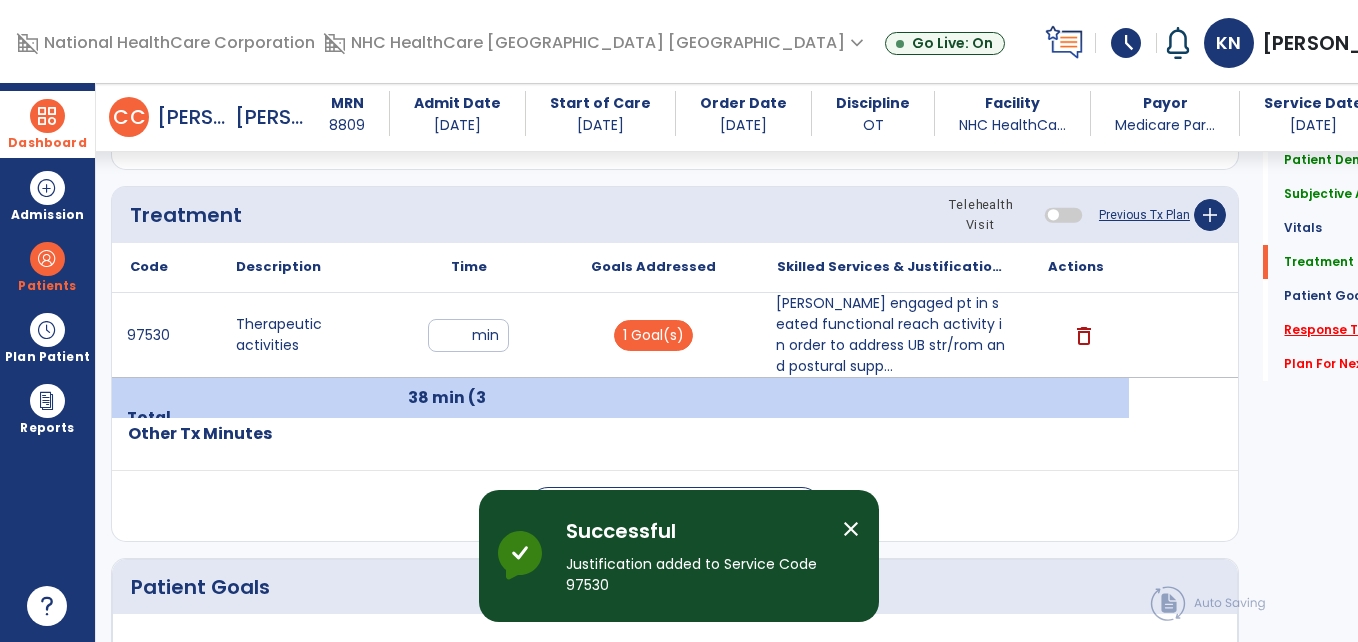 click on "Response To Treatment   *" 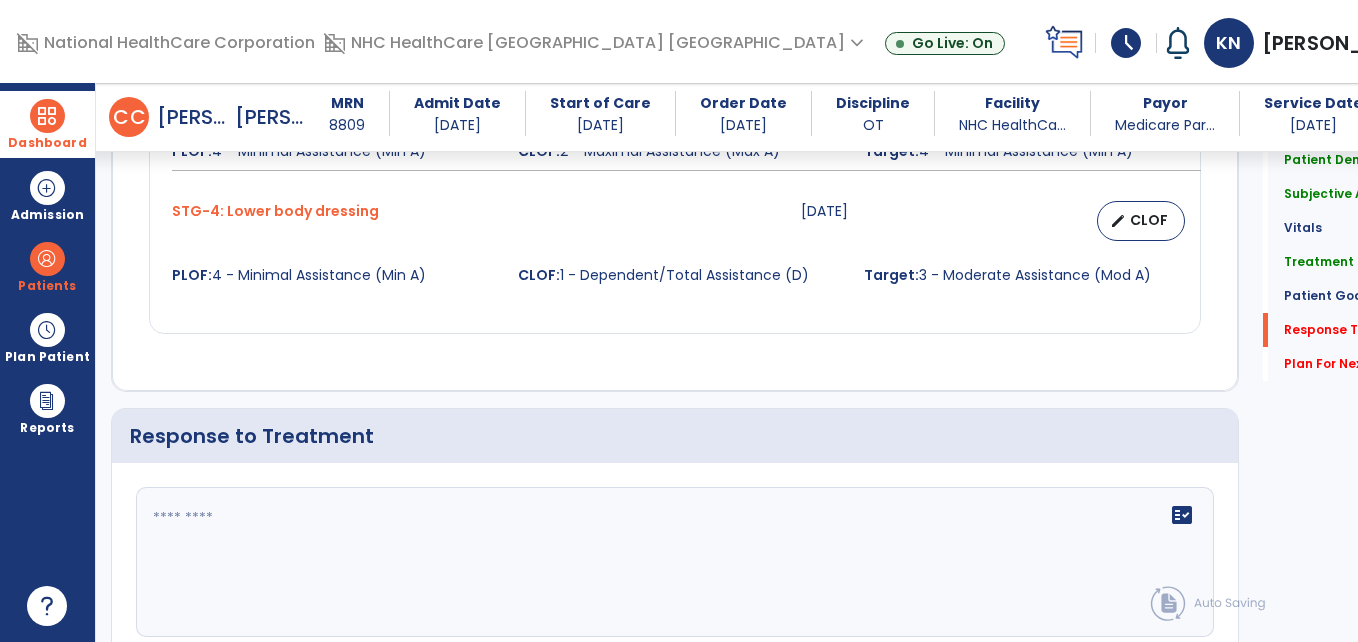 scroll, scrollTop: 2263, scrollLeft: 0, axis: vertical 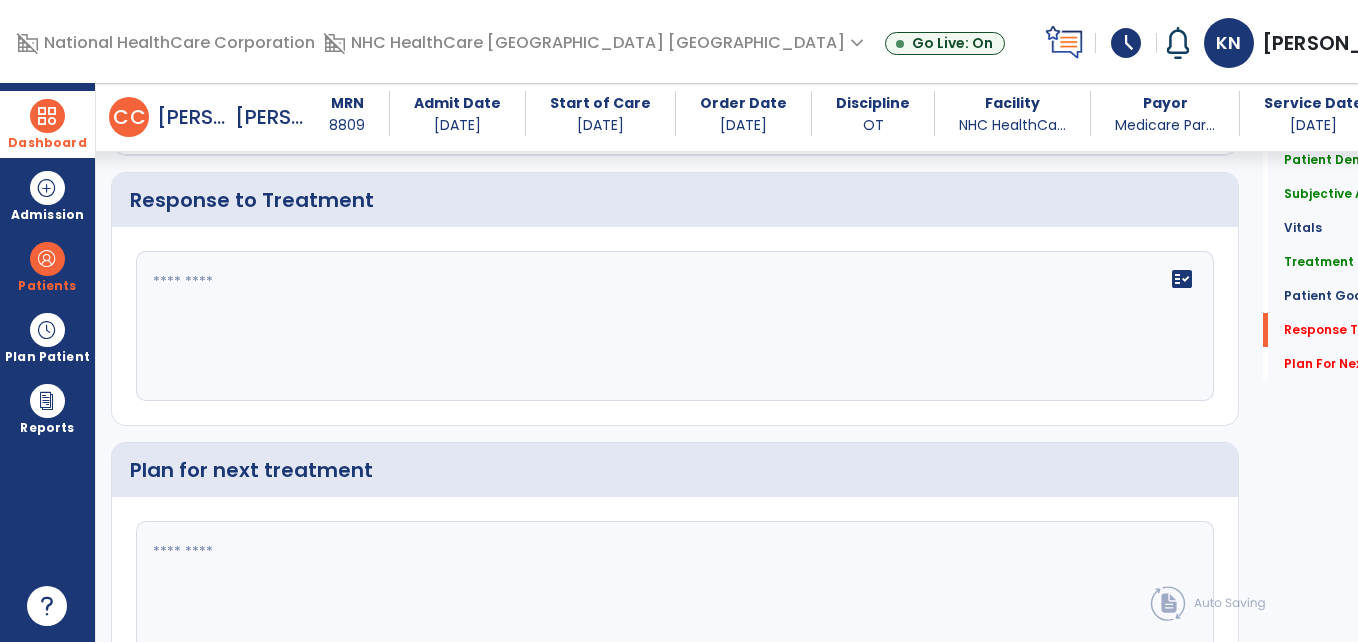 click on "fact_check" 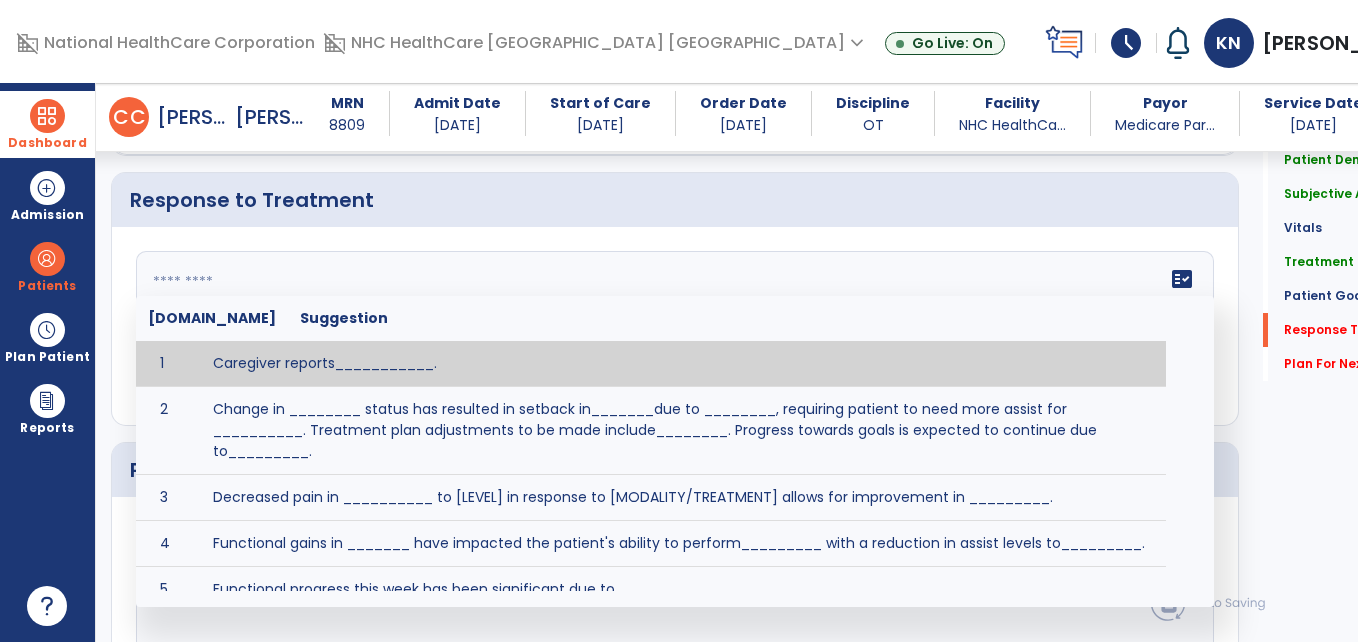 click on "fact_check  [DOMAIN_NAME] Suggestion 1 Caregiver reports___________. 2 Change in ________ status has resulted in setback in_______due to ________, requiring patient to need more assist for __________.   Treatment plan adjustments to be made include________.  Progress towards goals is expected to continue due to_________. 3 Decreased pain in __________ to [LEVEL] in response to [MODALITY/TREATMENT] allows for improvement in _________. 4 Functional gains in _______ have impacted the patient's ability to perform_________ with a reduction in assist levels to_________. 5 Functional progress this week has been significant due to__________. 6 Gains in ________ have improved the patient's ability to perform ______with decreased levels of assist to___________. 7 Improvement in ________allows patient to tolerate higher levels of challenges in_________. 8 Pain in [AREA] has decreased to [LEVEL] in response to [TREATMENT/MODALITY], allowing fore ease in completing__________. 9 10 11 12 13 14 15 16 17 18 19 20 21" 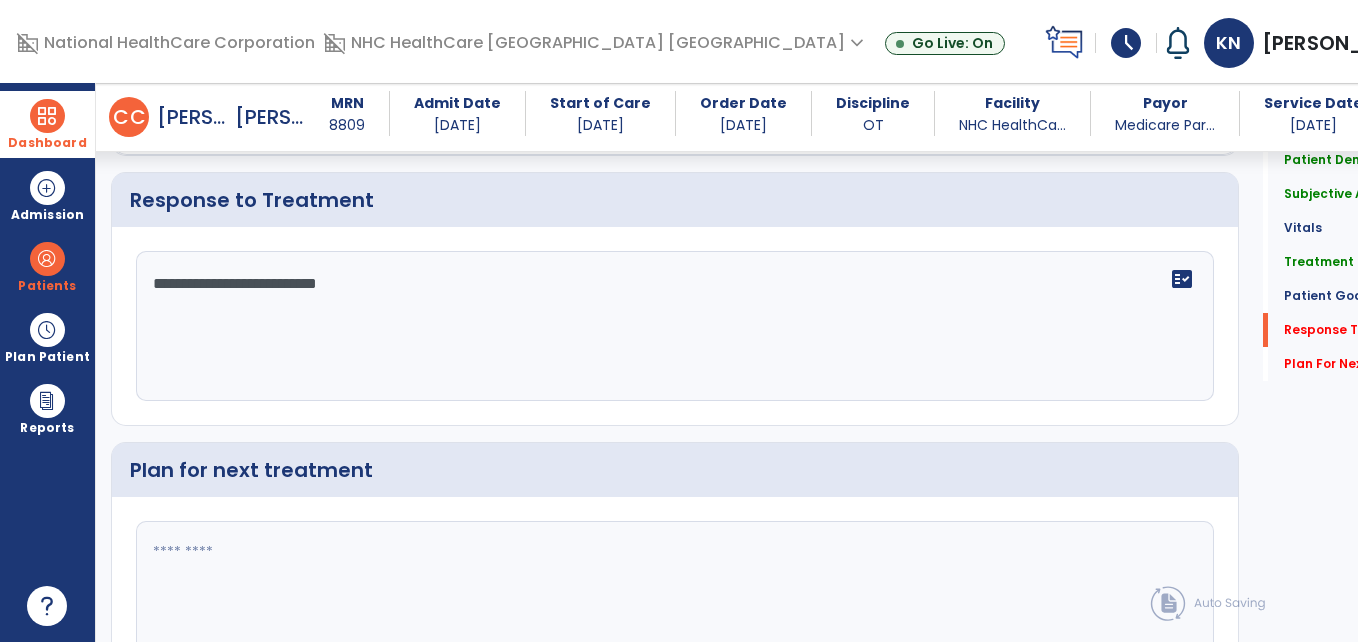 type on "**********" 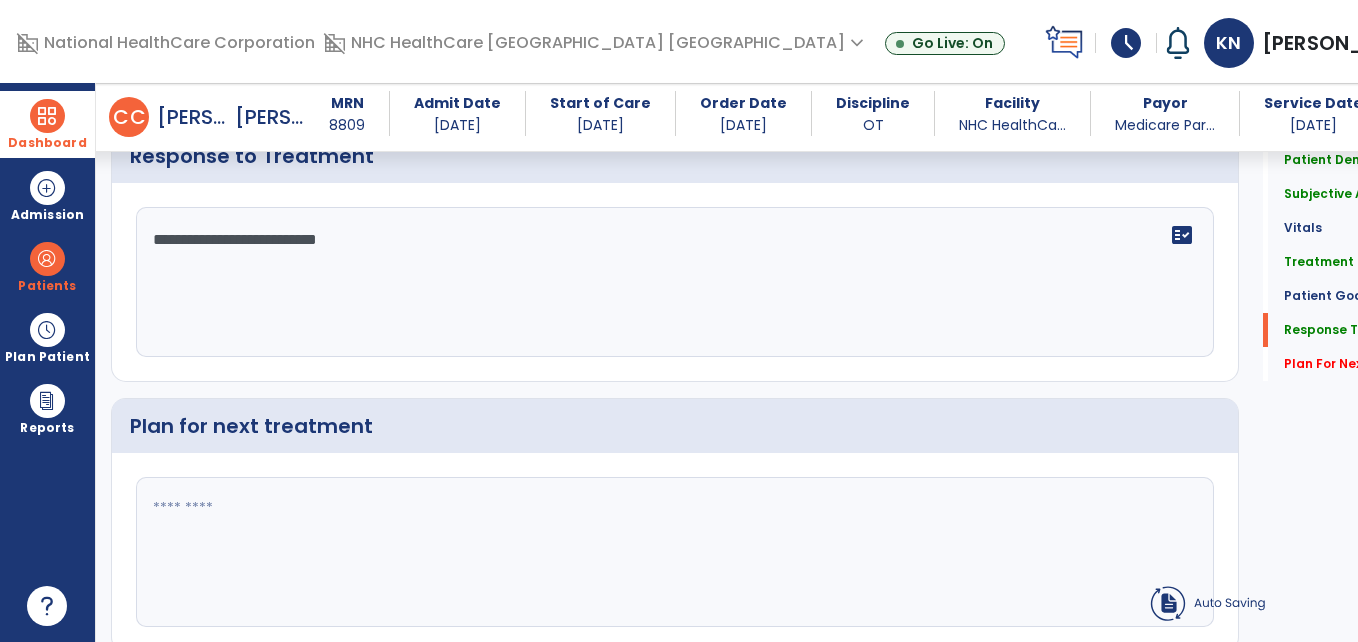 click 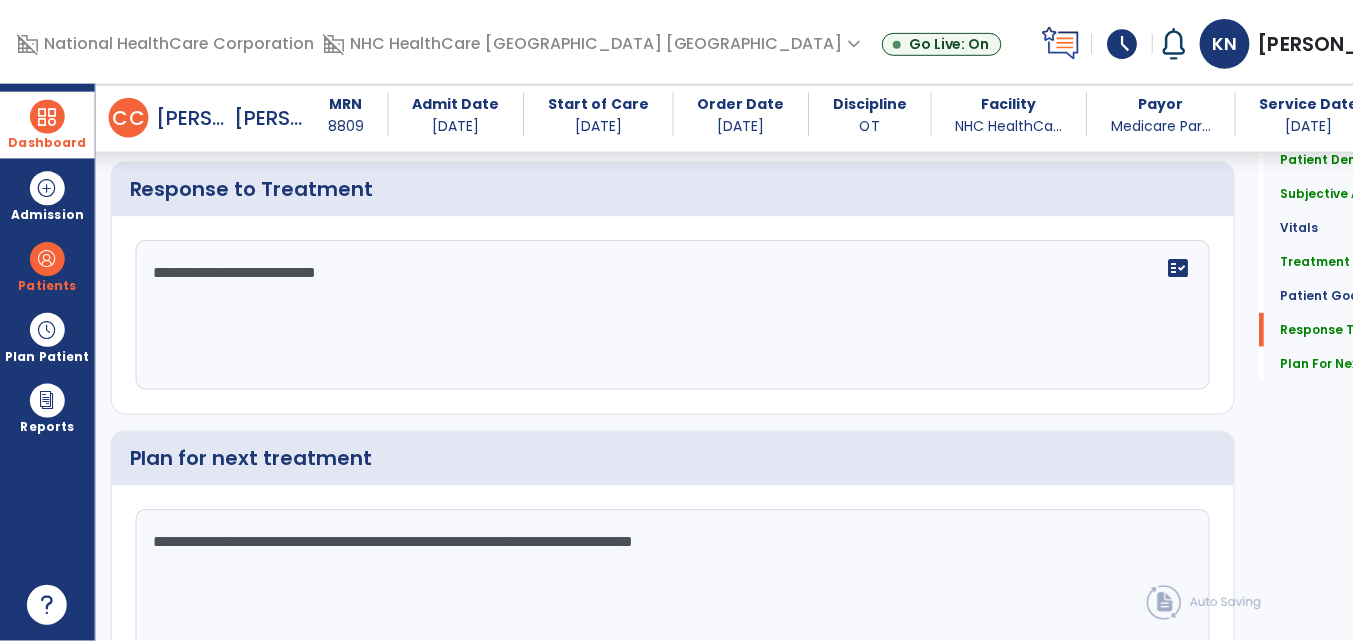 scroll, scrollTop: 2447, scrollLeft: 0, axis: vertical 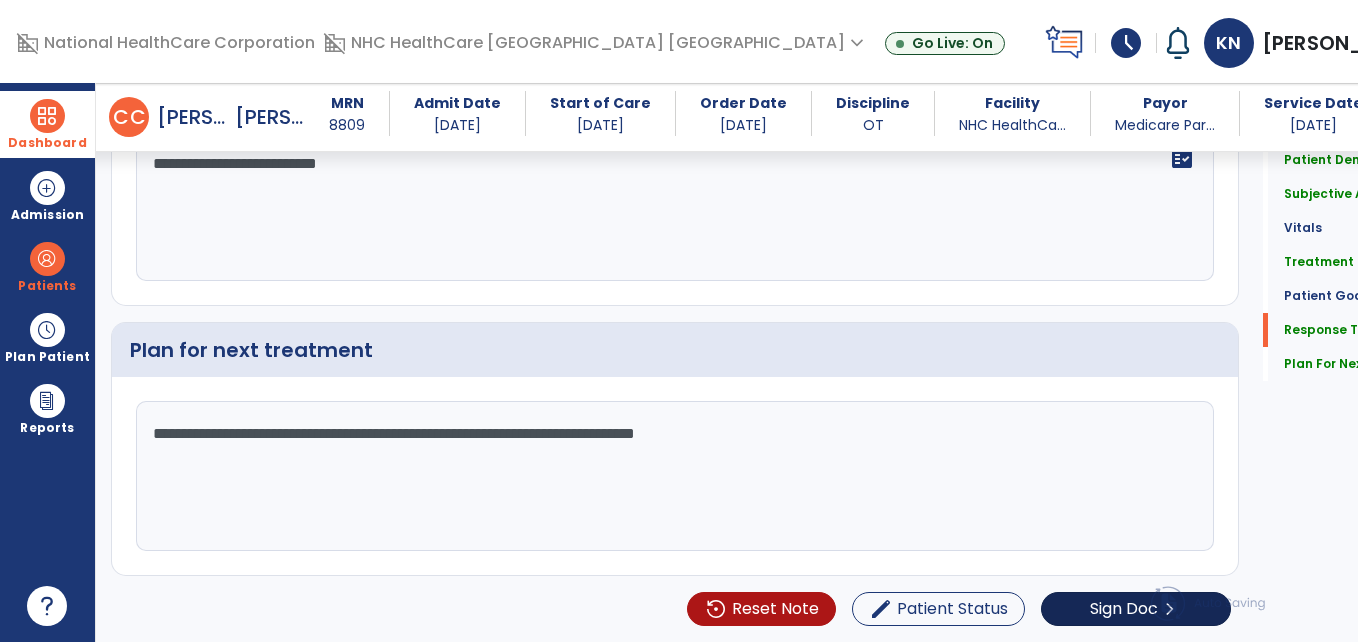 type on "**********" 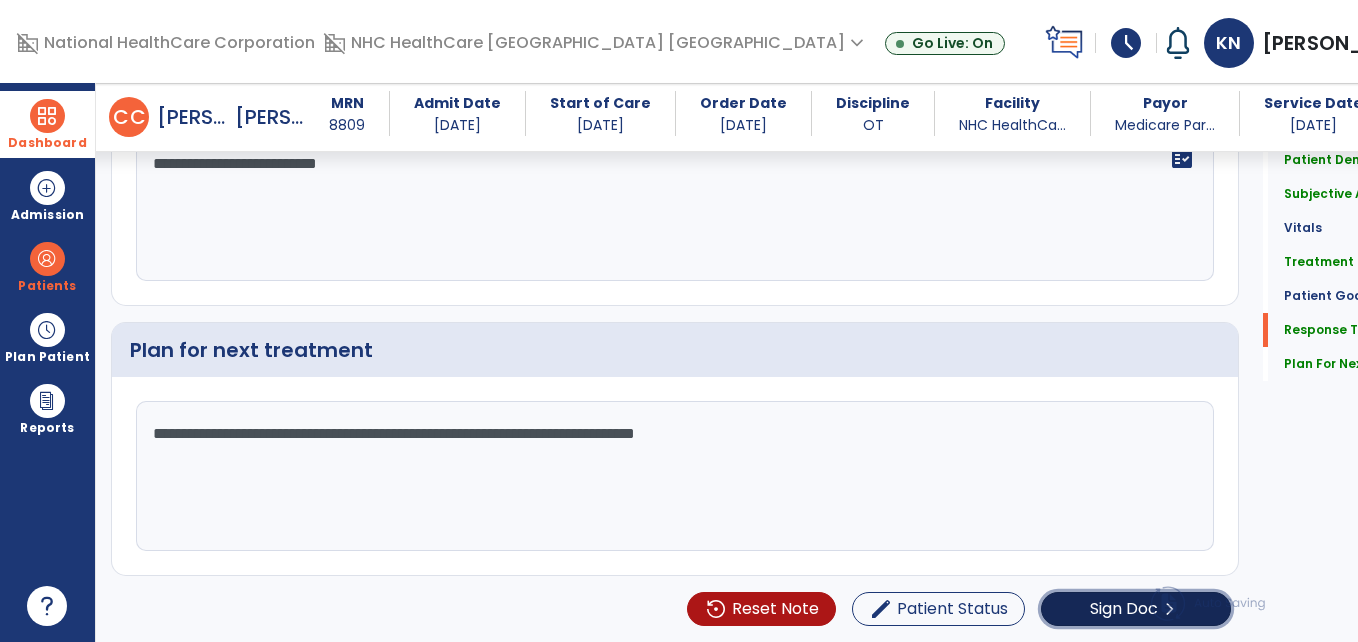 click on "chevron_right" 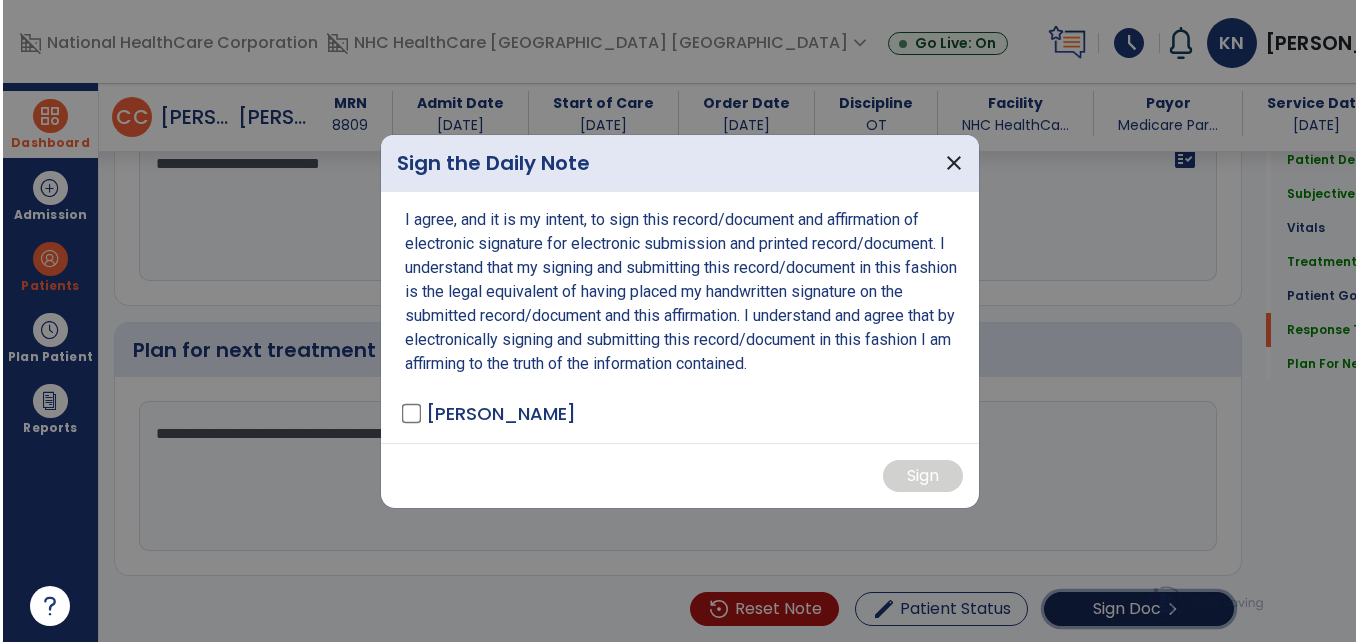scroll, scrollTop: 2447, scrollLeft: 0, axis: vertical 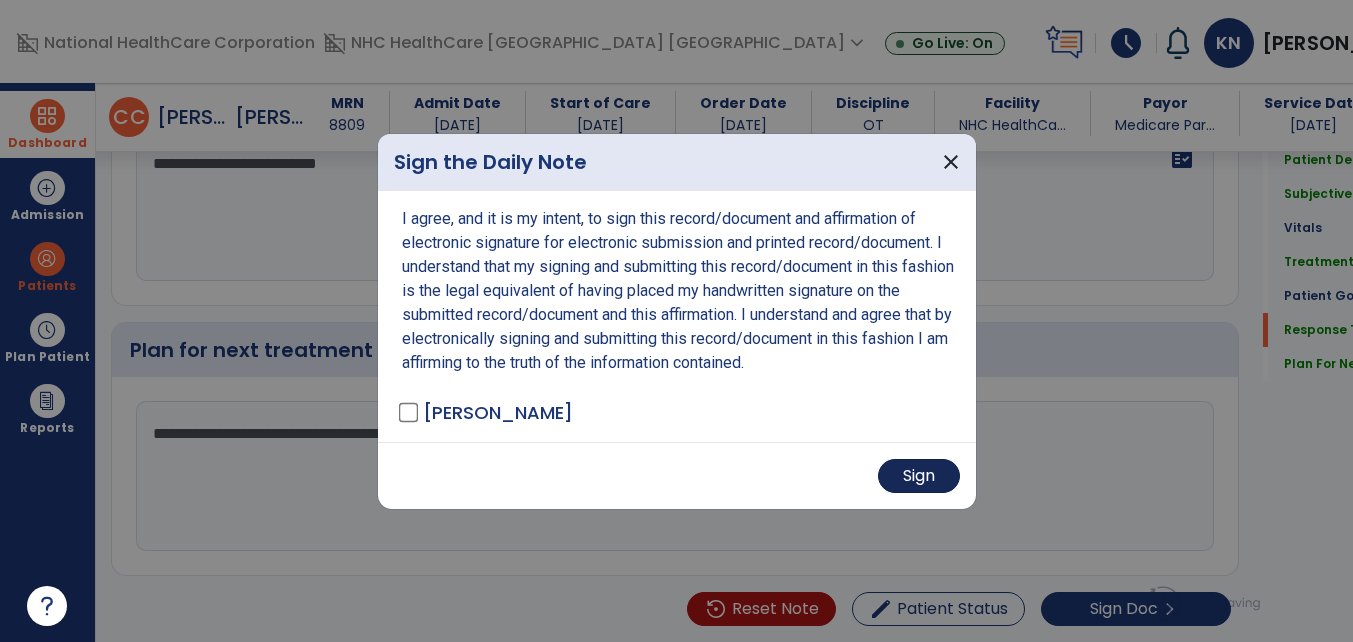 click on "Sign" at bounding box center [919, 476] 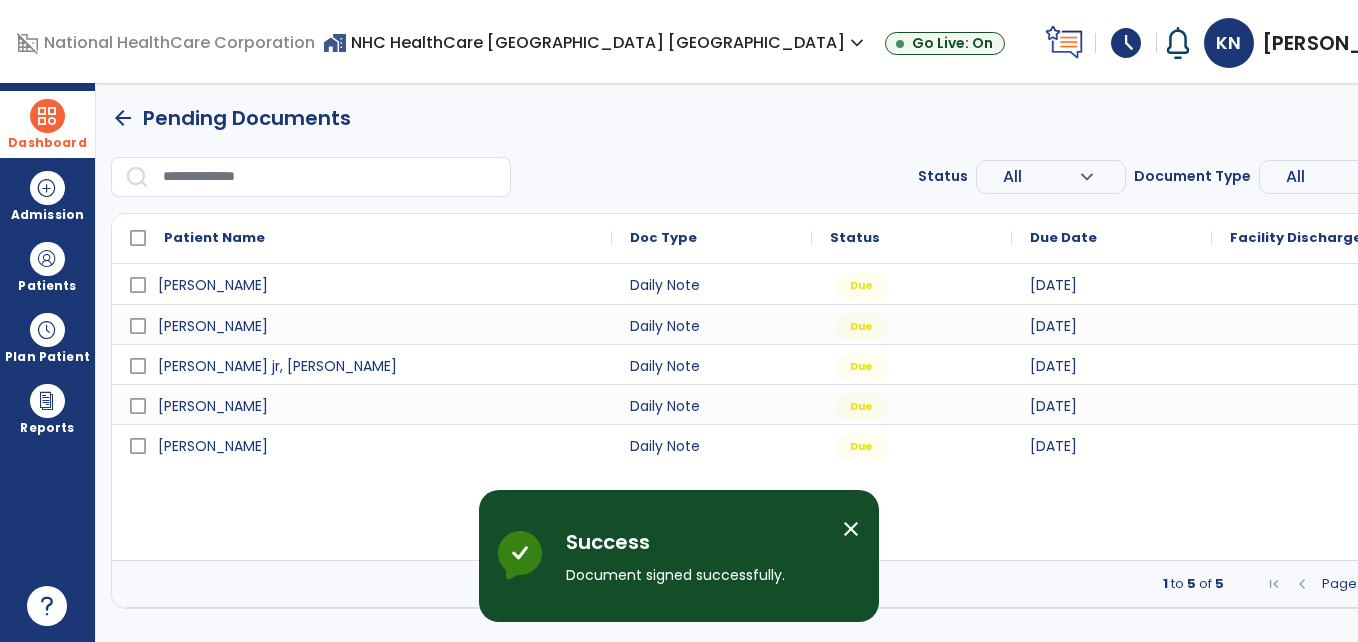 scroll, scrollTop: 0, scrollLeft: 0, axis: both 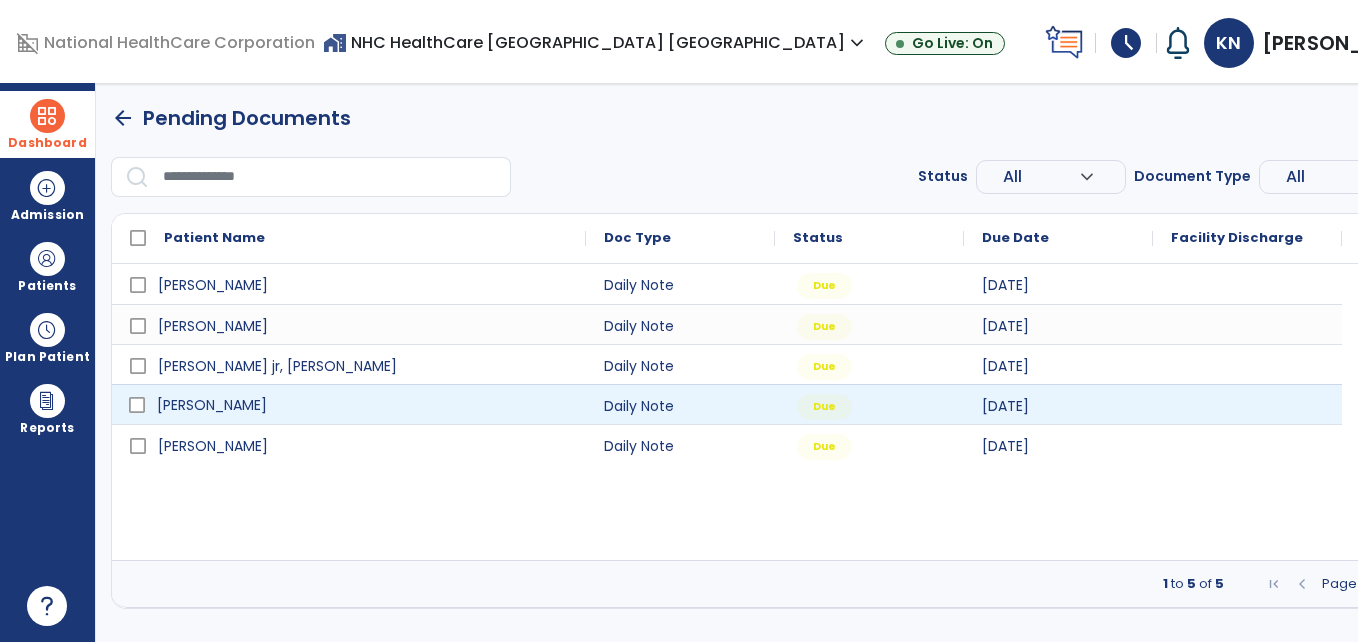 click on "[PERSON_NAME]" at bounding box center (363, 405) 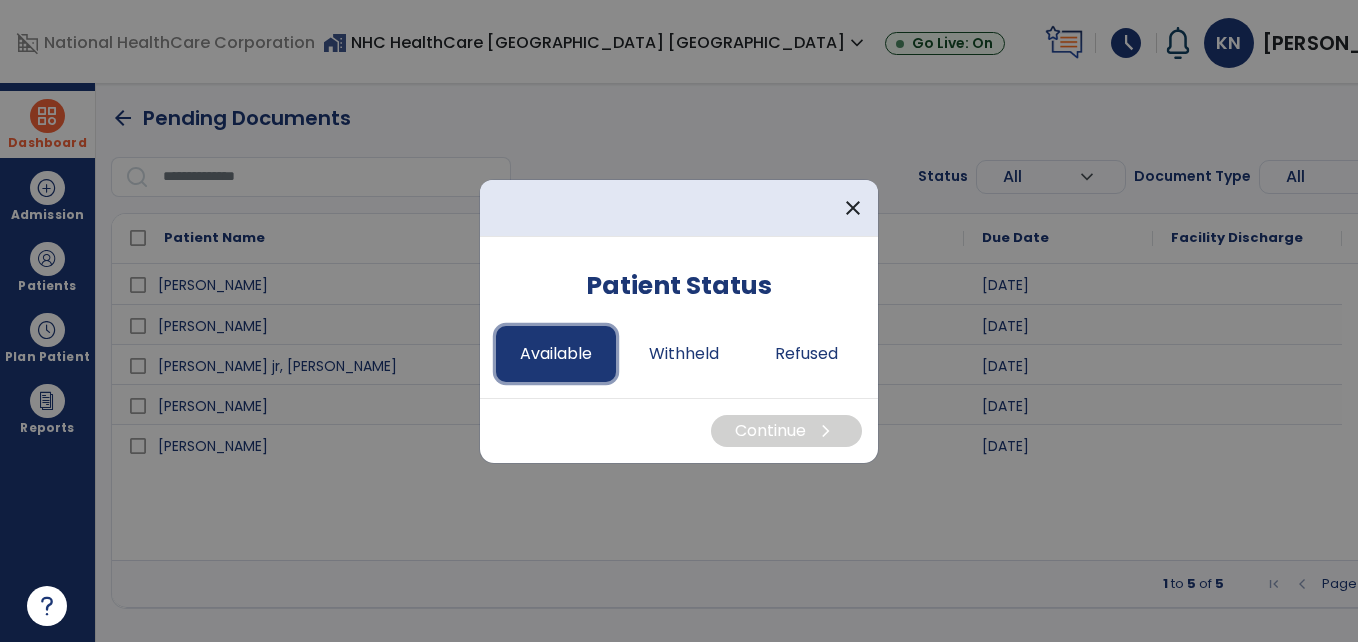 click on "Available" at bounding box center (556, 354) 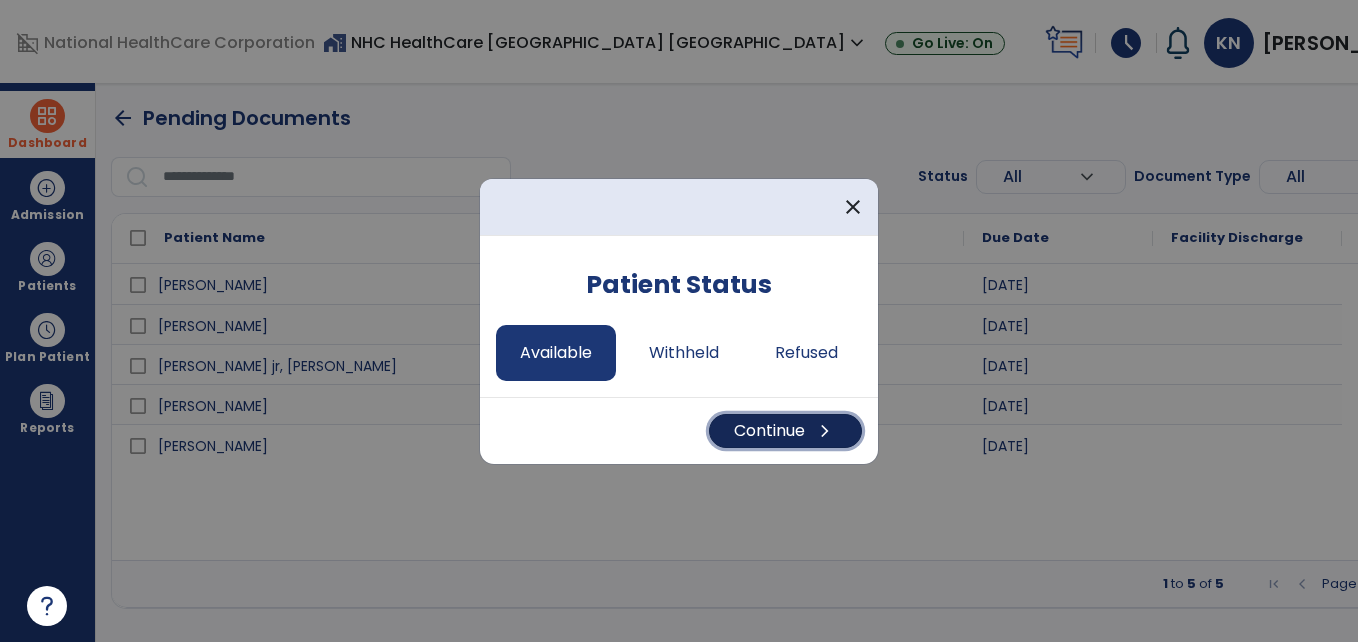 click on "Continue   chevron_right" at bounding box center [785, 431] 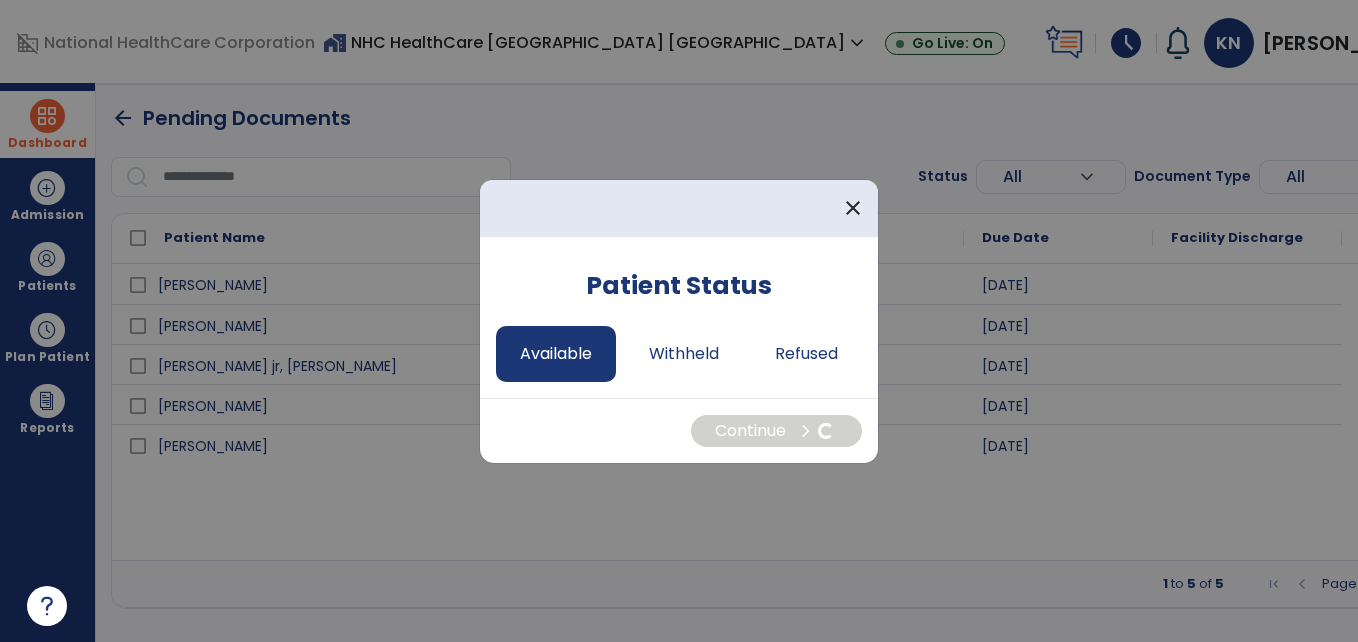 select on "*" 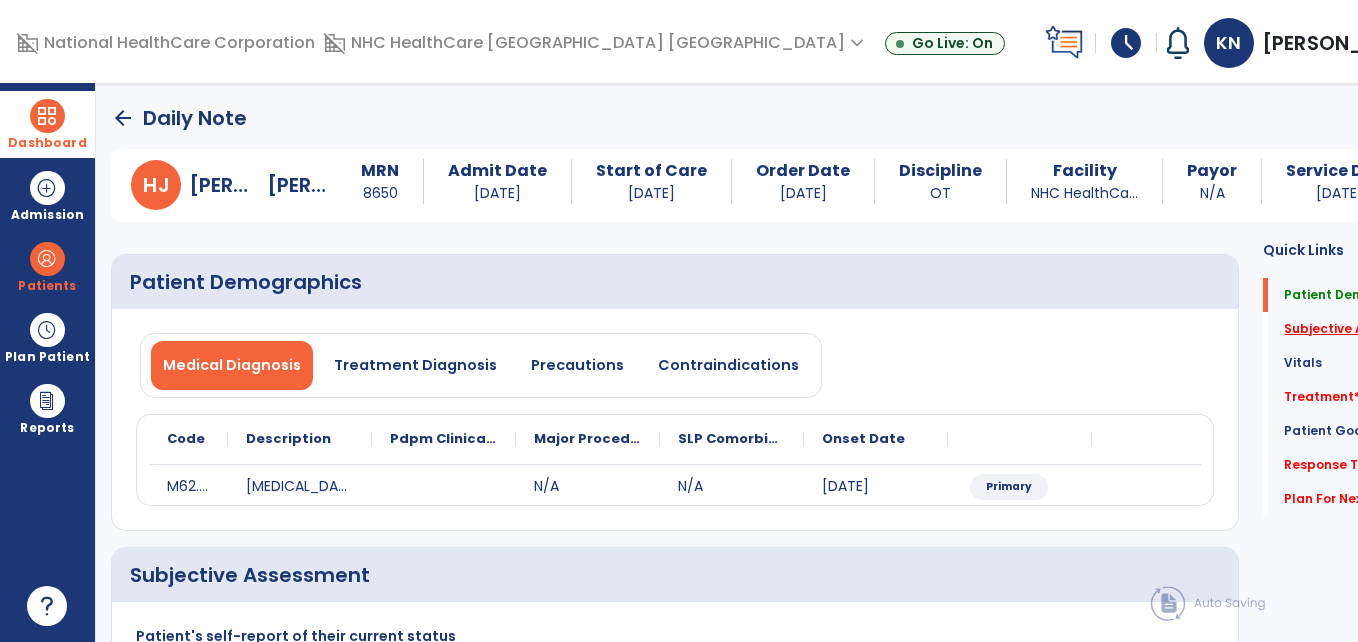 click on "Subjective Assessment   *" 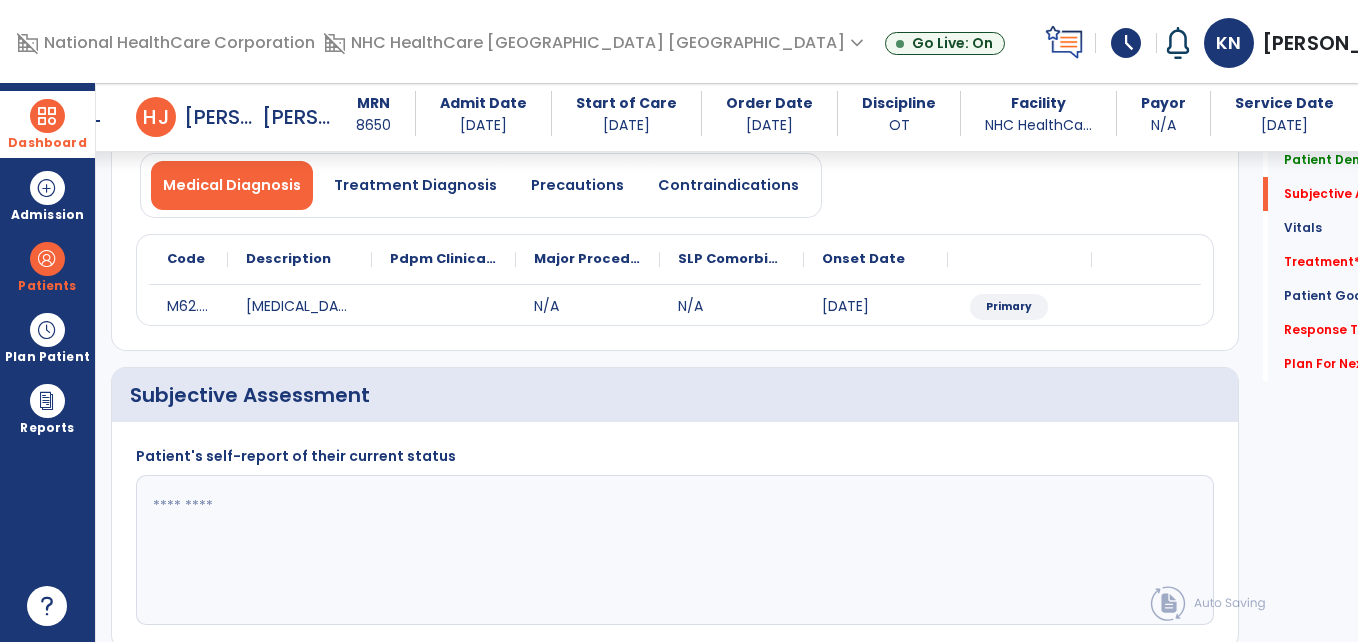 scroll, scrollTop: 326, scrollLeft: 0, axis: vertical 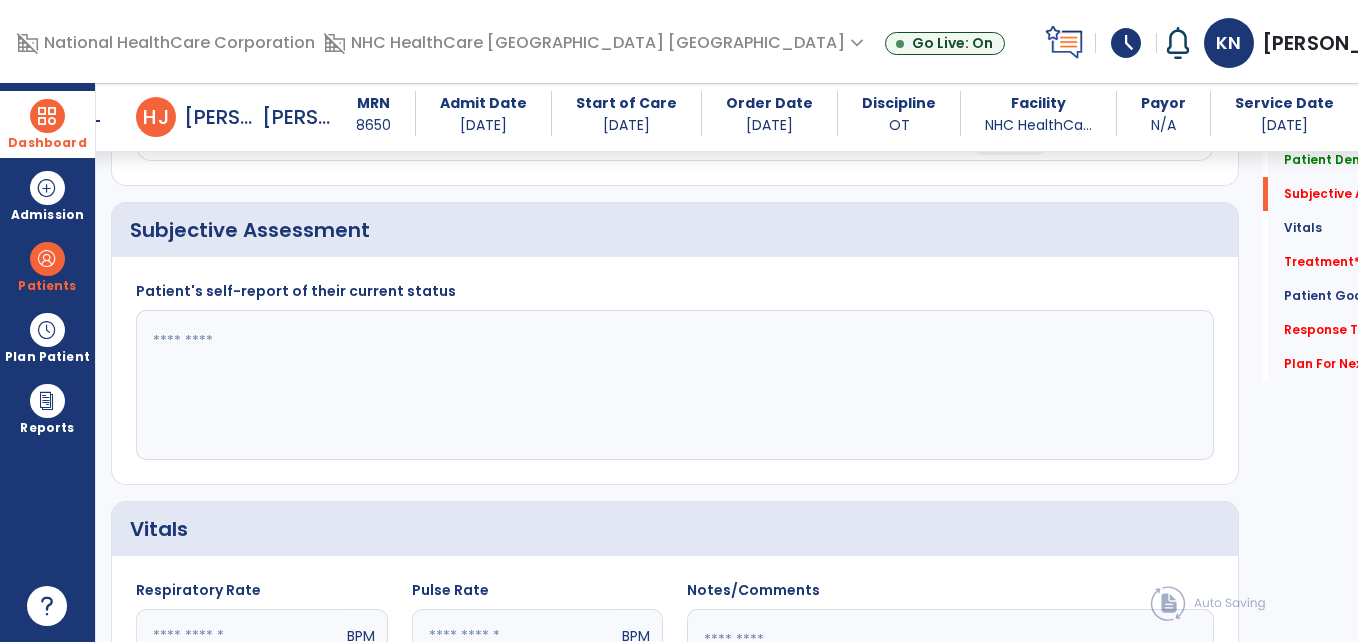 click 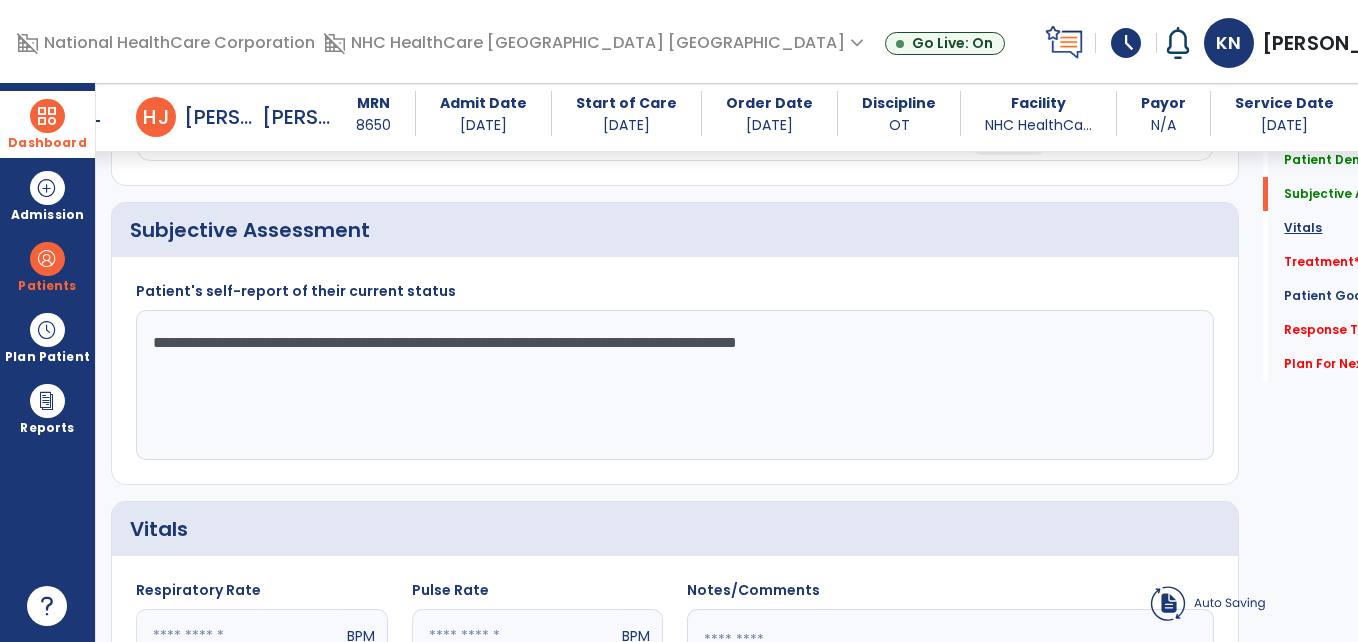 type on "**********" 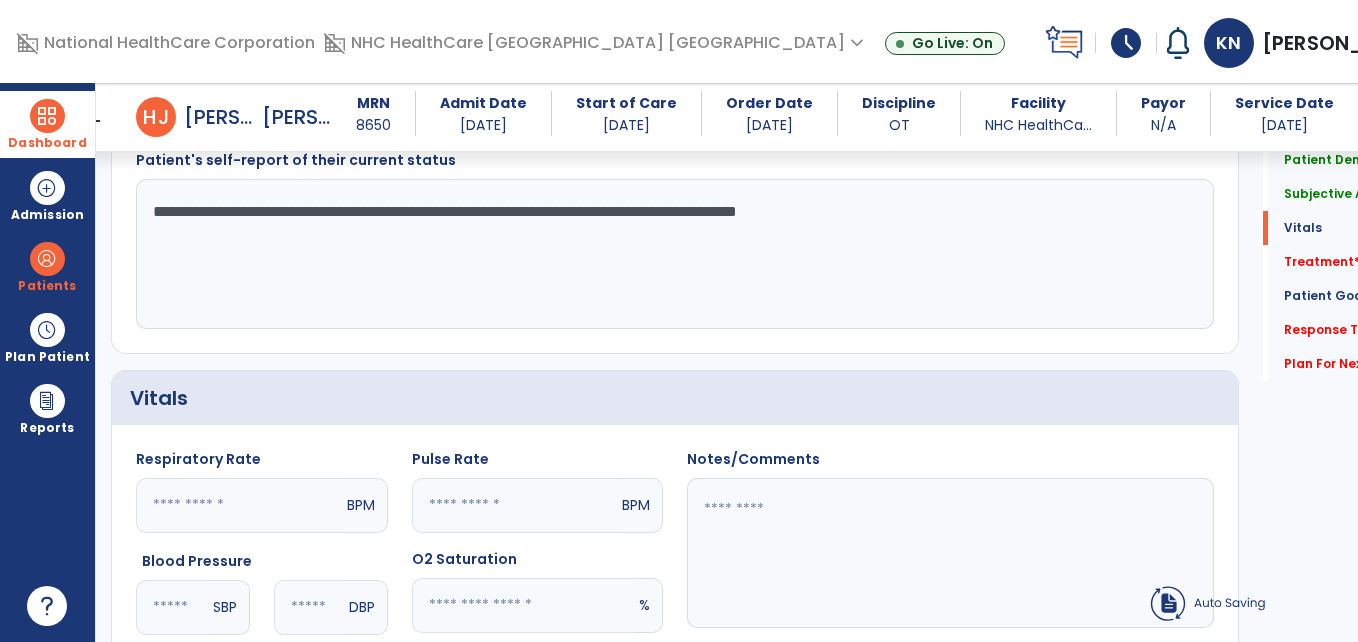 scroll, scrollTop: 668, scrollLeft: 0, axis: vertical 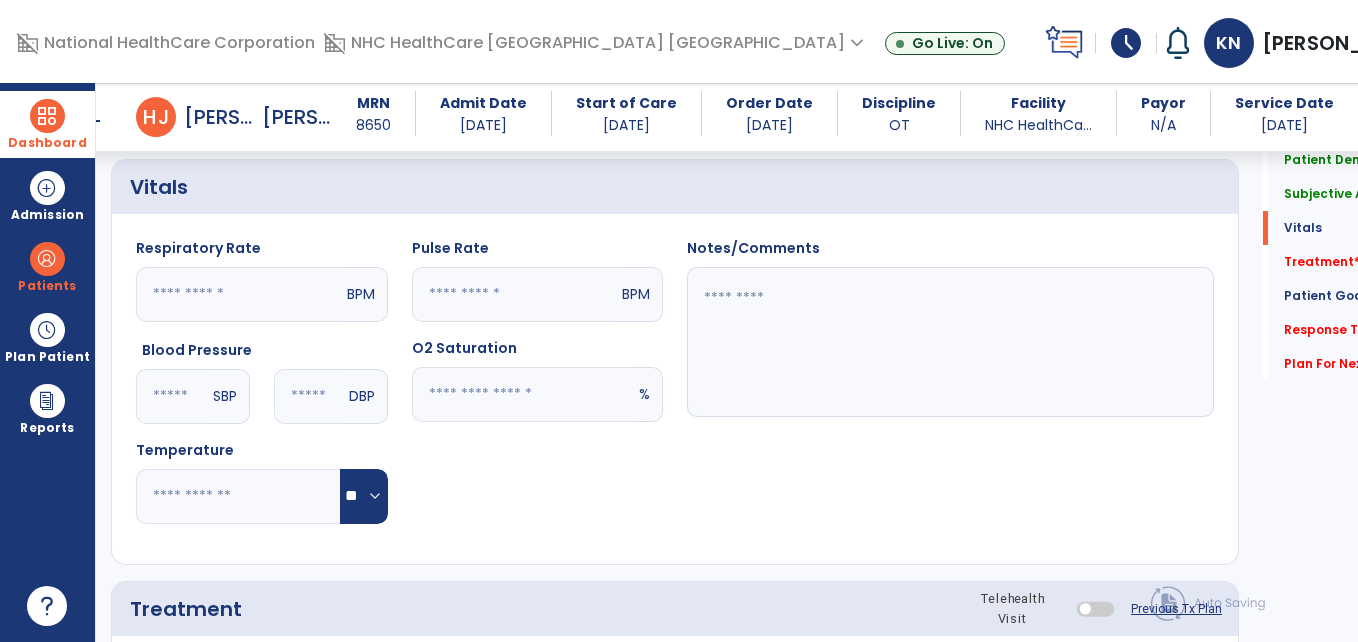 click 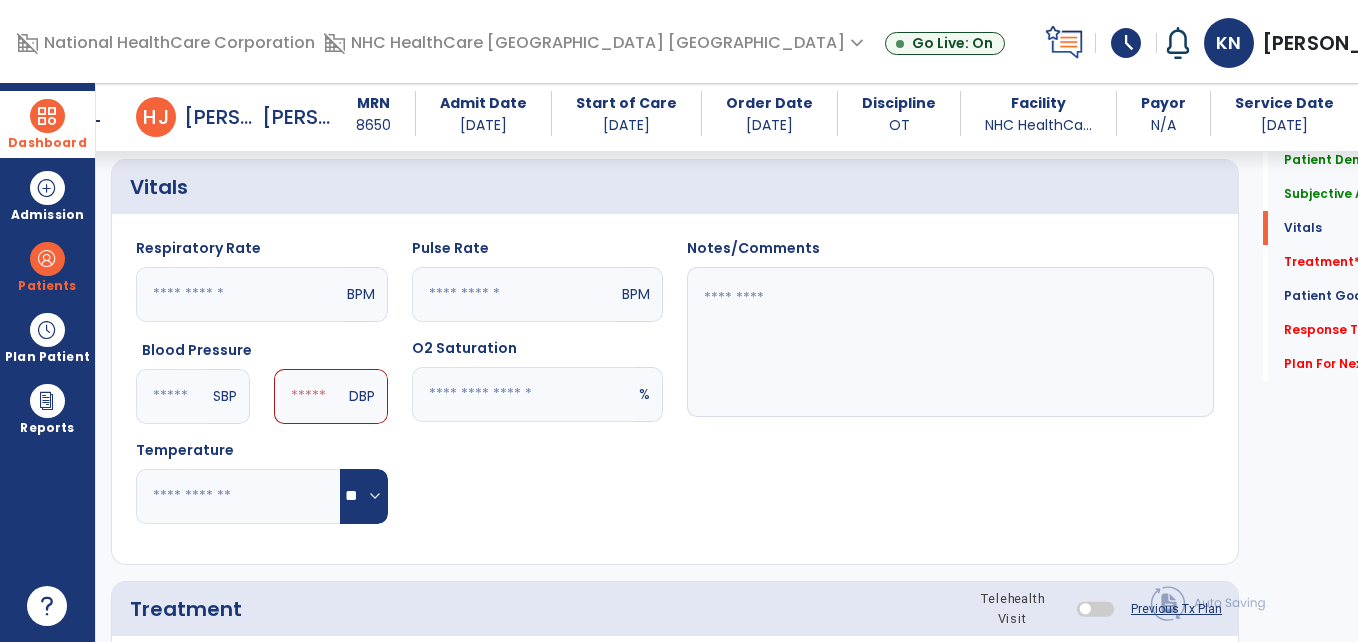 type on "***" 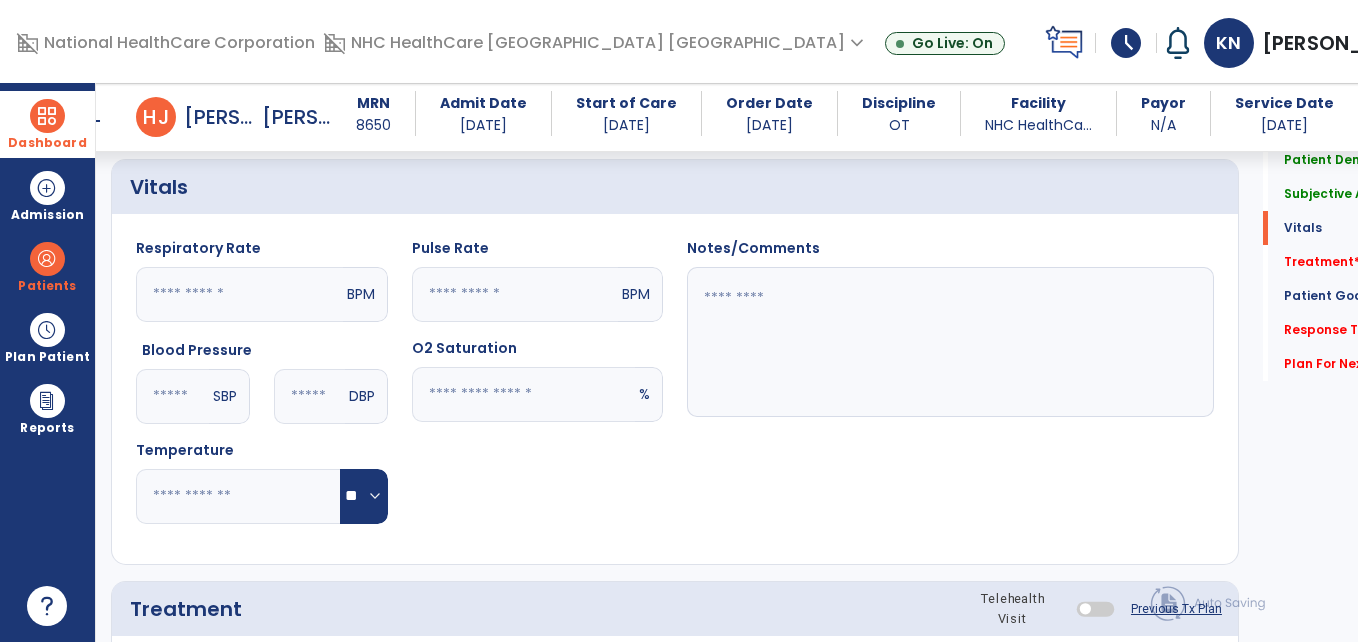 type on "**" 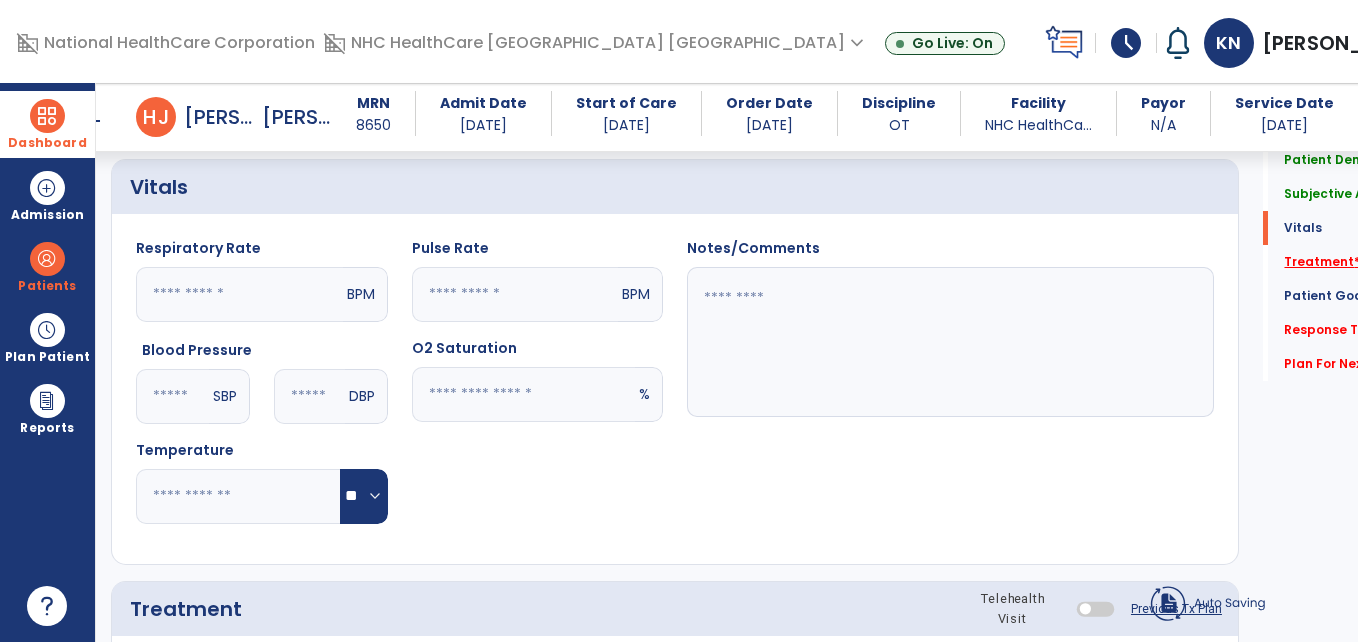 click on "Treatment   *" 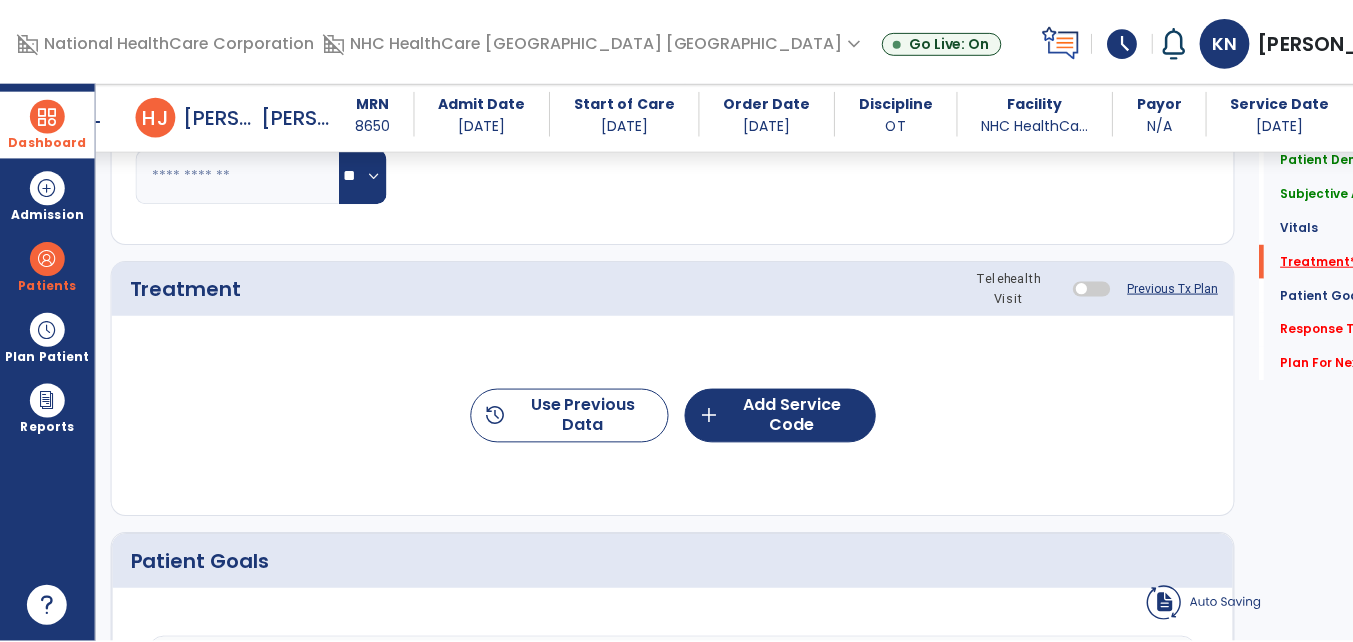 scroll, scrollTop: 1015, scrollLeft: 0, axis: vertical 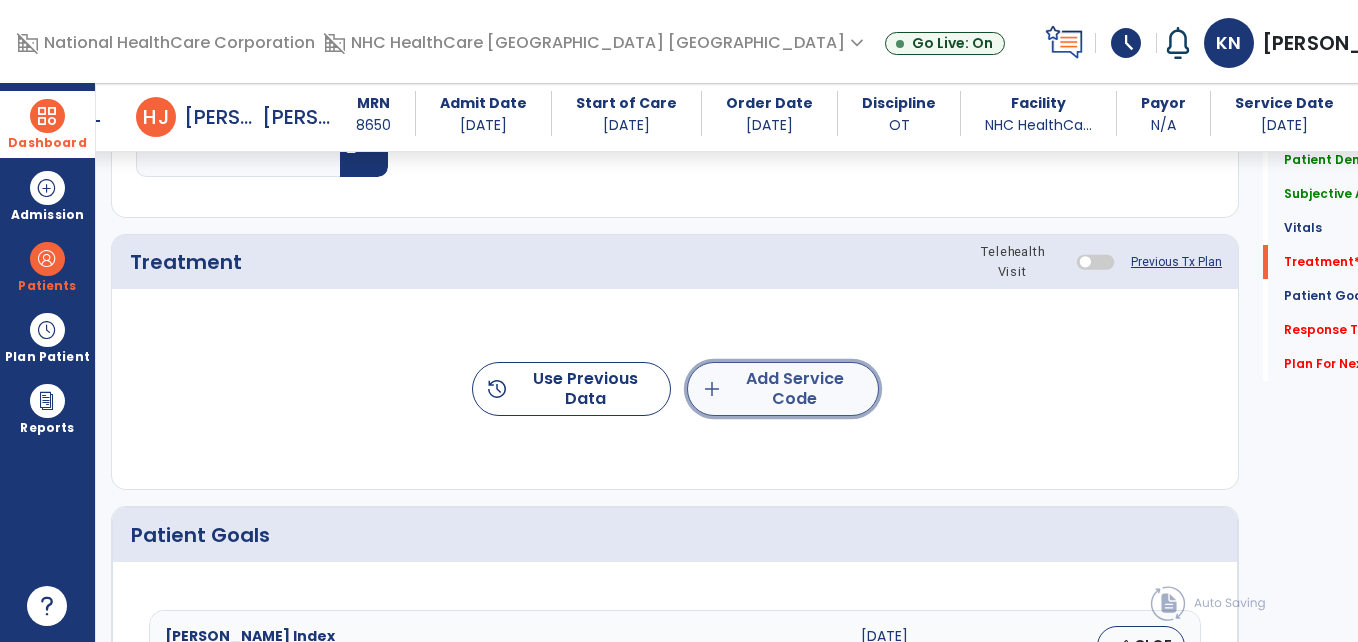 click on "add  Add Service Code" 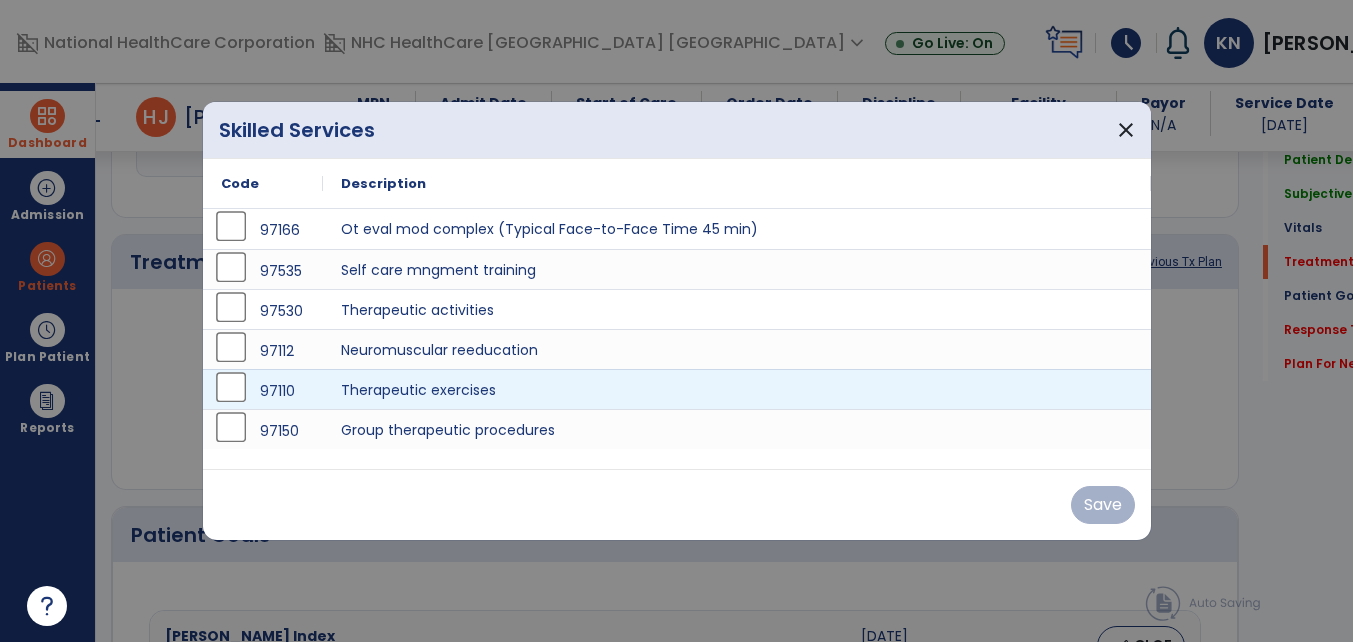 scroll, scrollTop: 1015, scrollLeft: 0, axis: vertical 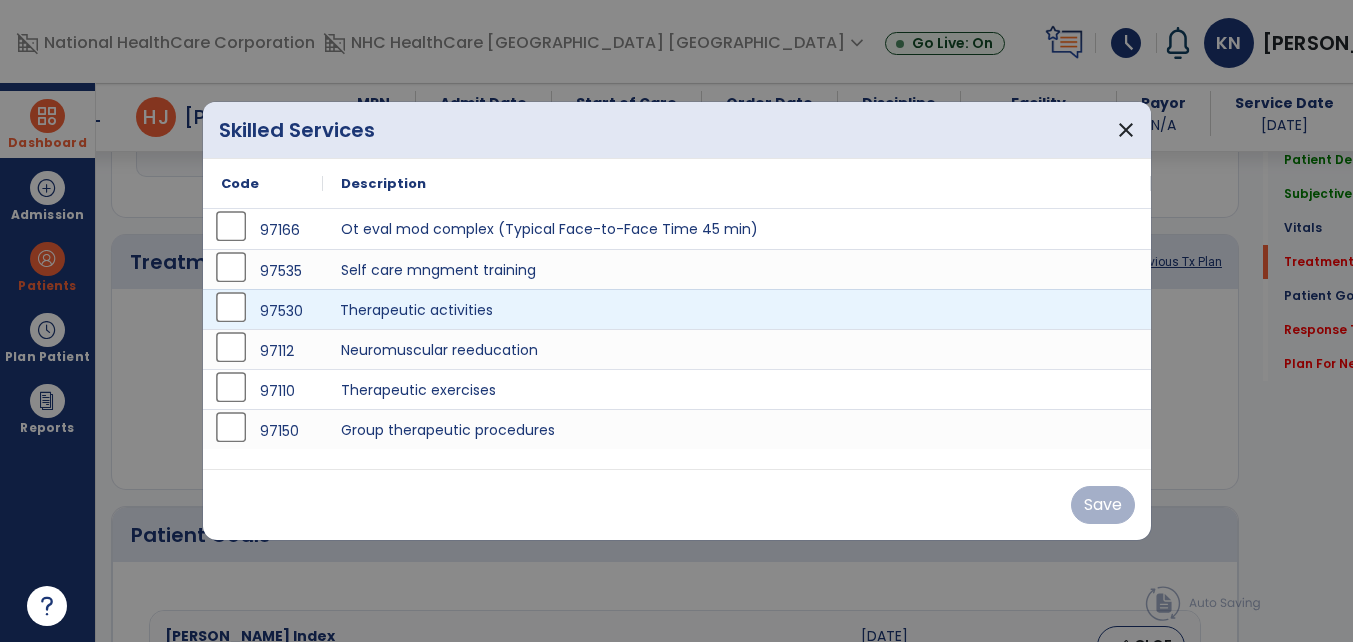 click on "Therapeutic activities" at bounding box center [737, 309] 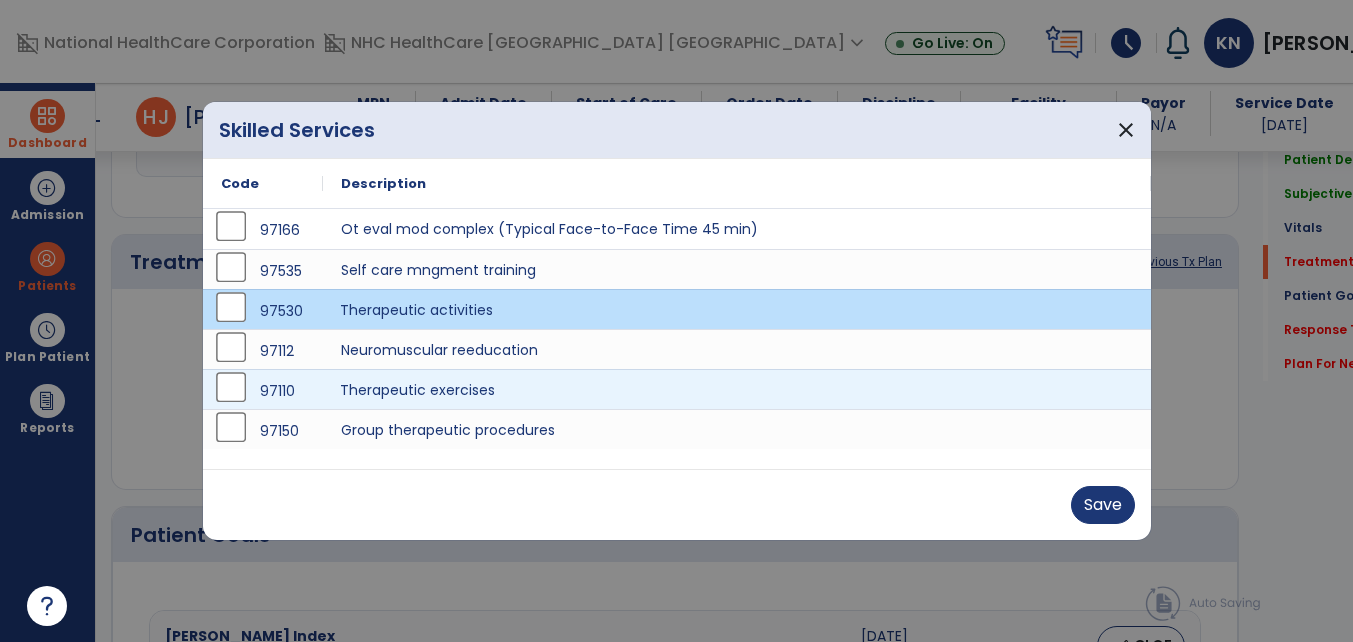 click on "Therapeutic exercises" at bounding box center [737, 389] 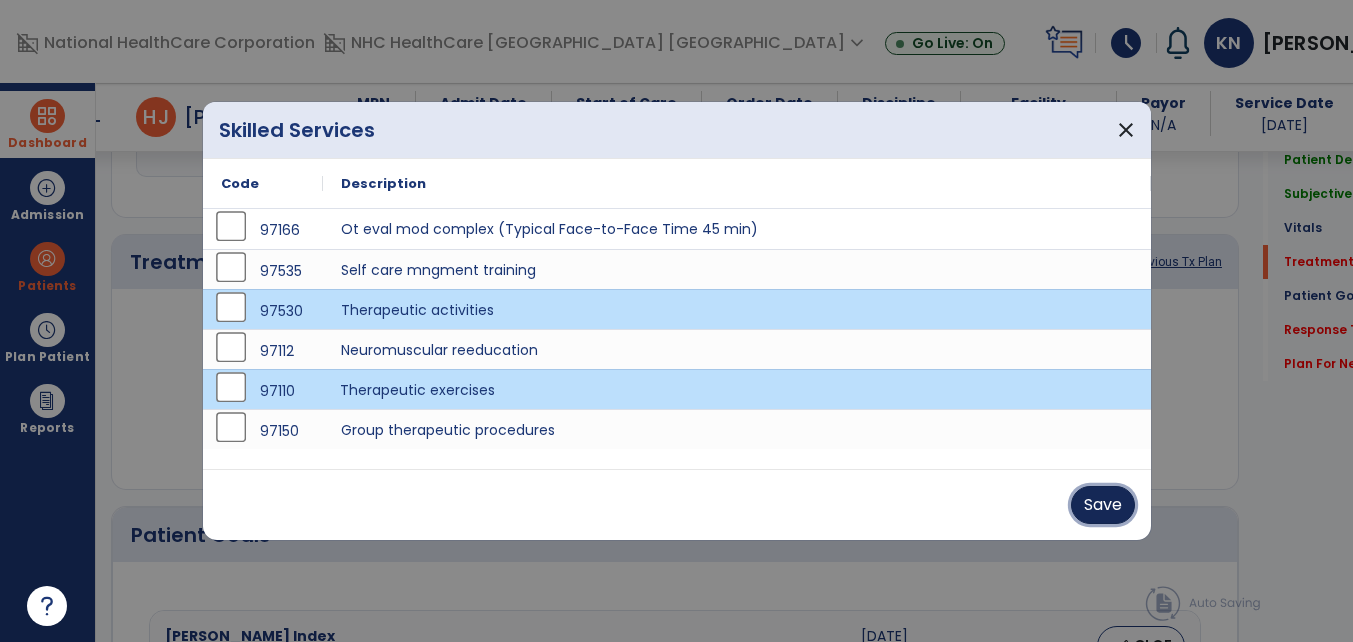 click on "Save" at bounding box center (1103, 505) 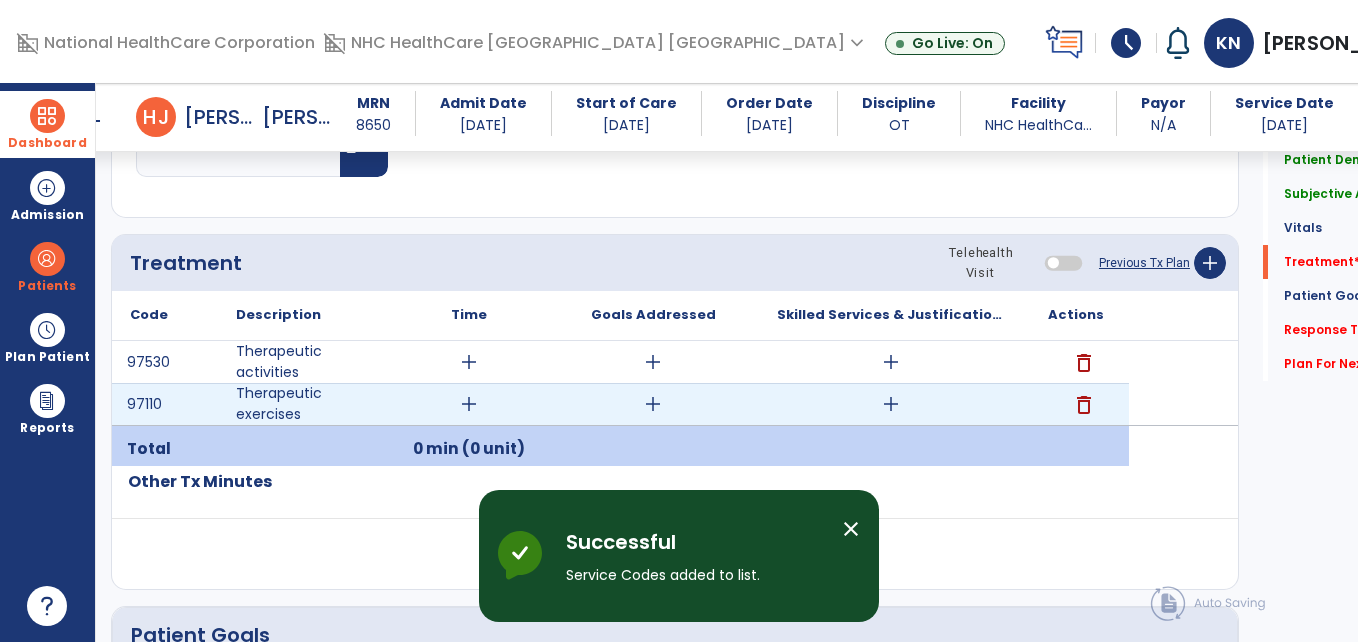 click on "add" at bounding box center (469, 404) 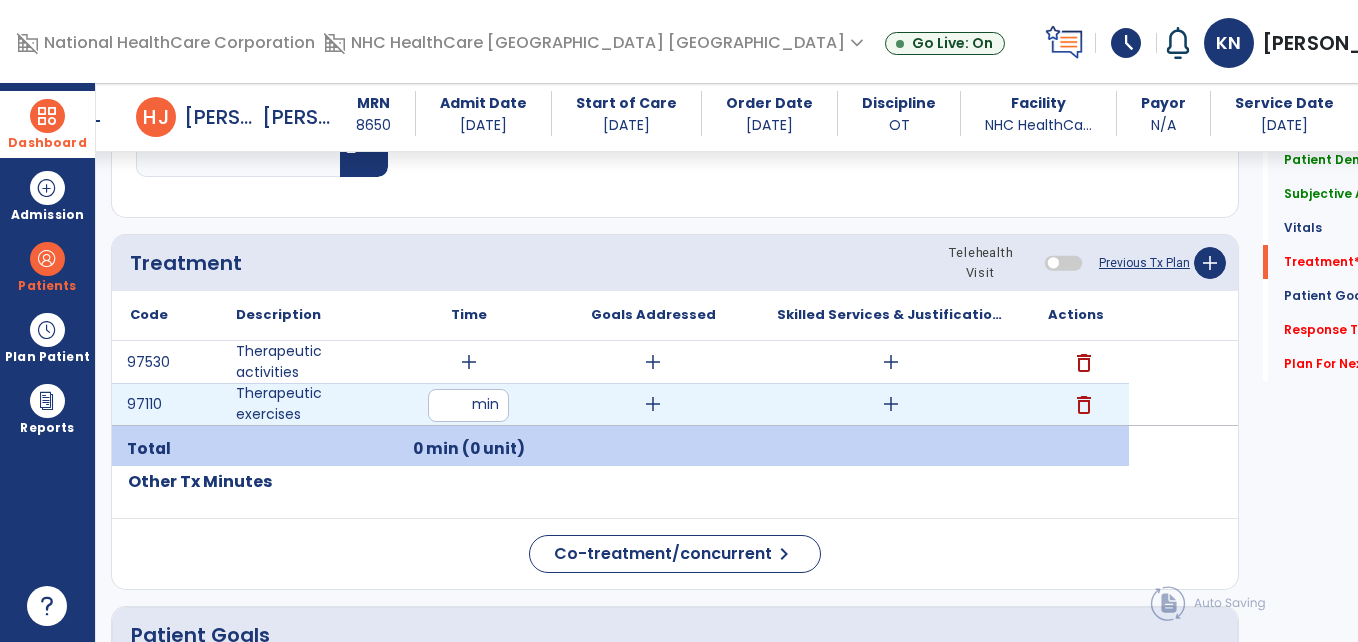 type on "**" 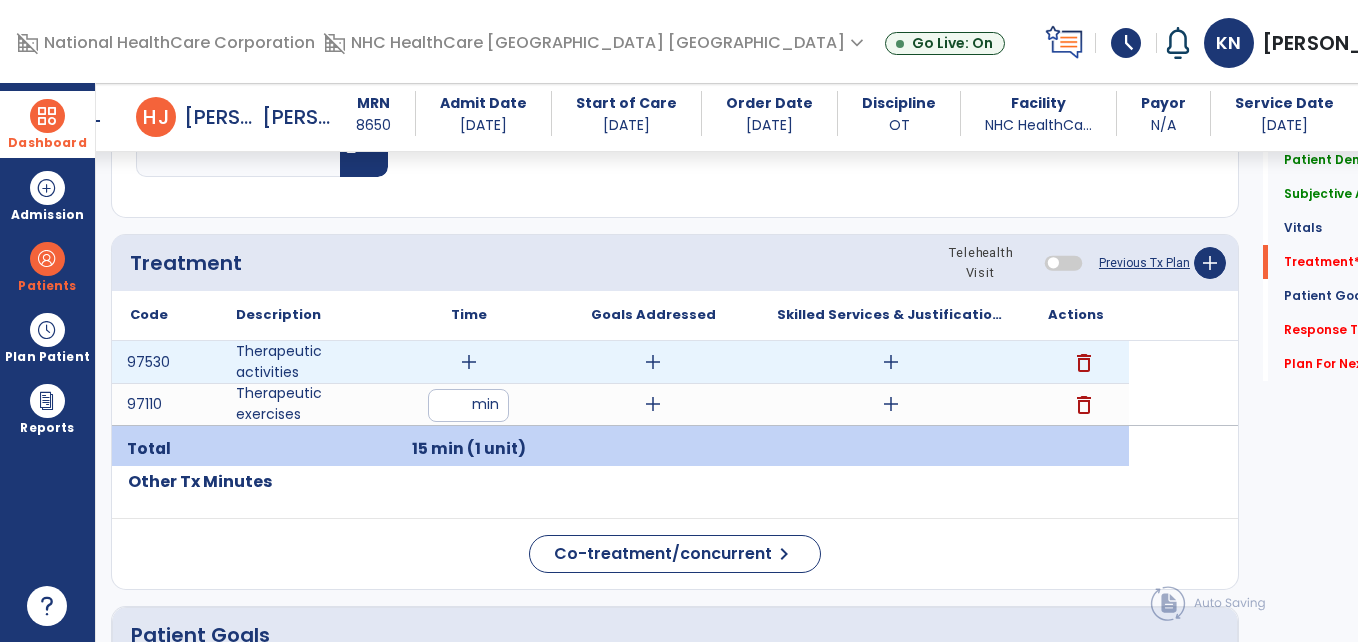 click on "add" at bounding box center [469, 362] 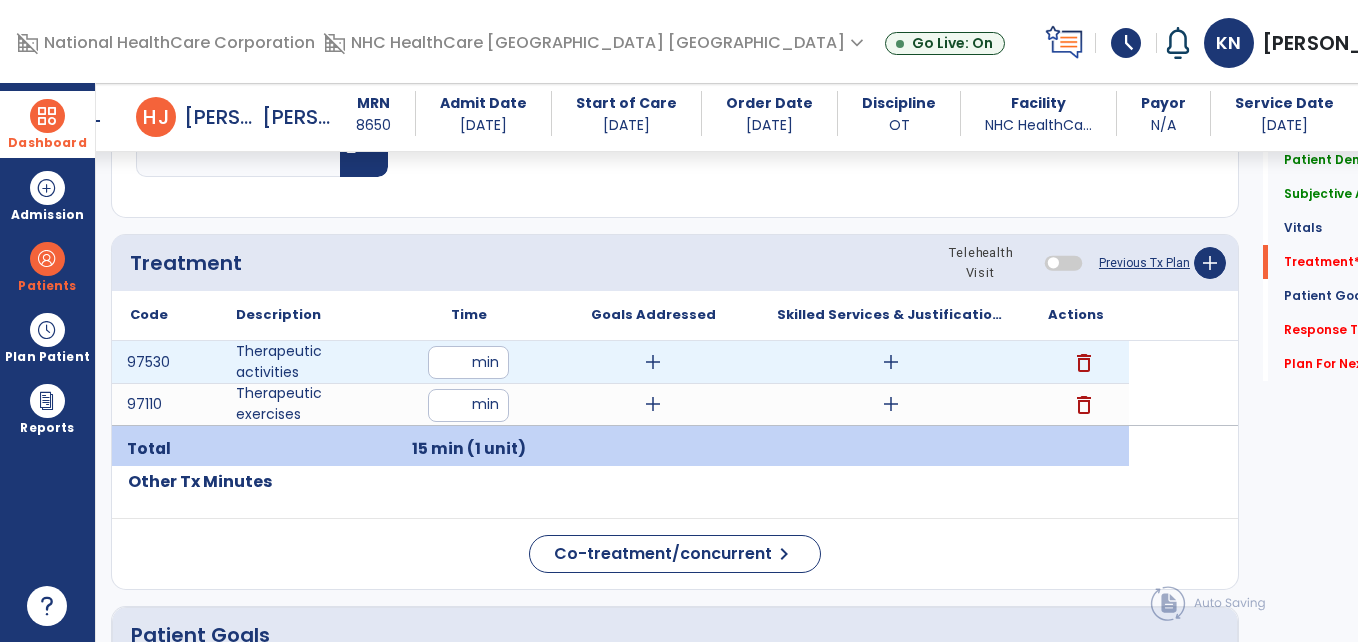 type on "**" 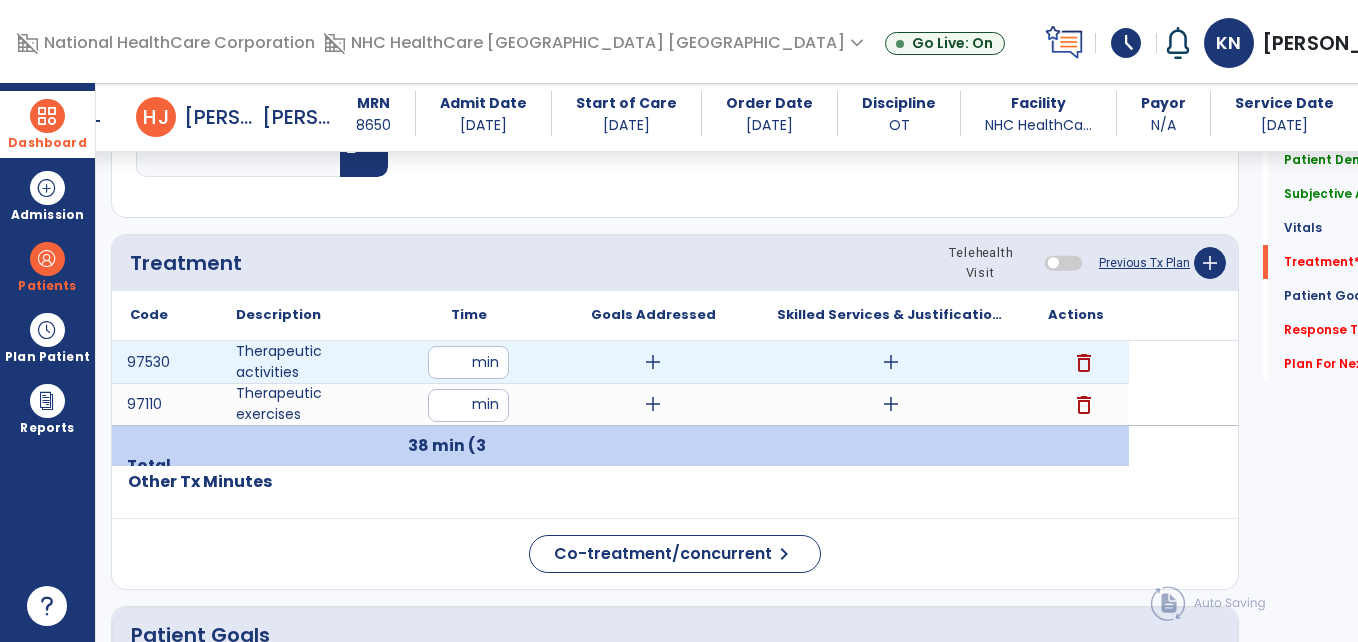 click on "add" at bounding box center (891, 362) 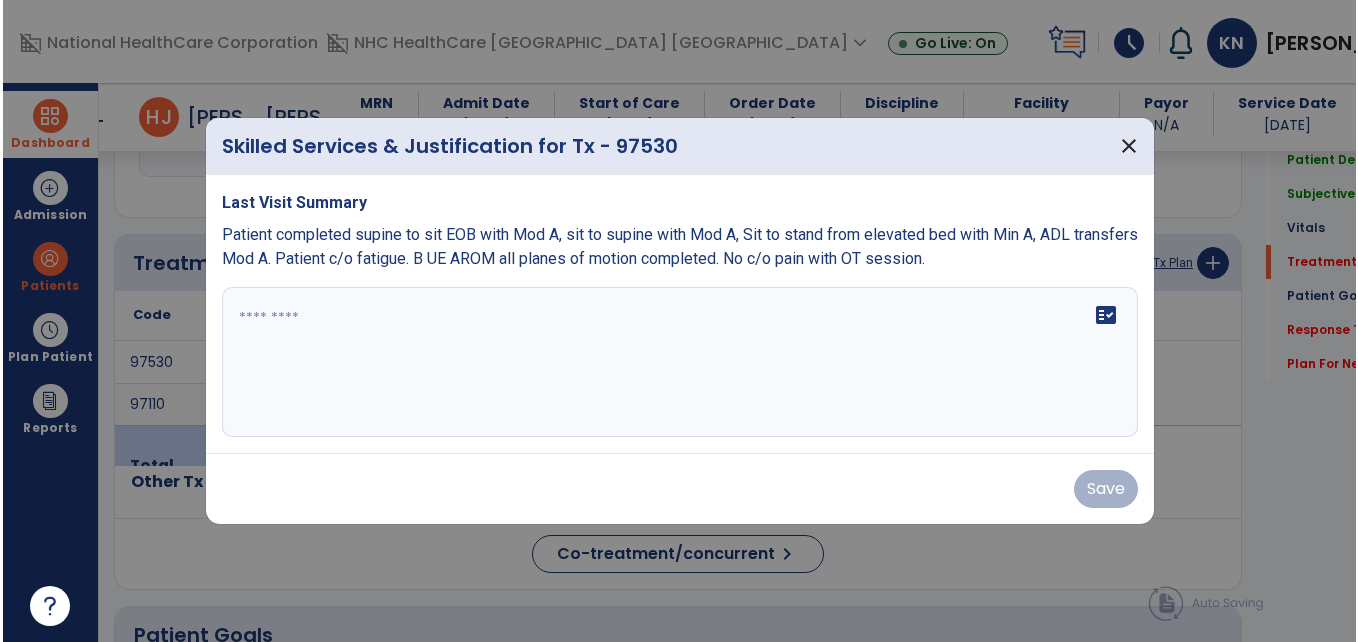 scroll, scrollTop: 1015, scrollLeft: 0, axis: vertical 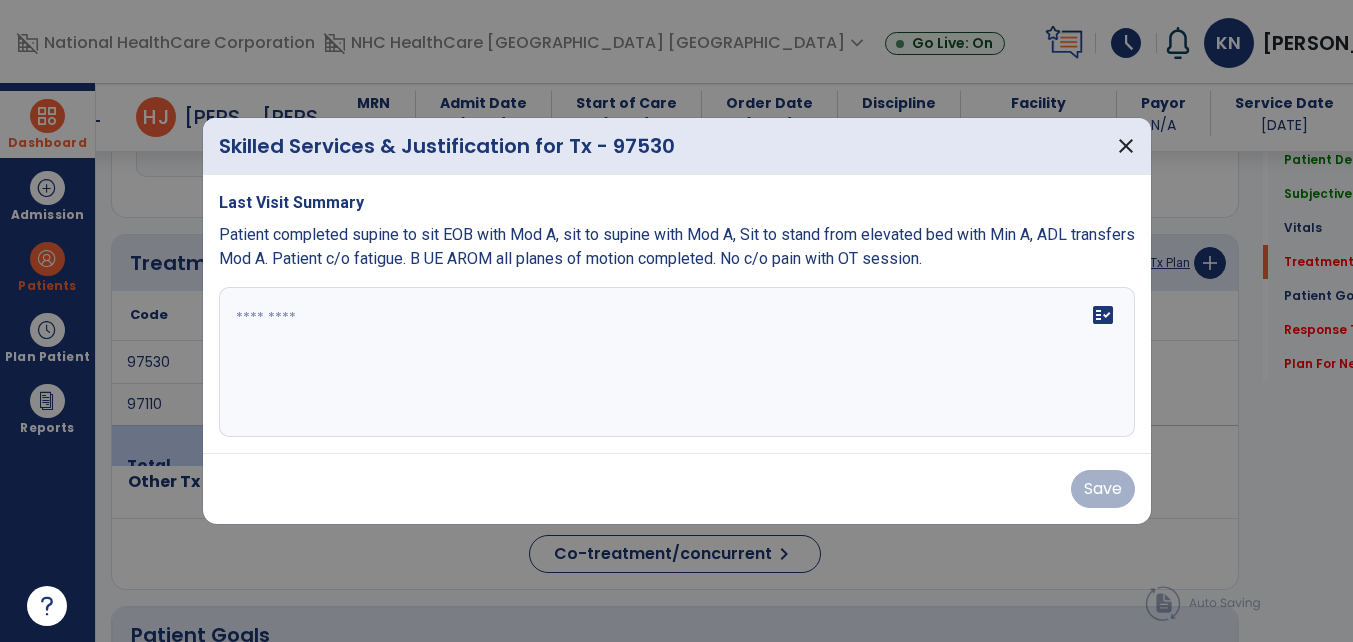 click on "fact_check" at bounding box center (677, 362) 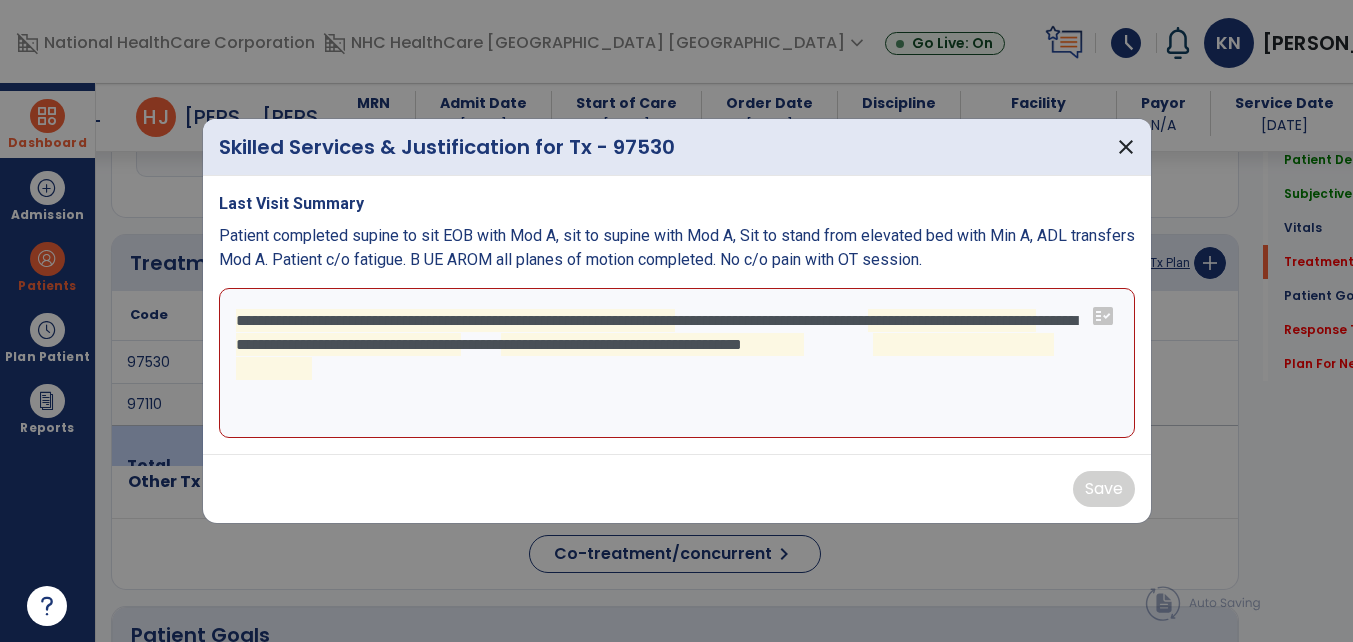 click on "**********" at bounding box center (677, 363) 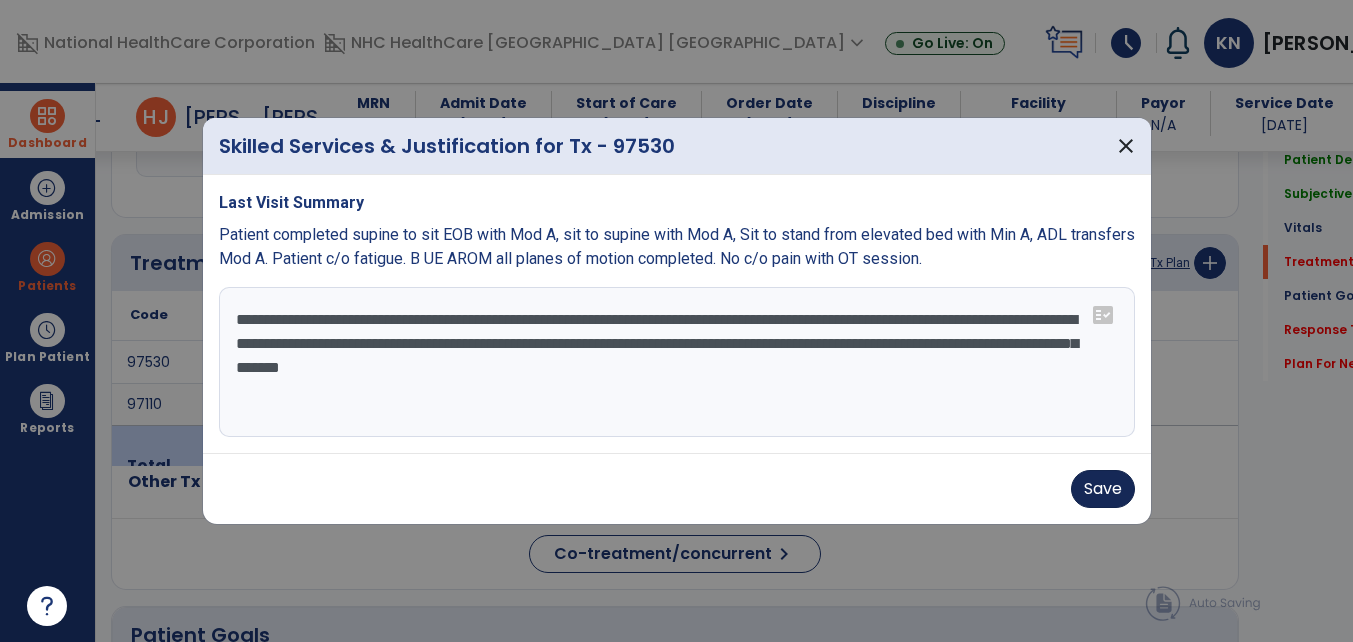 type on "**********" 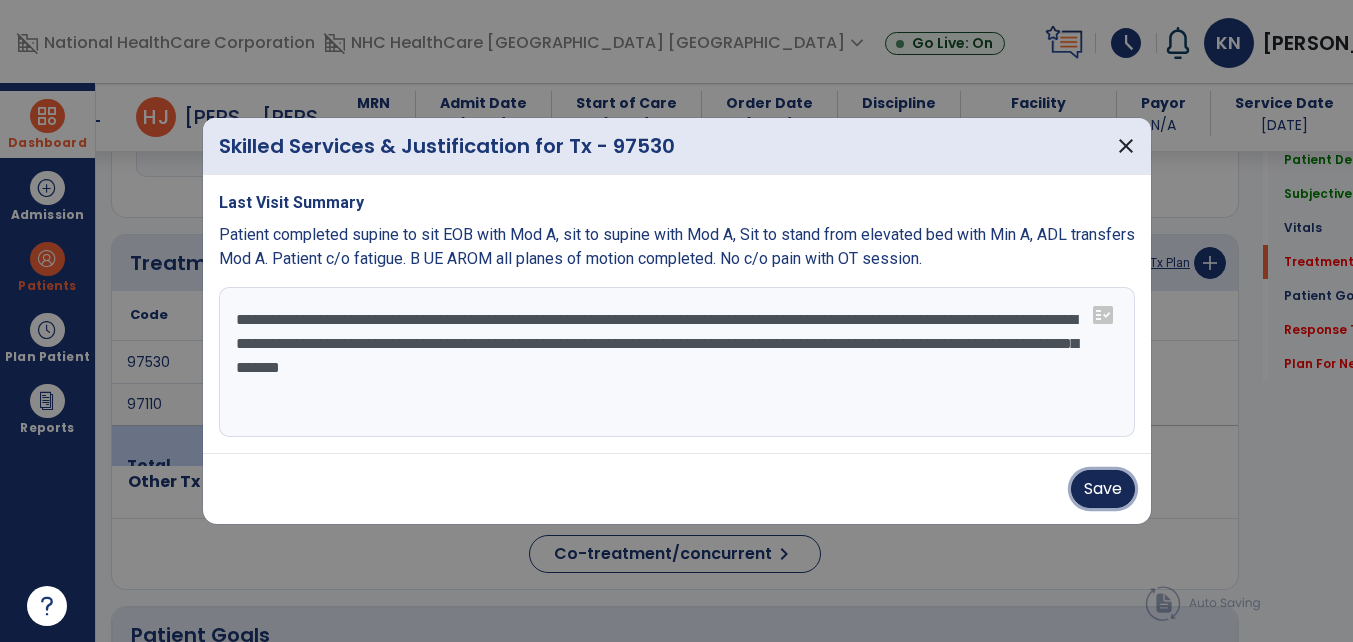 click on "Save" at bounding box center (1103, 489) 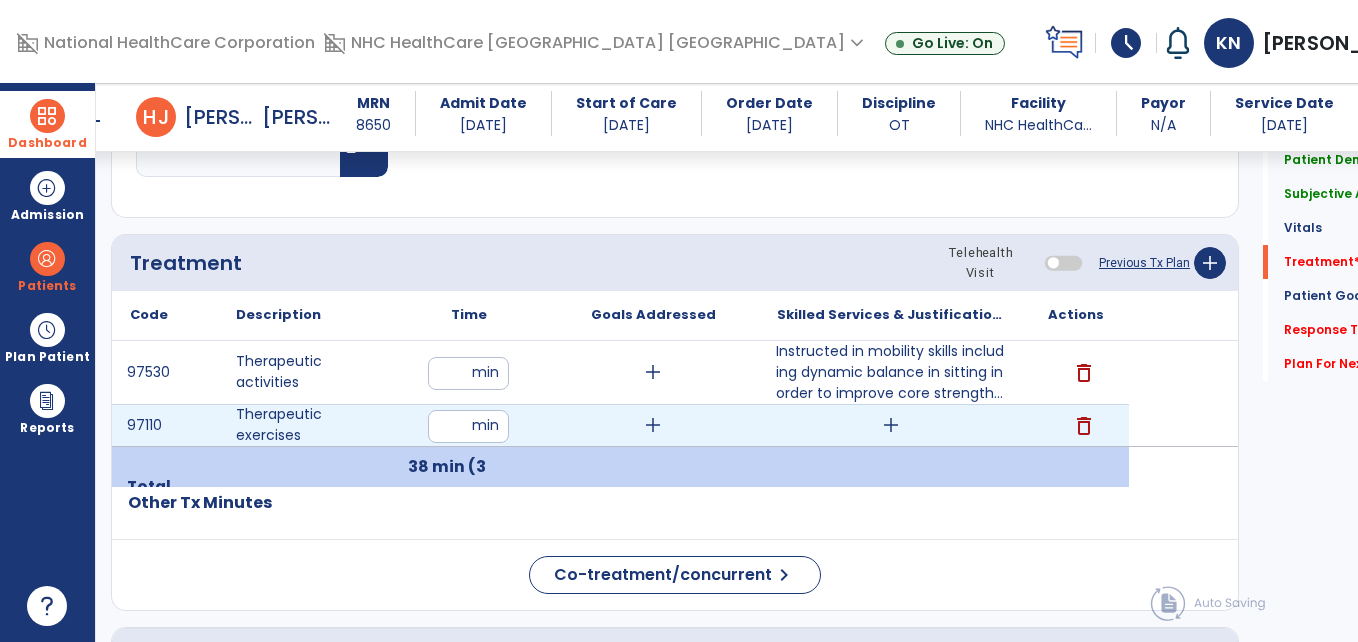 click on "**" at bounding box center (468, 426) 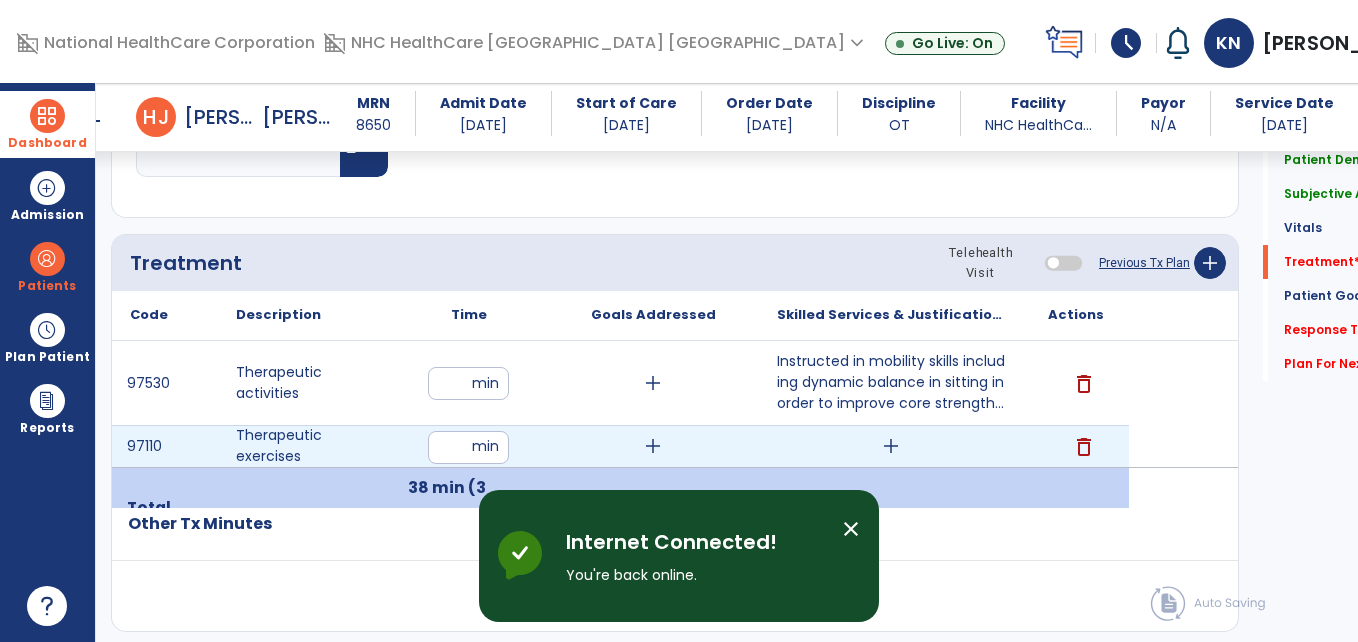 type on "*" 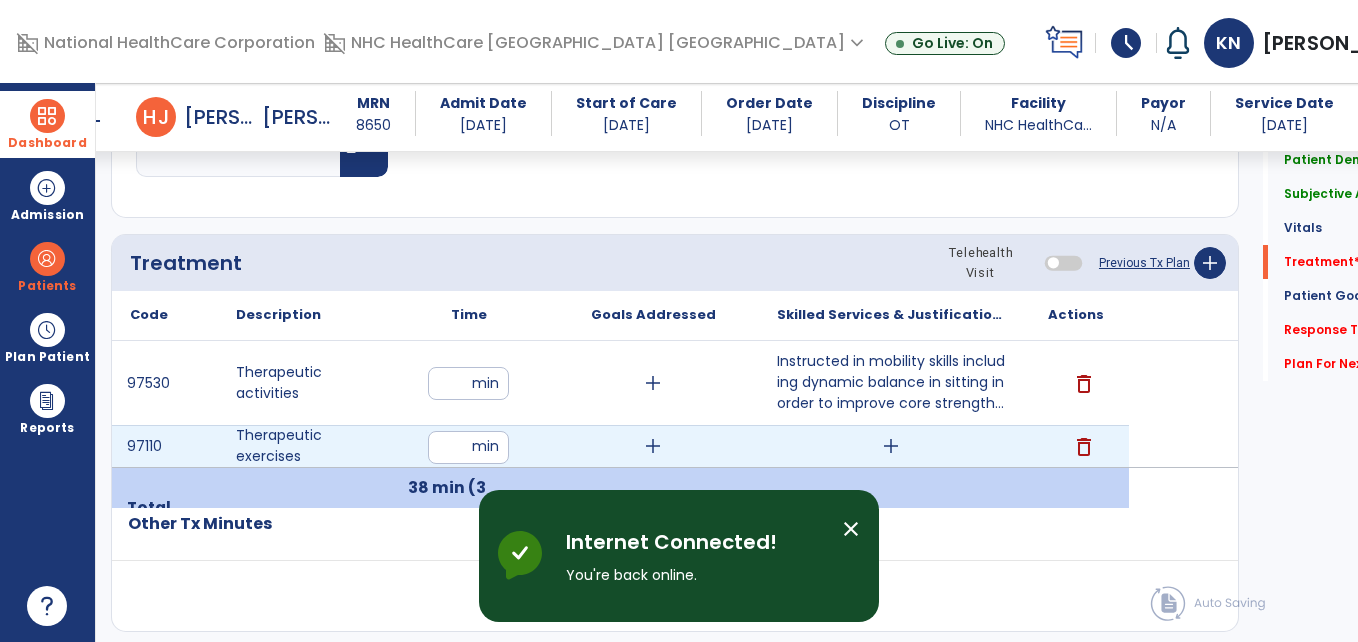 type on "**" 